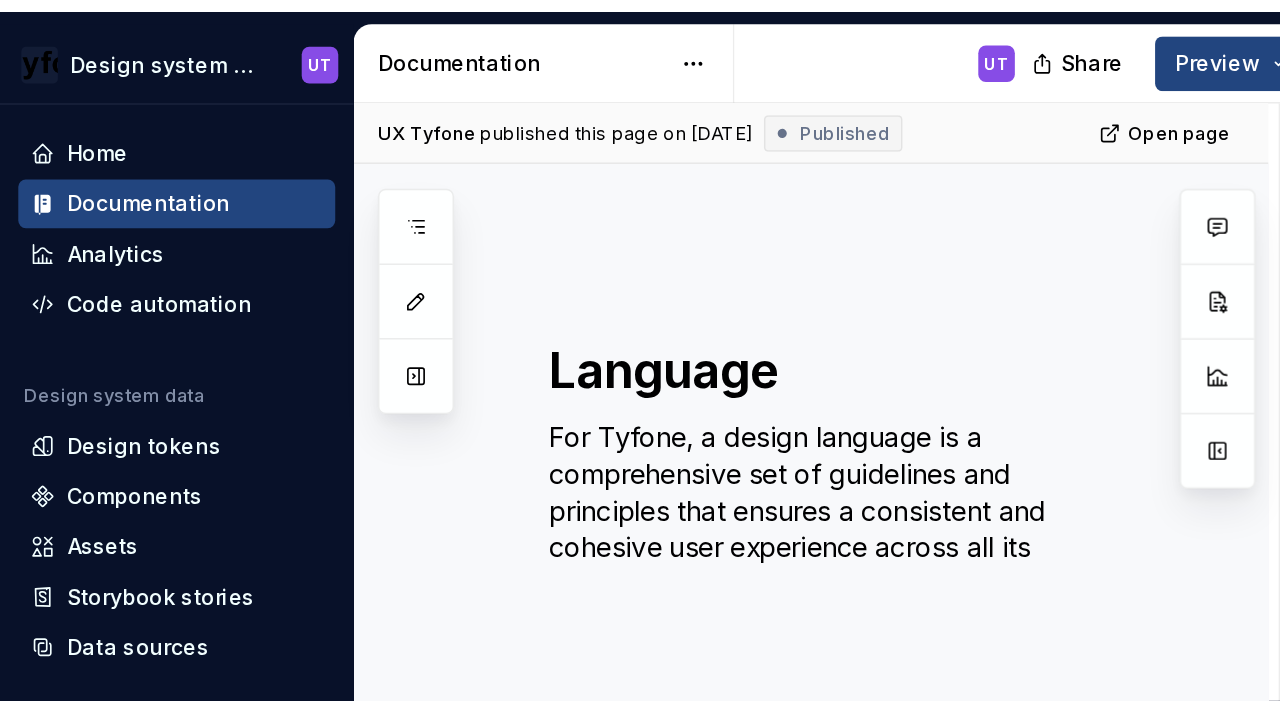scroll, scrollTop: 0, scrollLeft: 0, axis: both 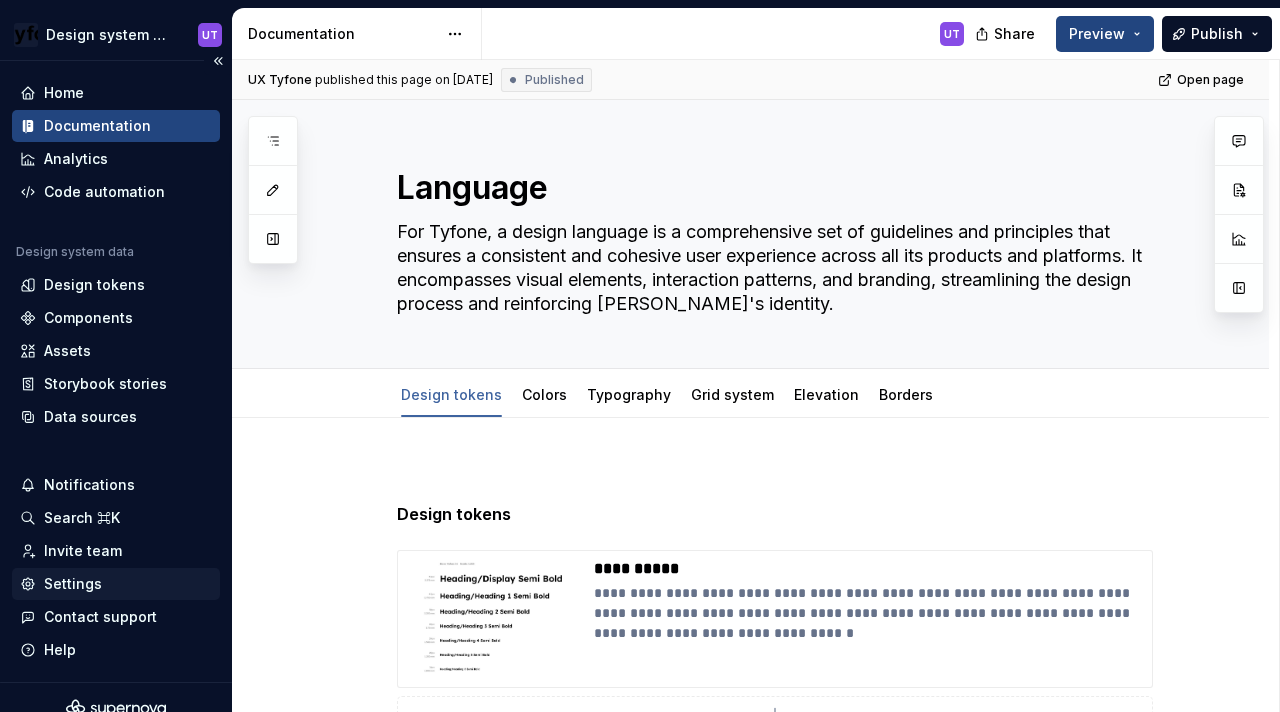 click on "Settings" at bounding box center (73, 584) 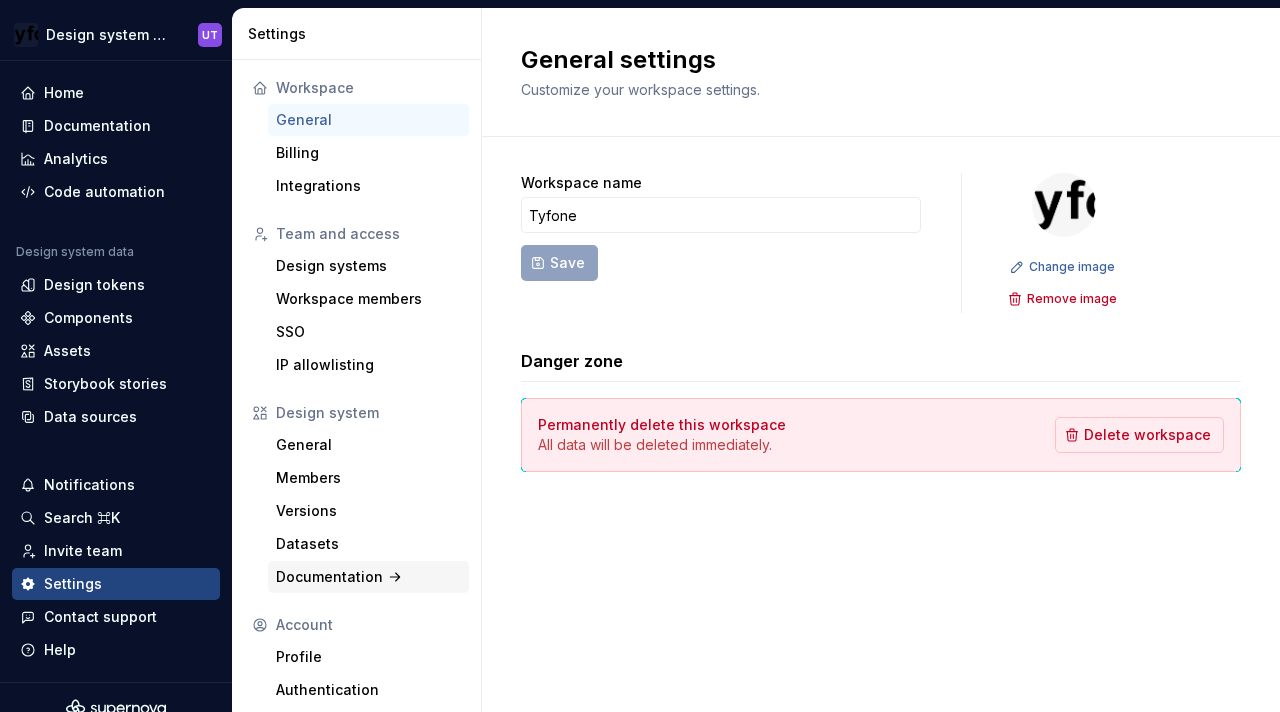click on "Documentation" at bounding box center (368, 577) 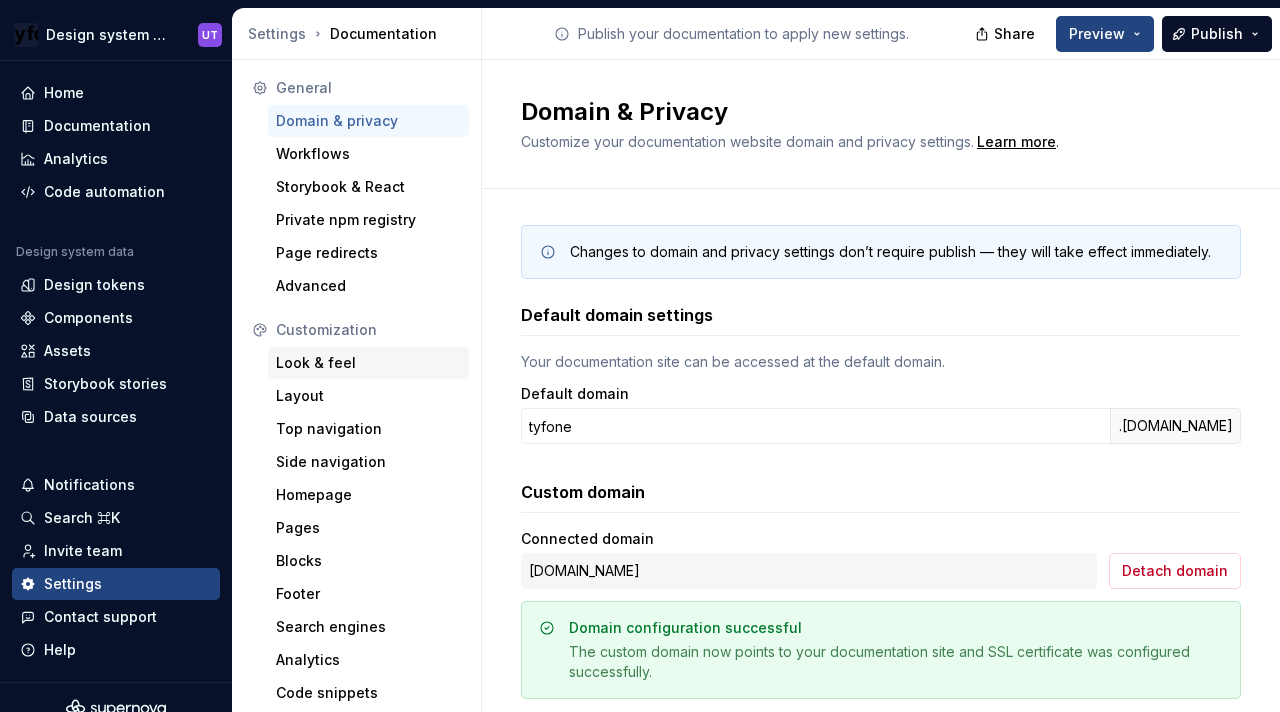 click on "Look & feel" at bounding box center [368, 363] 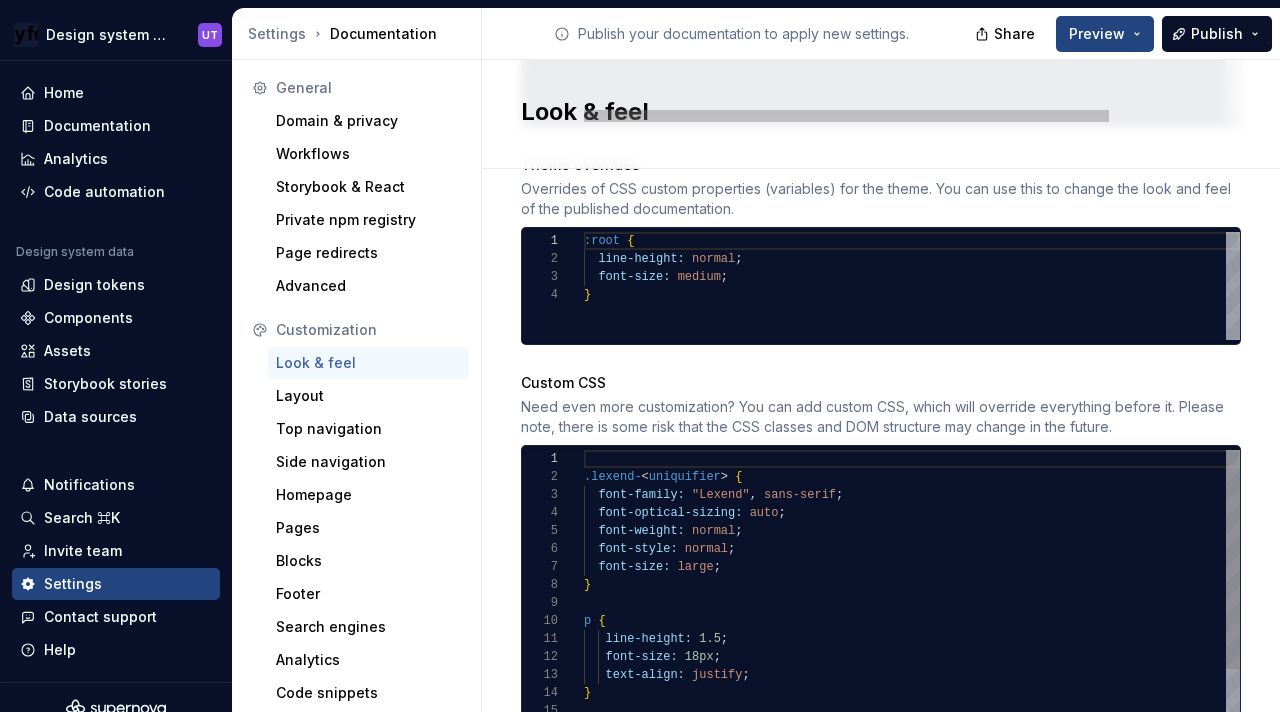 scroll, scrollTop: 1082, scrollLeft: 0, axis: vertical 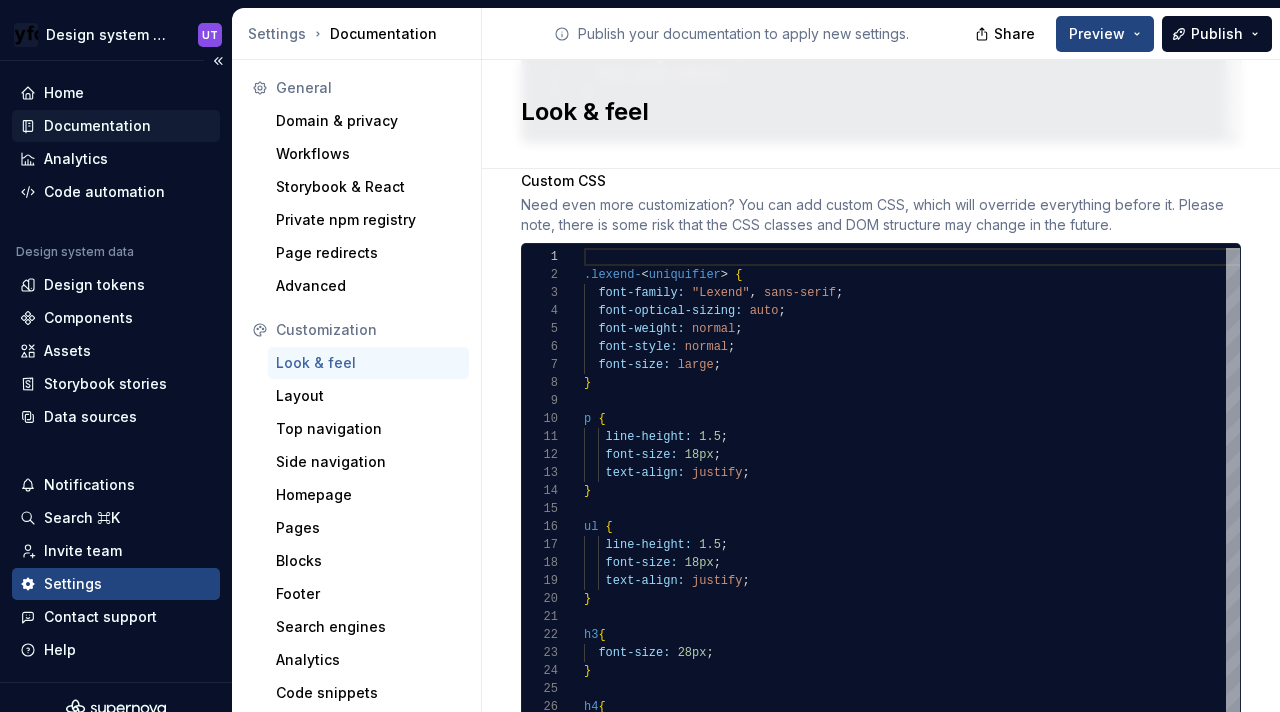 click on "Documentation" at bounding box center (116, 126) 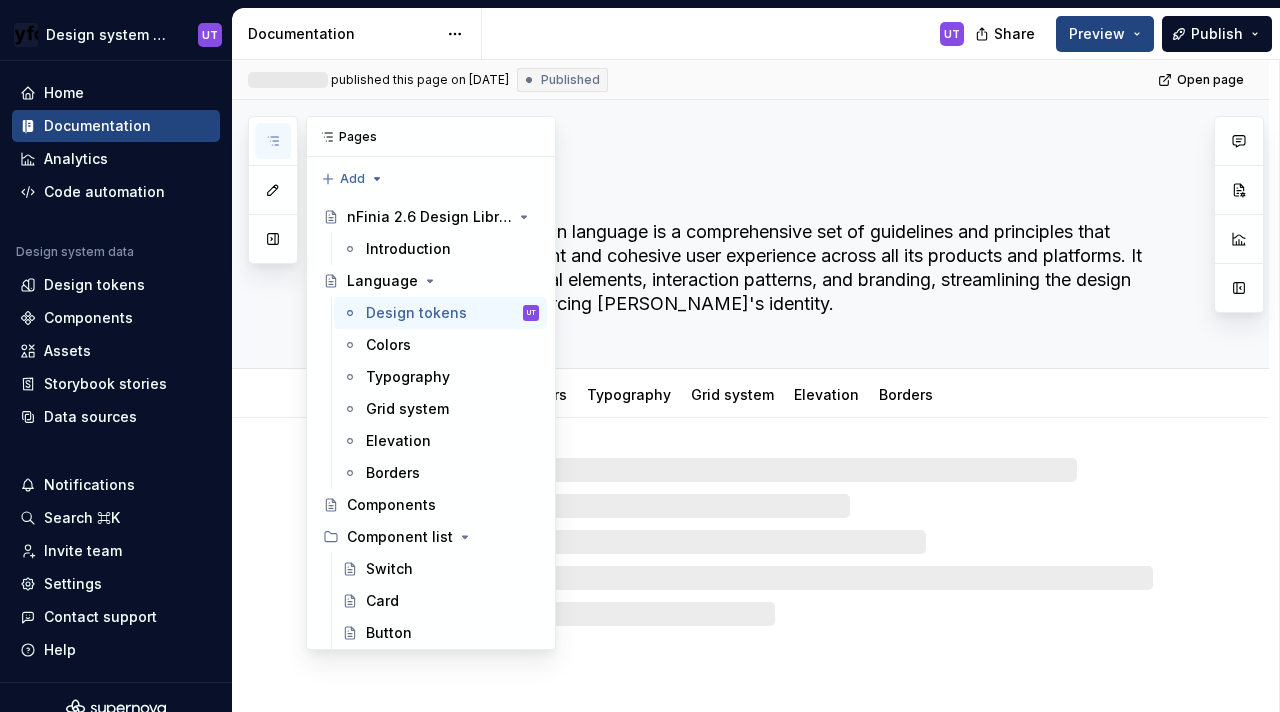 click 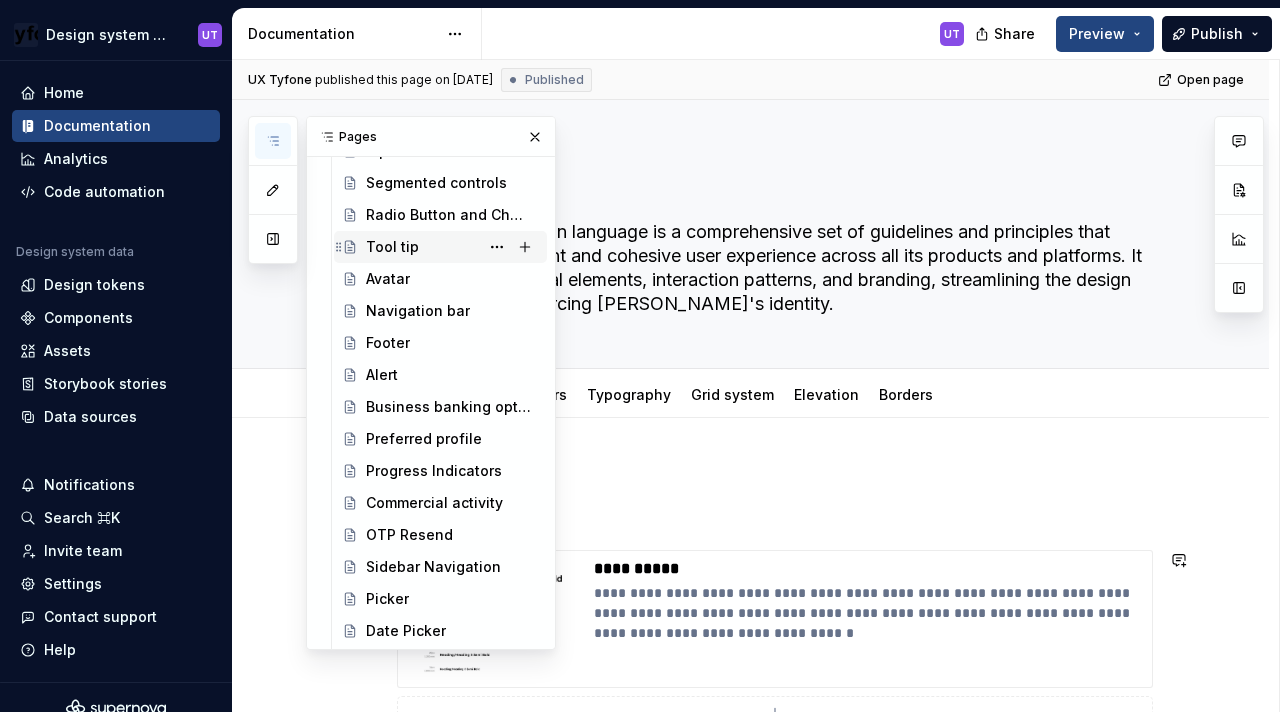 scroll, scrollTop: 612, scrollLeft: 0, axis: vertical 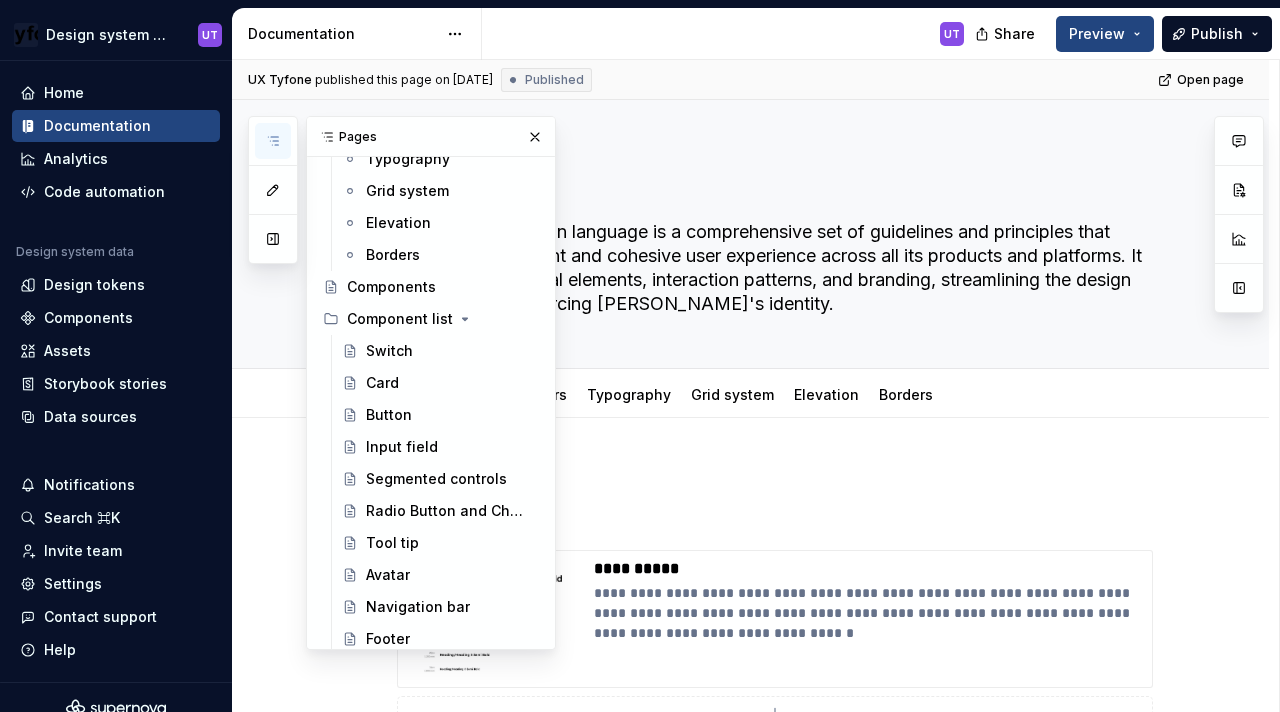 click on "Component list" at bounding box center (400, 319) 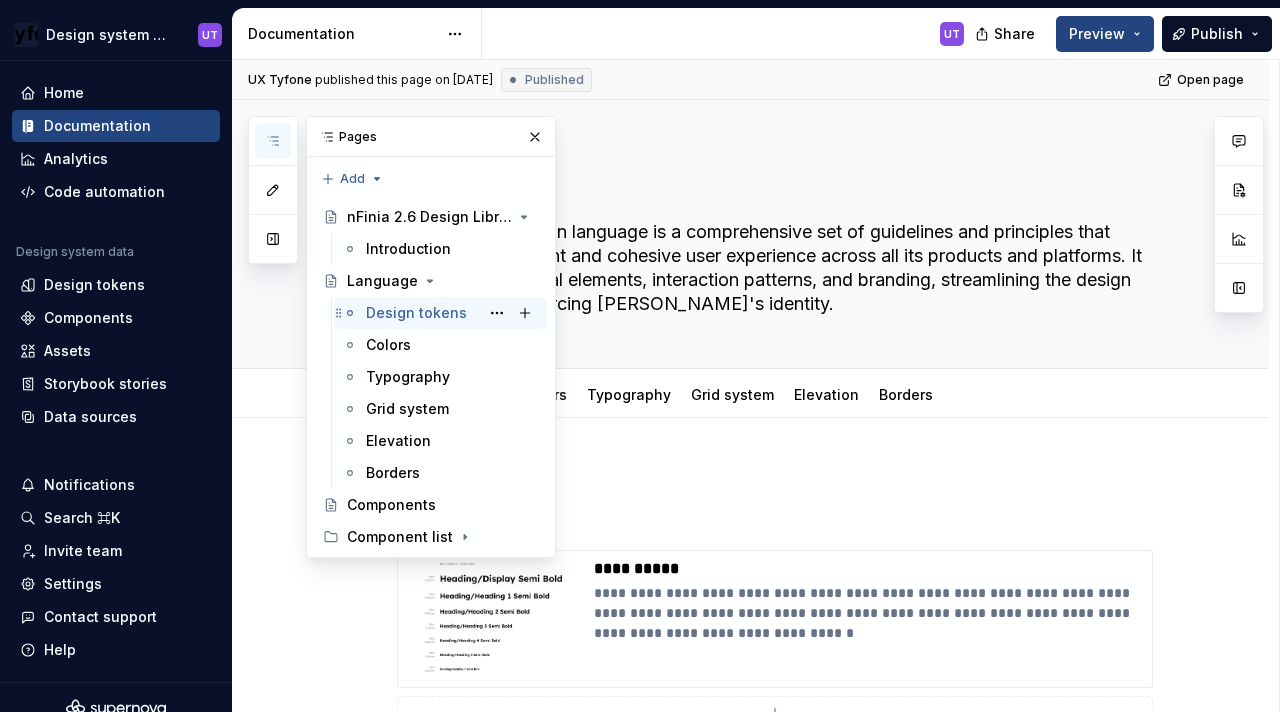 scroll, scrollTop: 0, scrollLeft: 0, axis: both 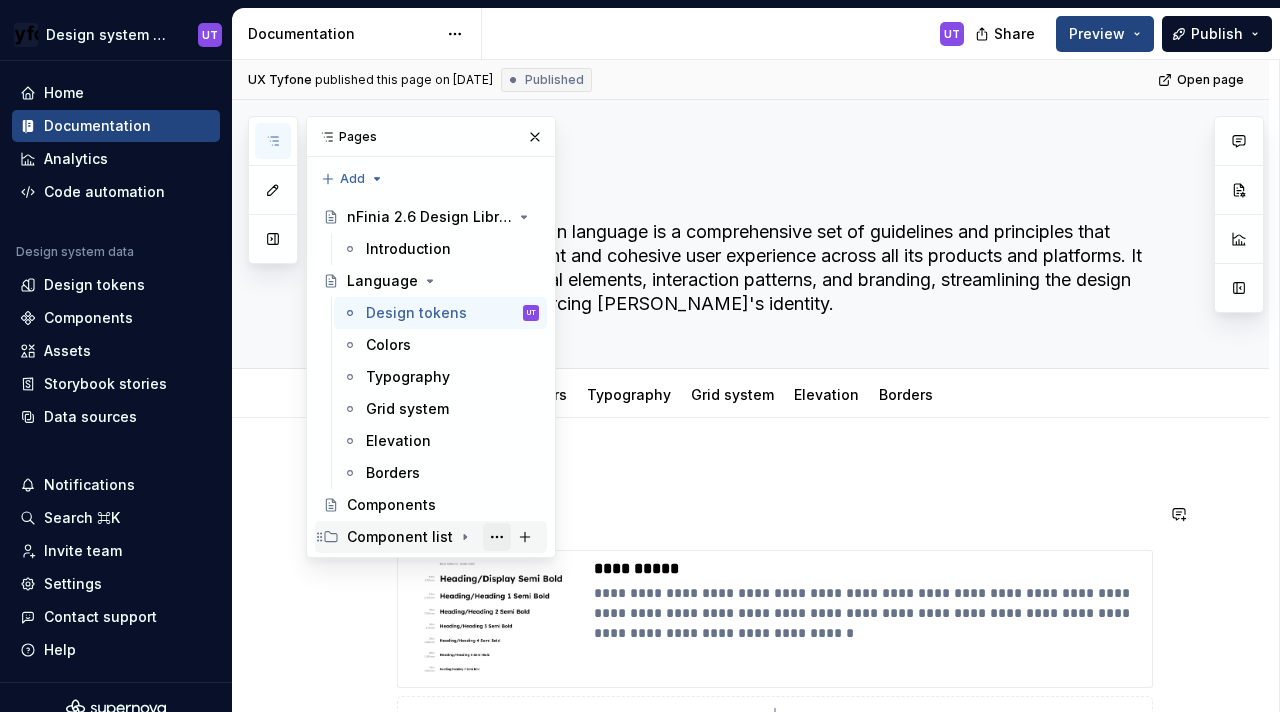 click at bounding box center (497, 537) 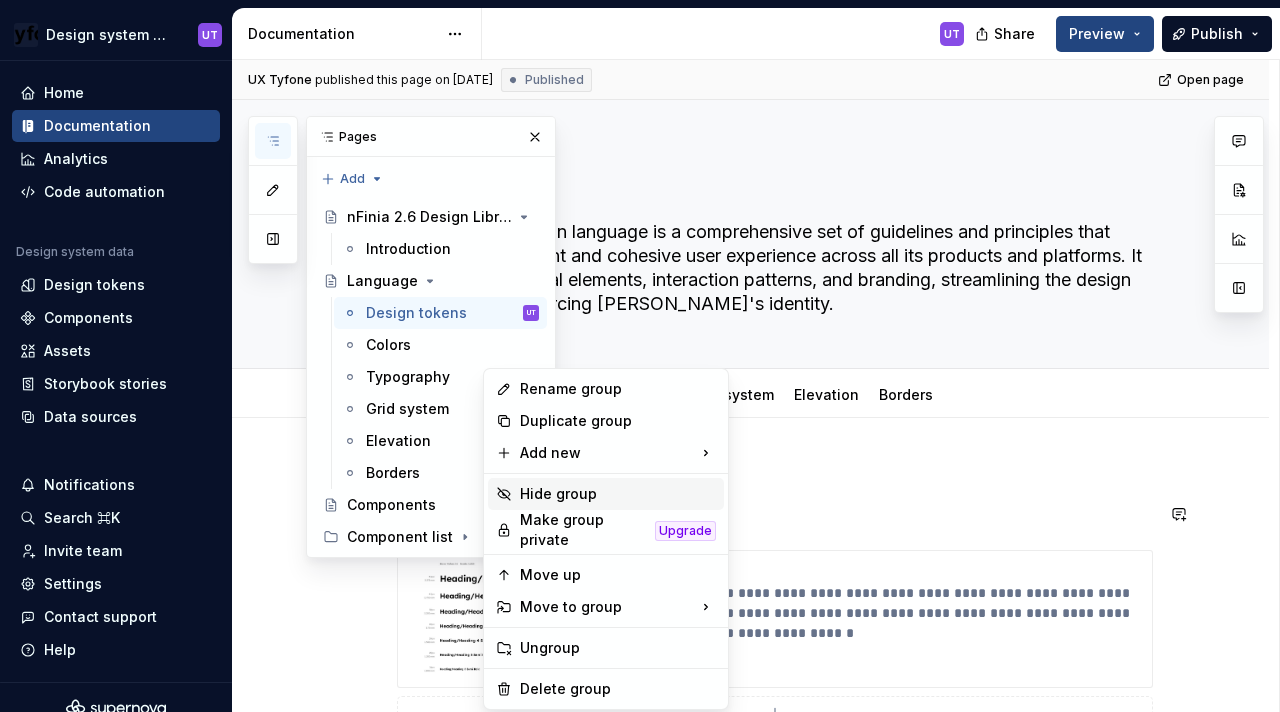 type on "*" 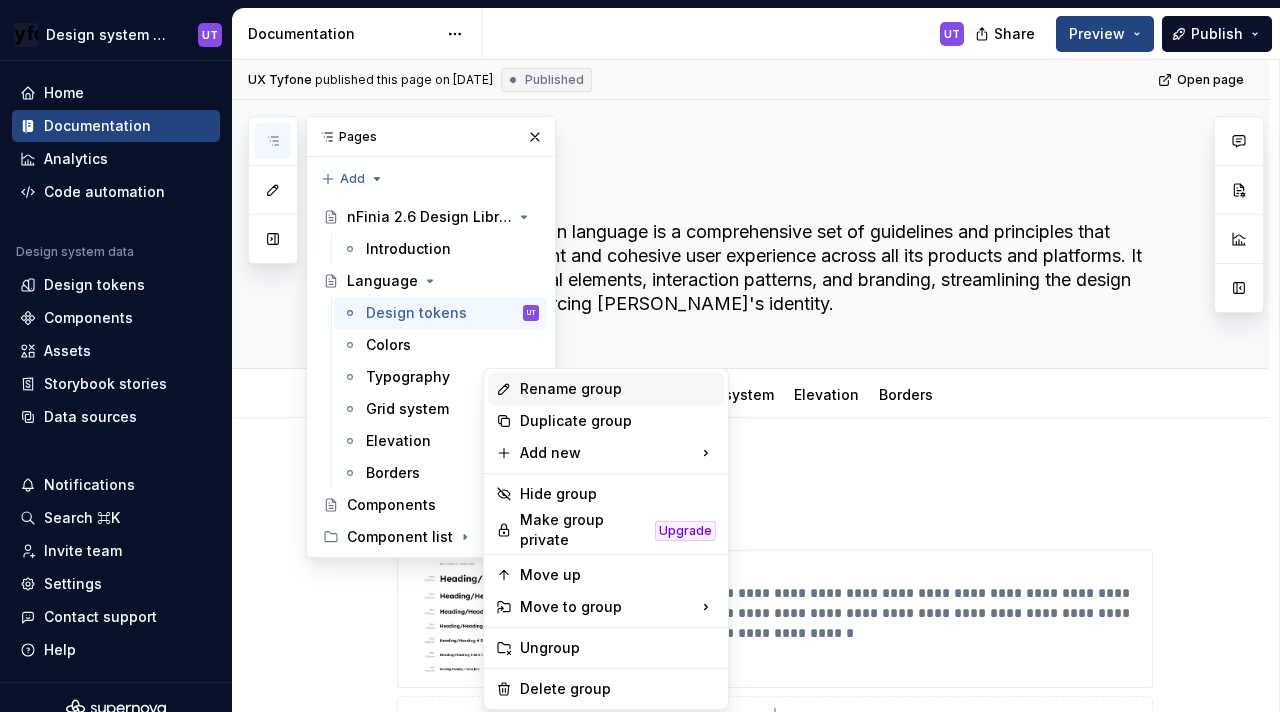 click on "Rename group" at bounding box center (618, 389) 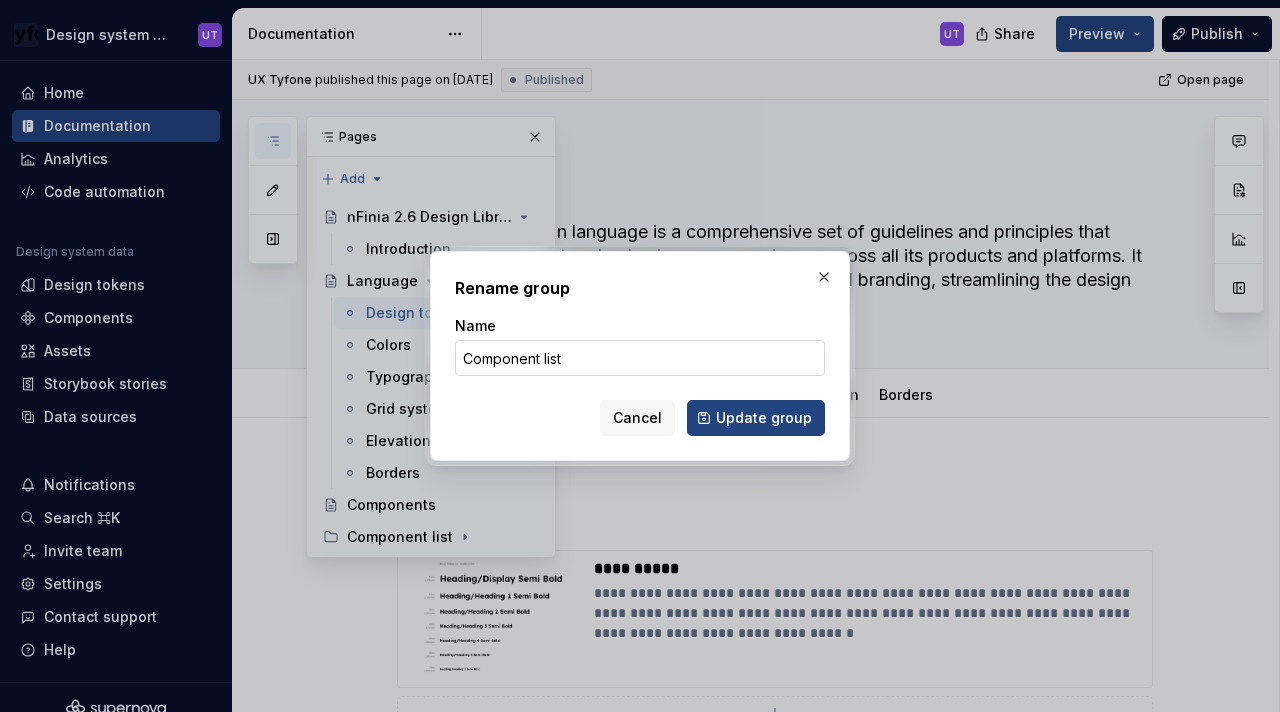 click on "Component list" at bounding box center [640, 358] 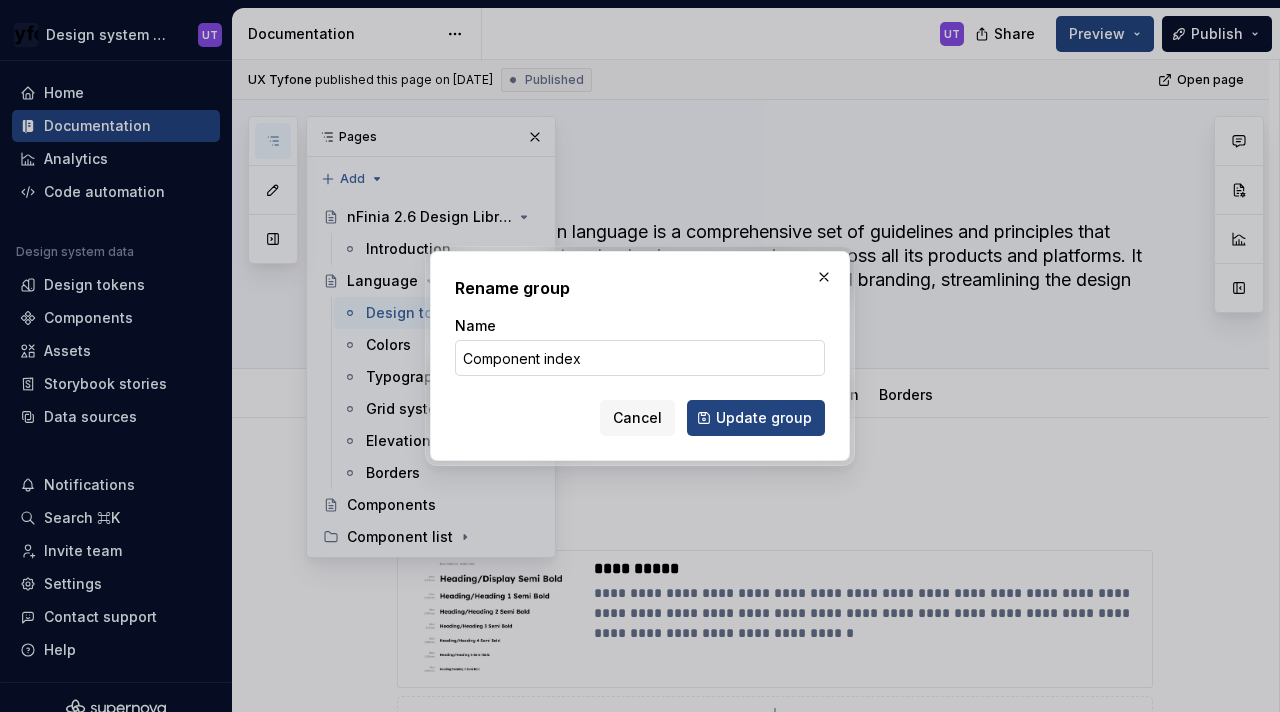 click on "Component index" at bounding box center (640, 358) 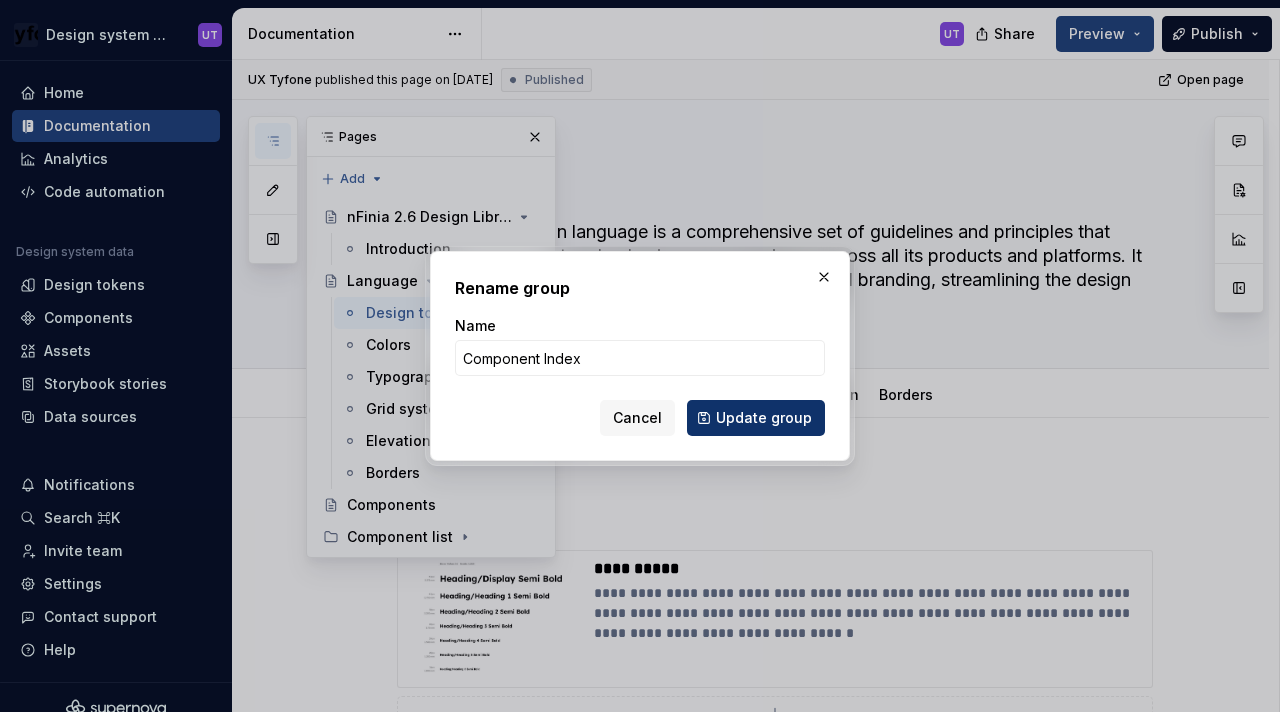 type on "Component Index" 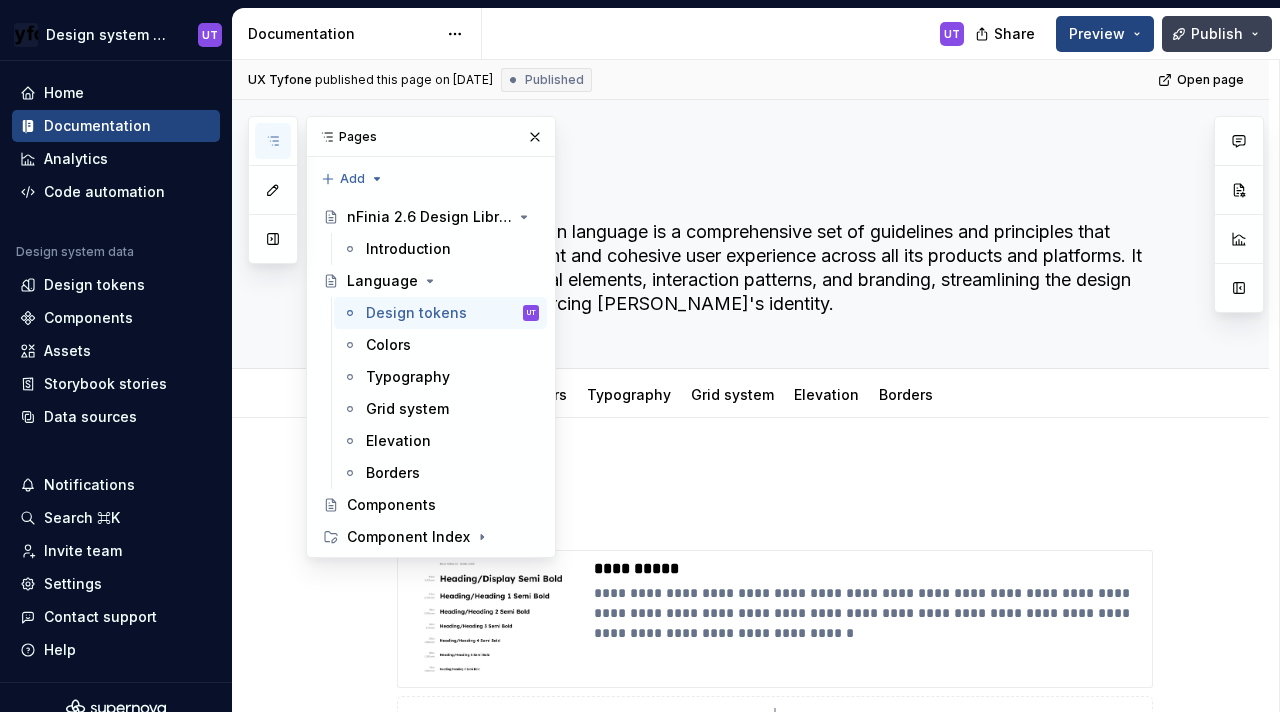 click on "Publish" at bounding box center (1217, 34) 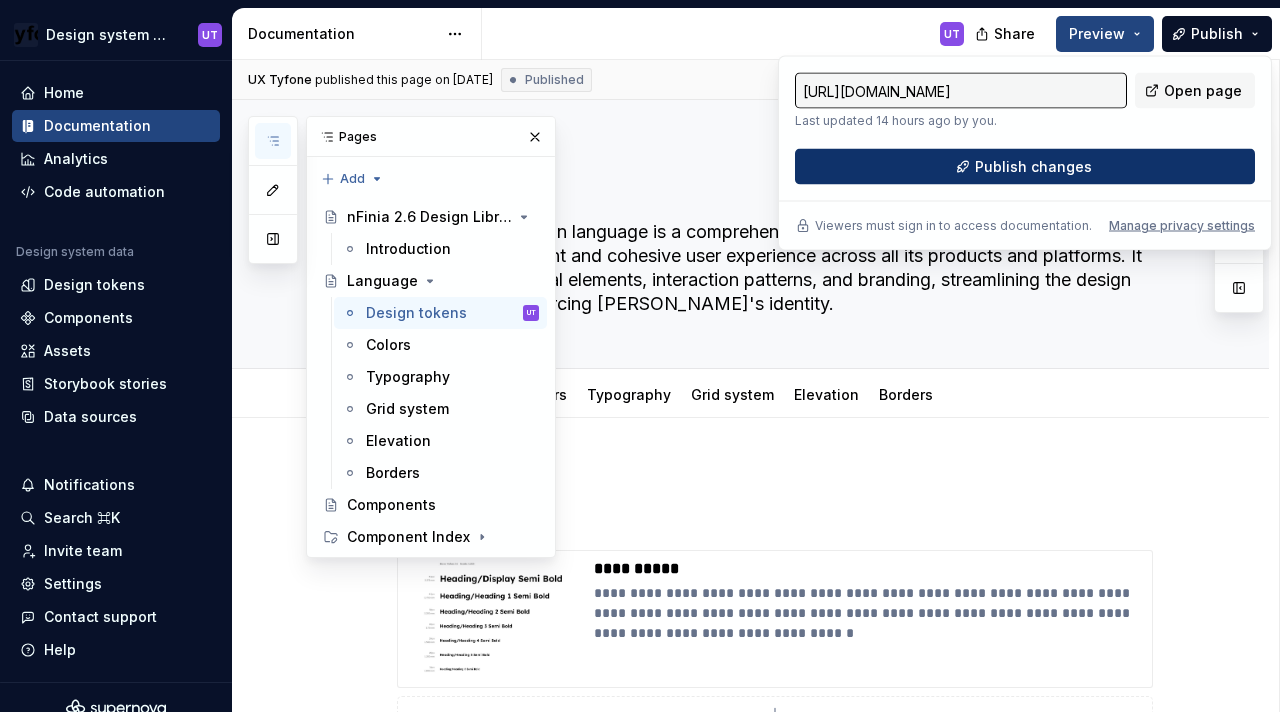 click on "Publish changes" at bounding box center [1025, 167] 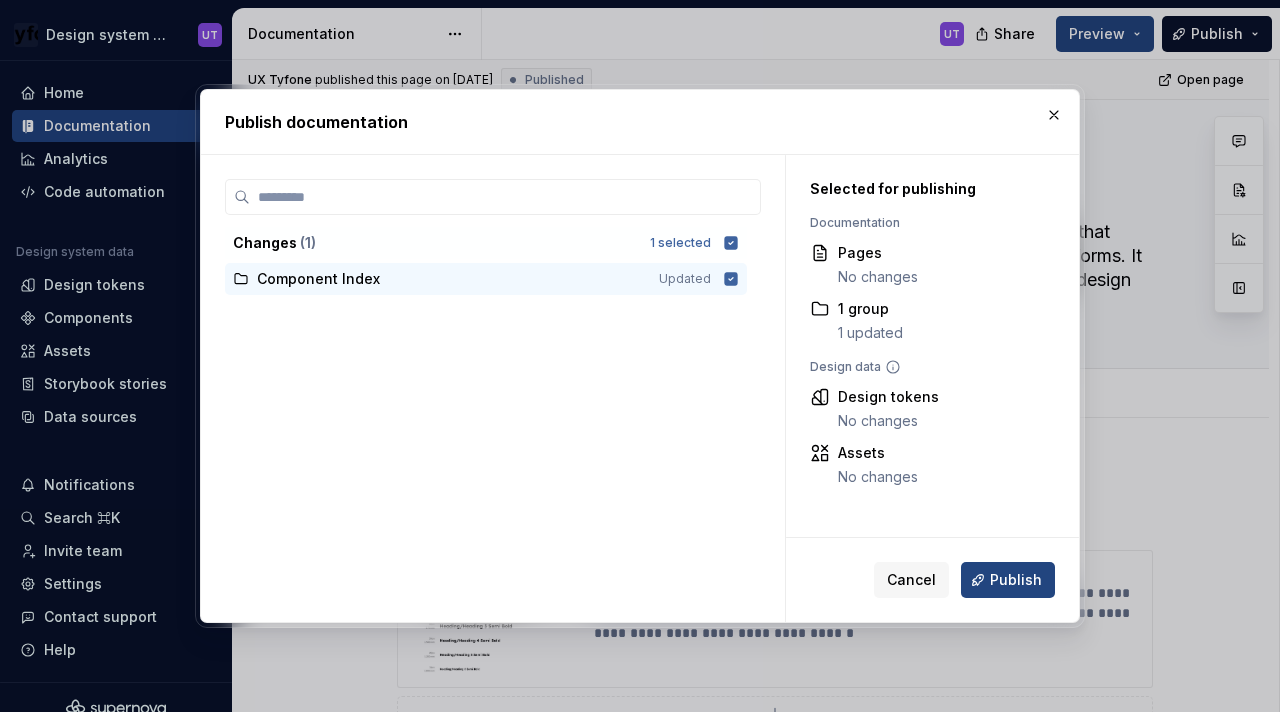 click on "Cancel Publish" at bounding box center [932, 580] 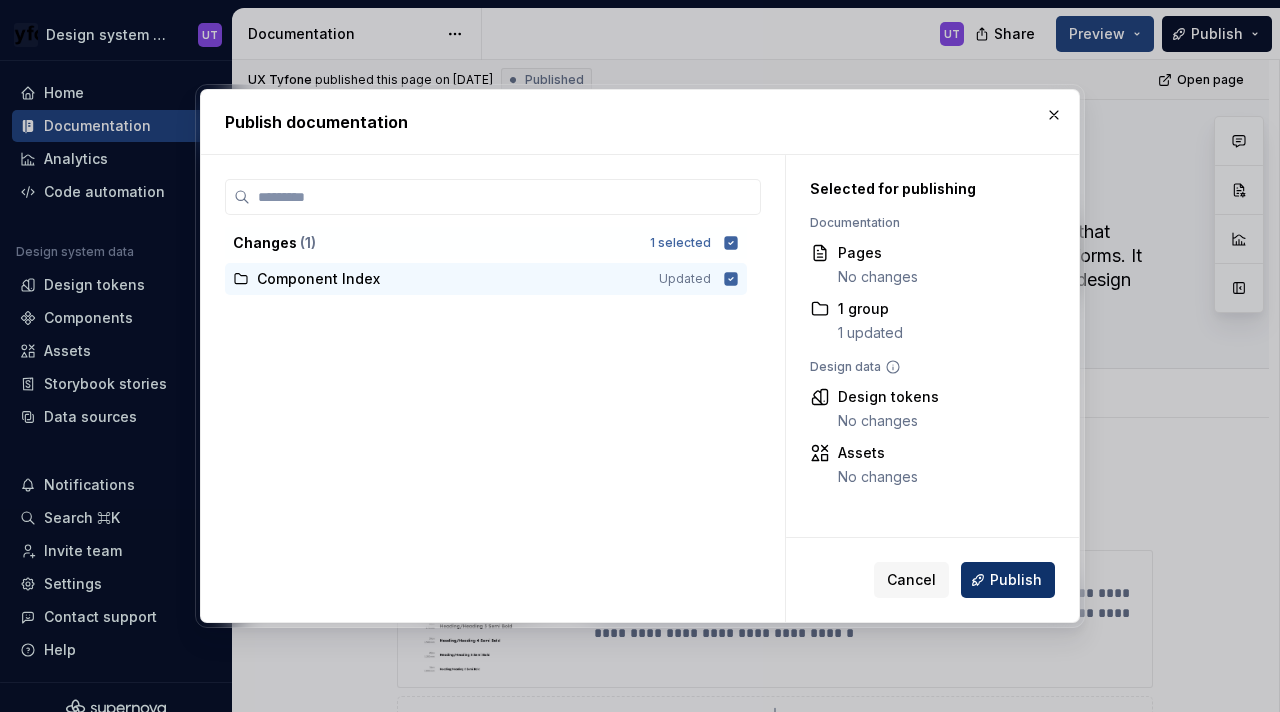 click on "Publish" at bounding box center (1008, 580) 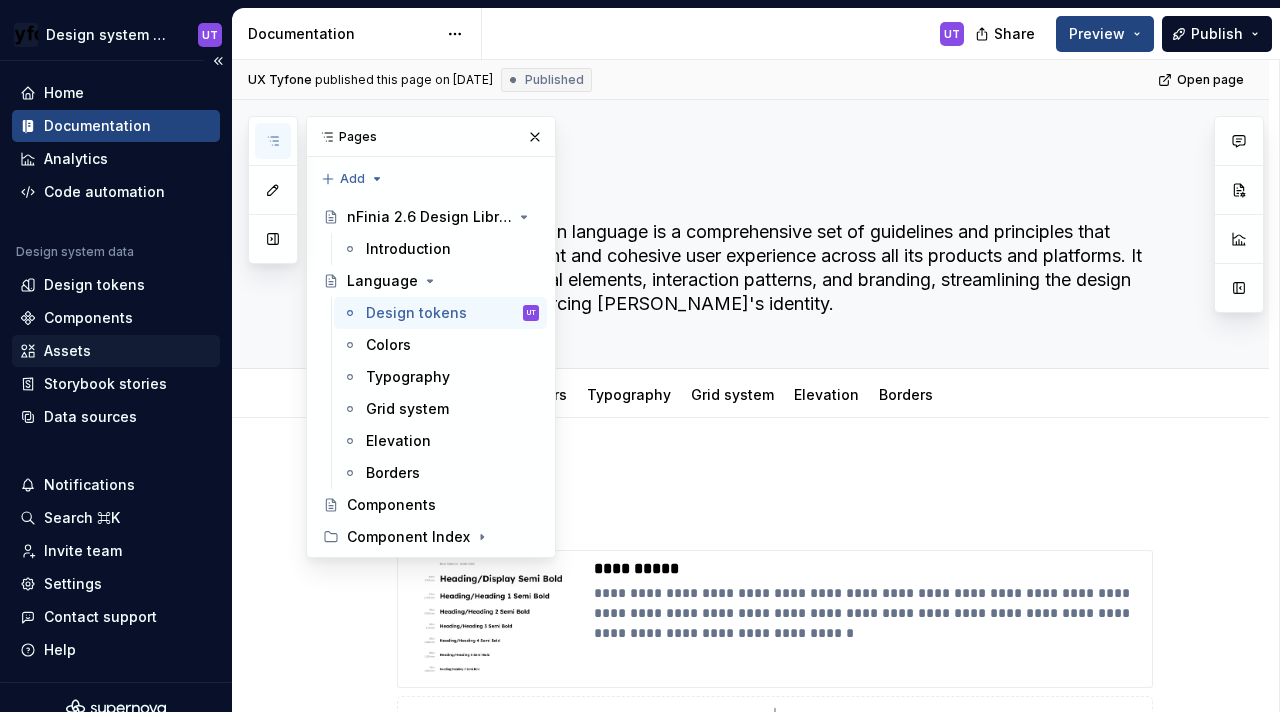 scroll, scrollTop: 23, scrollLeft: 0, axis: vertical 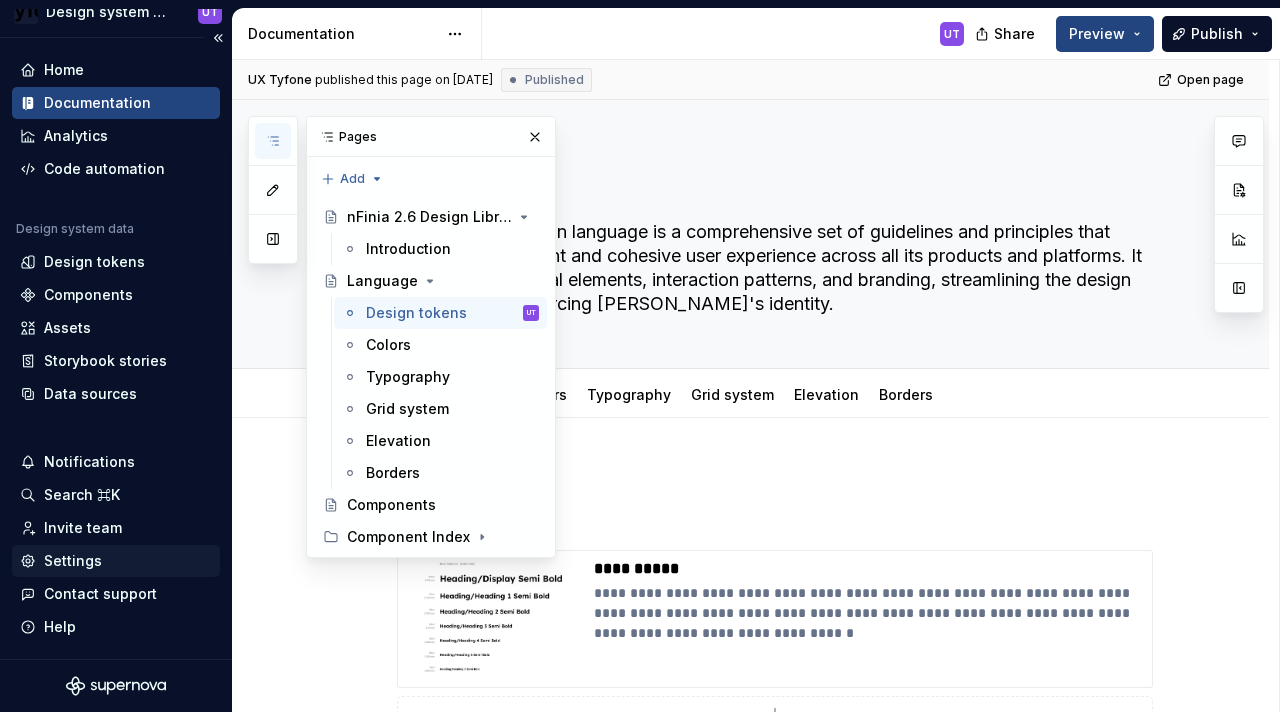 click on "Settings" at bounding box center [73, 561] 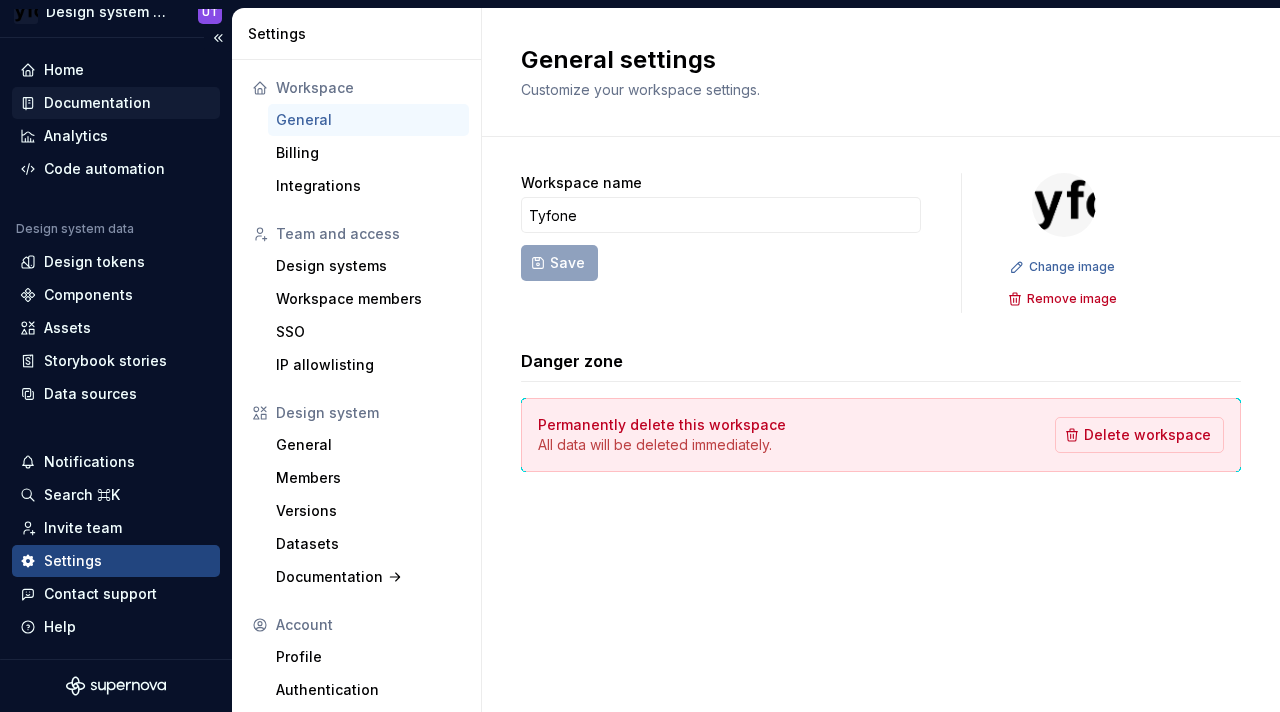 click on "Documentation" at bounding box center [97, 103] 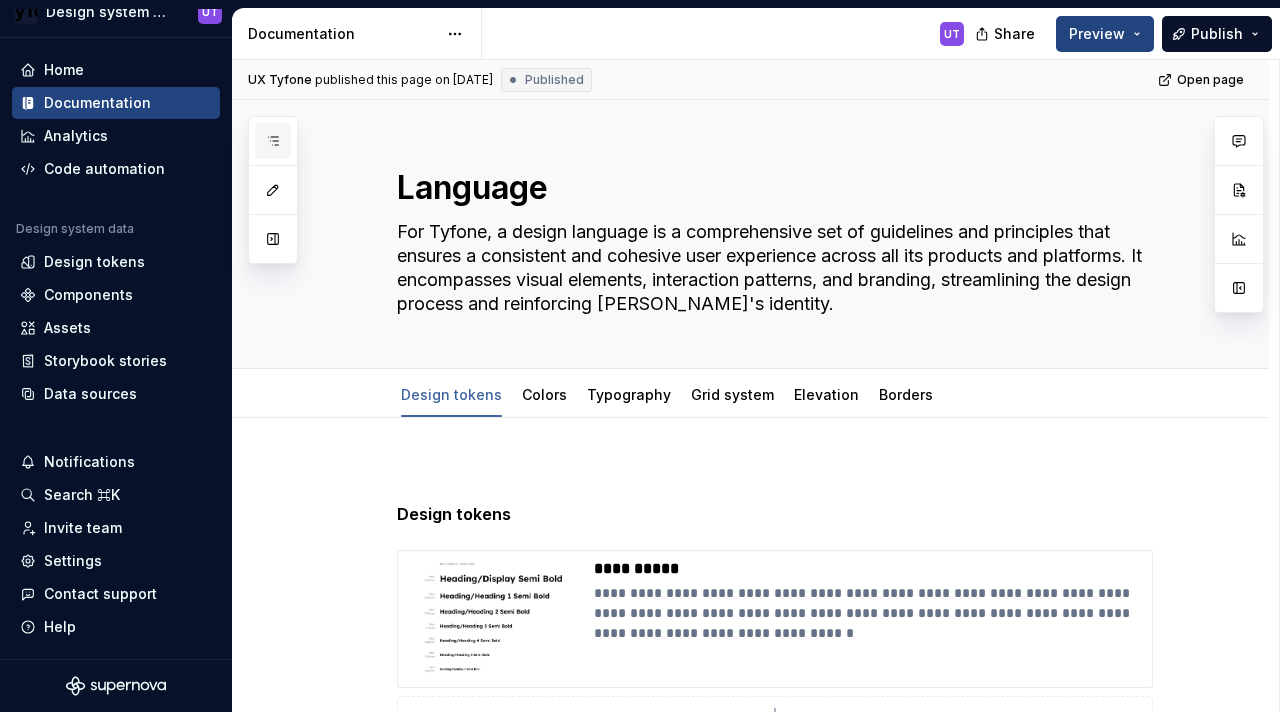 click at bounding box center [273, 141] 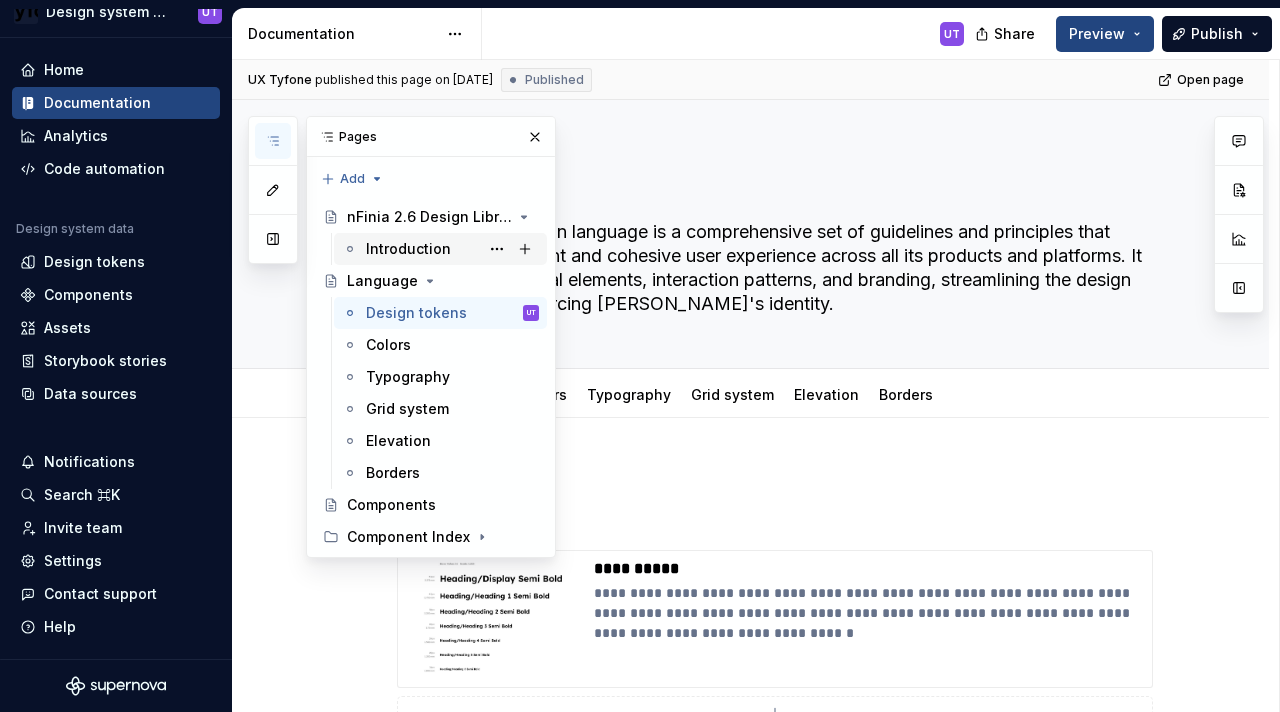 click on "Introduction" at bounding box center [408, 249] 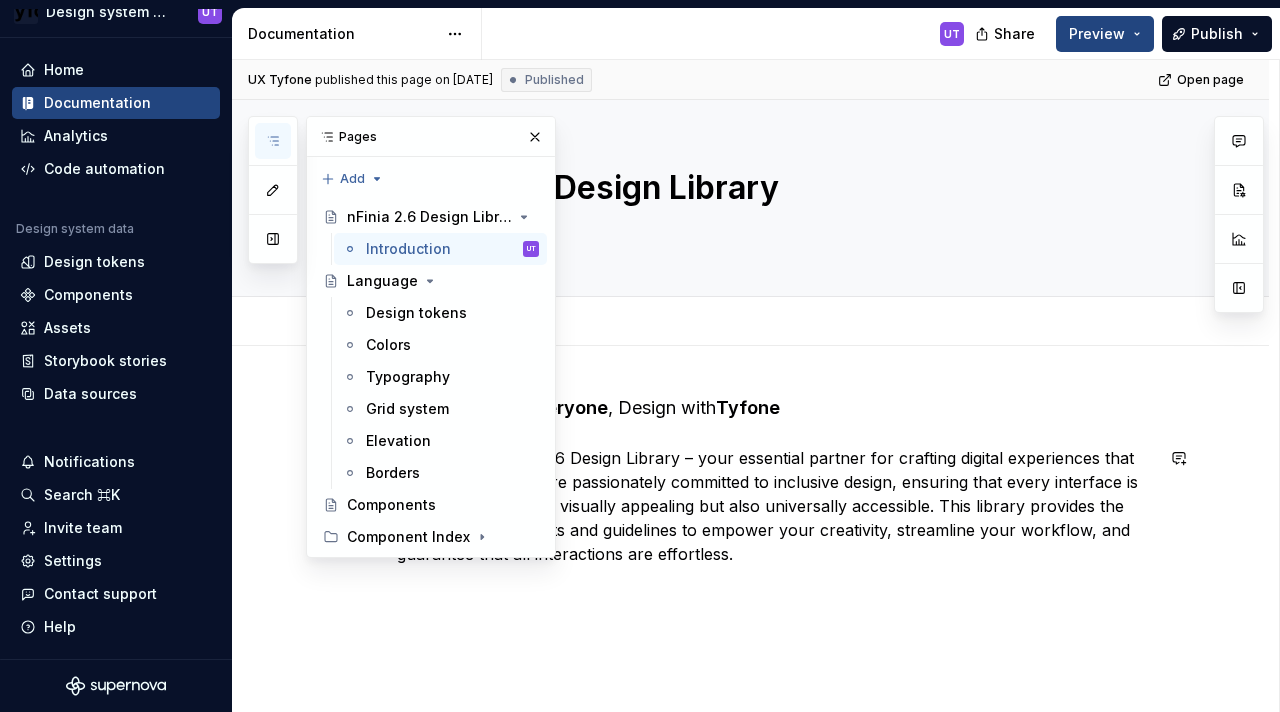 click on "Design for  Everyone , Design with  [PERSON_NAME] Welcome to nFinia 2.6 Design Library – your essential partner for crafting digital experiences that truly resonate. We are passionately committed to inclusive design, ensuring that every interface is not only intuitive and visually appealing but also universally accessible. This library provides the foundational elements and guidelines to empower your creativity, streamline your workflow, and guarantee that all interactions are effortless." at bounding box center [775, 480] 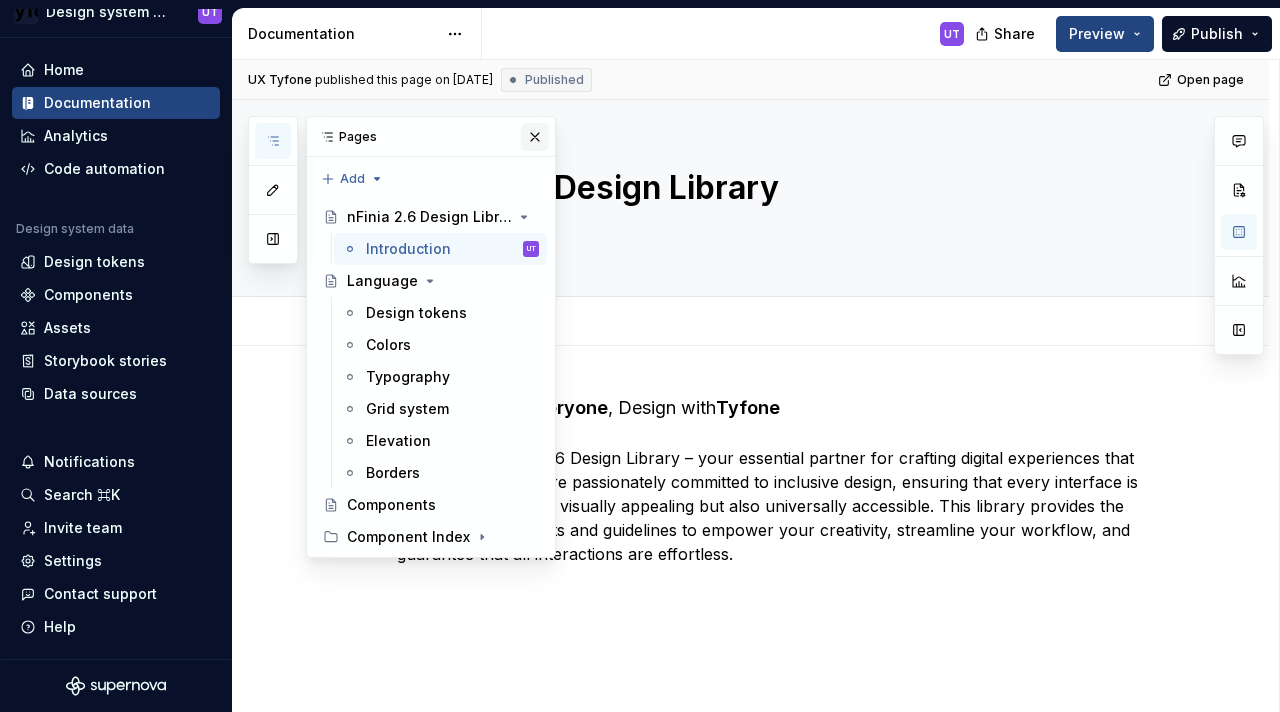 click at bounding box center (535, 137) 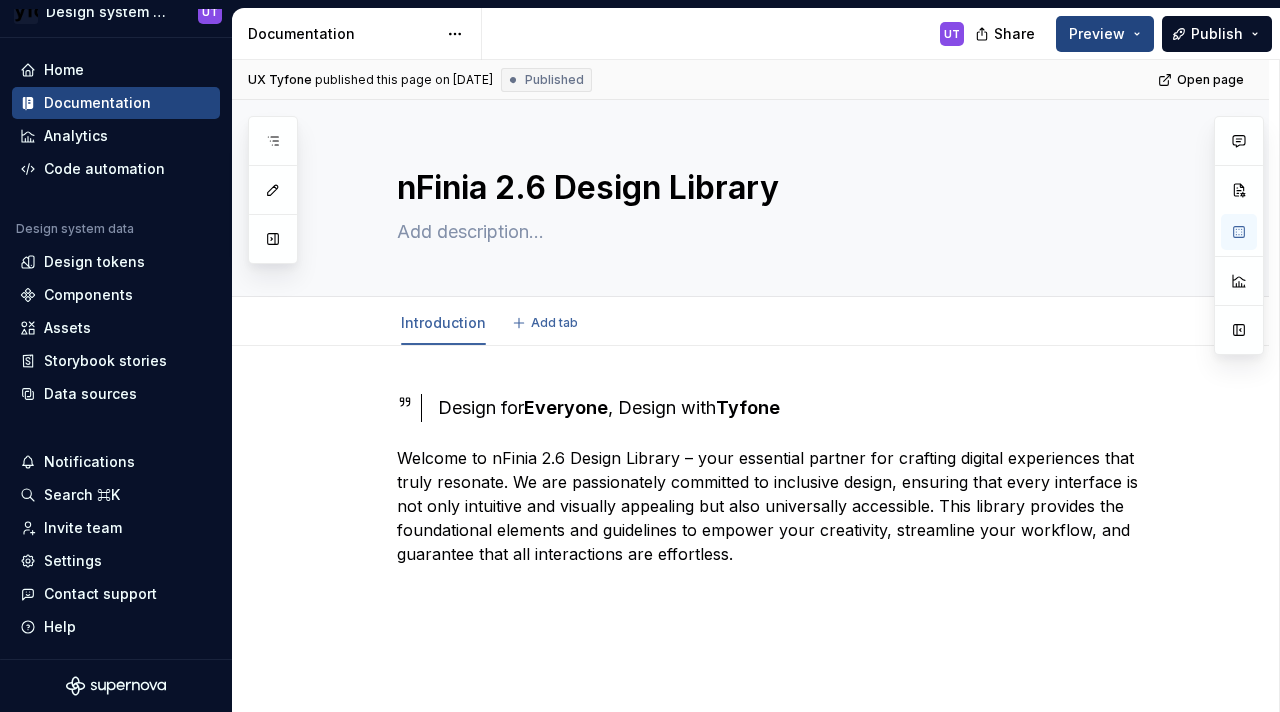 type on "*" 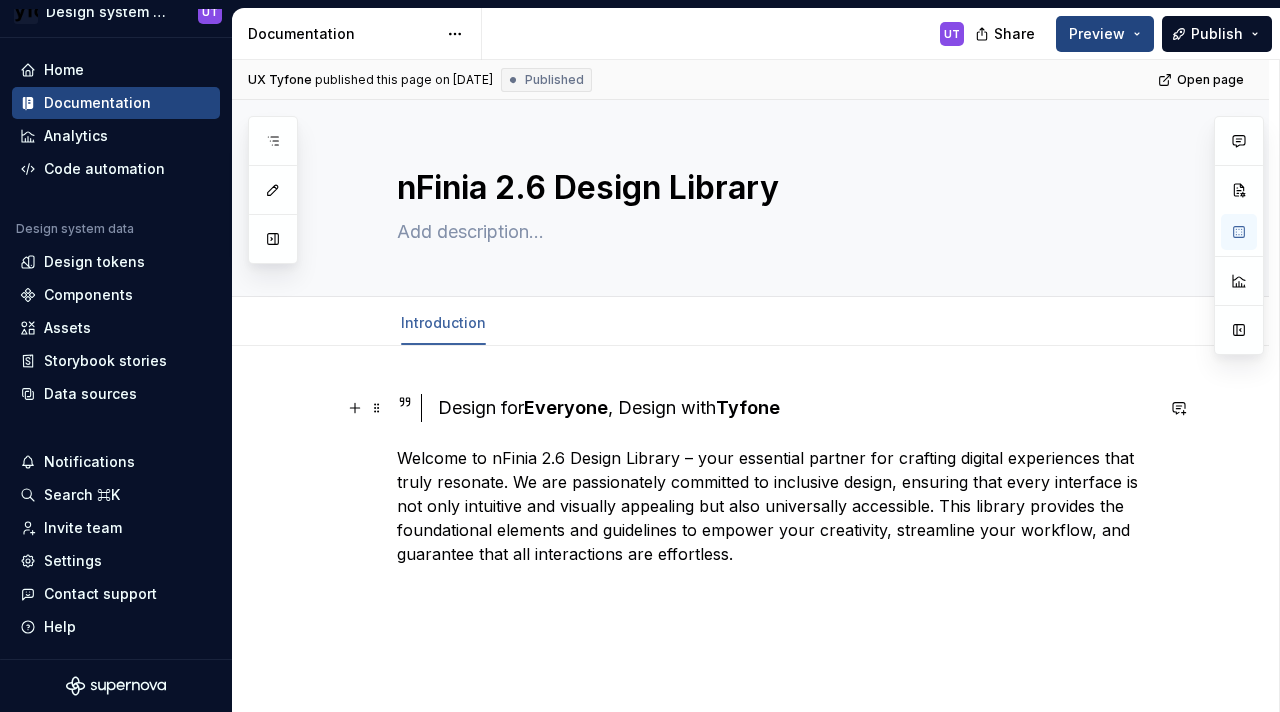 click on "Design for  Everyone , Design with  Tyfone" at bounding box center (795, 408) 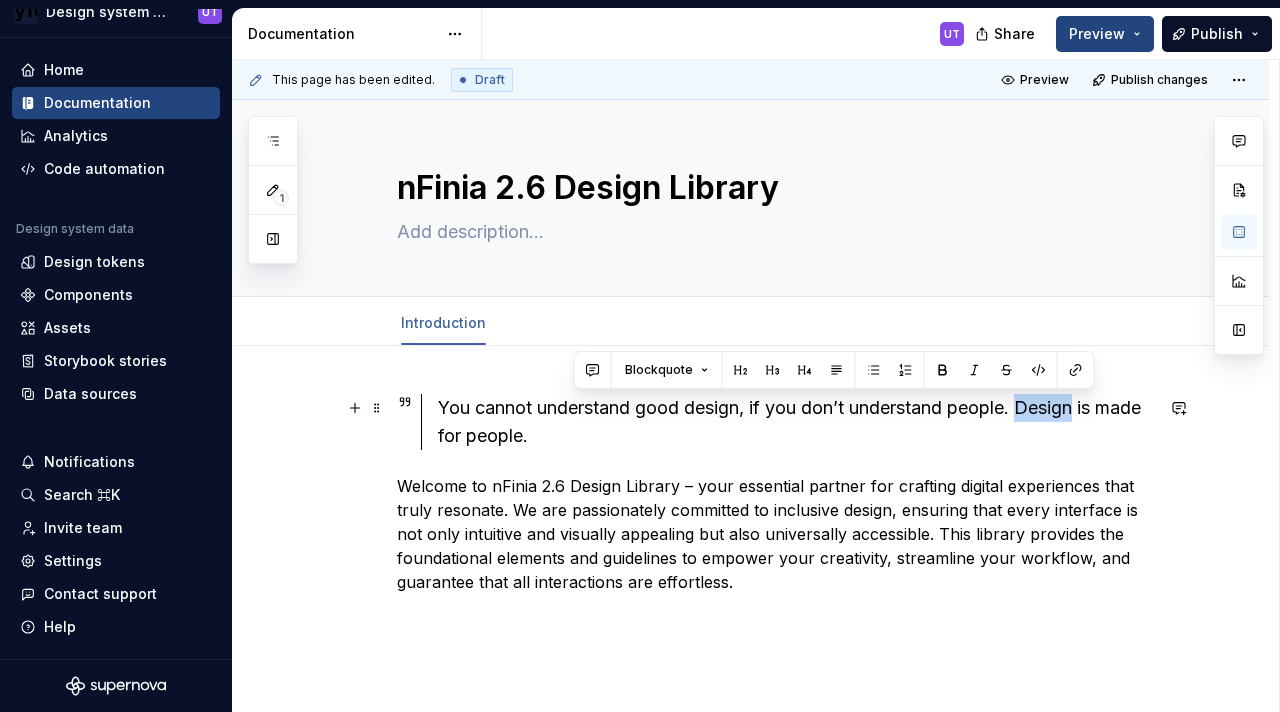 drag, startPoint x: 1033, startPoint y: 409, endPoint x: 1084, endPoint y: 413, distance: 51.156624 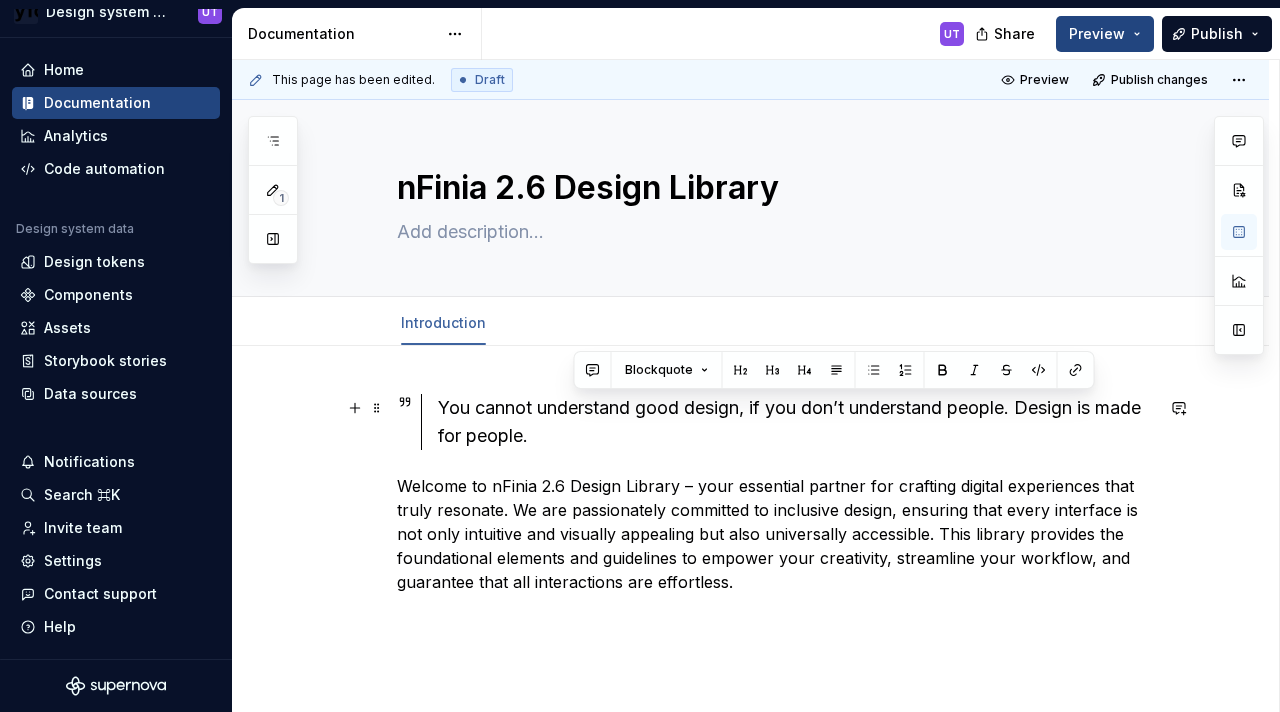 click on "You cannot understand good design, if you don’t understand people. Design is made for people." at bounding box center (795, 422) 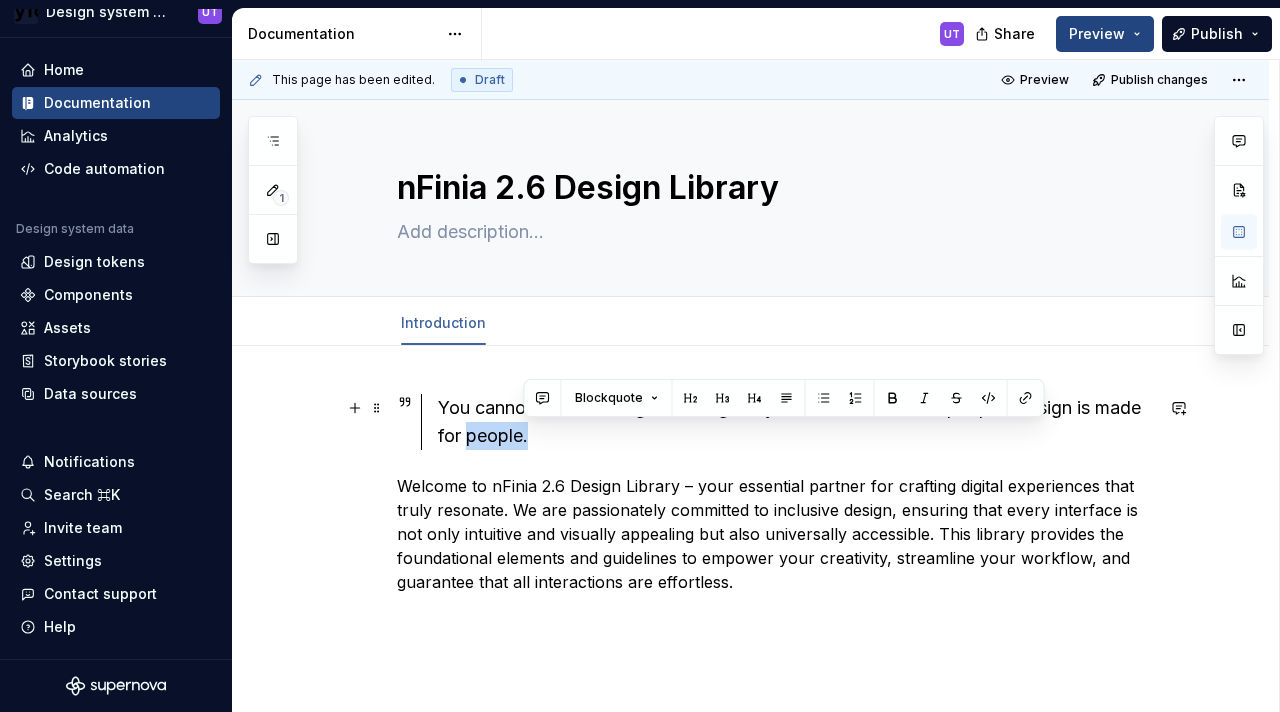 drag, startPoint x: 526, startPoint y: 439, endPoint x: 589, endPoint y: 438, distance: 63.007935 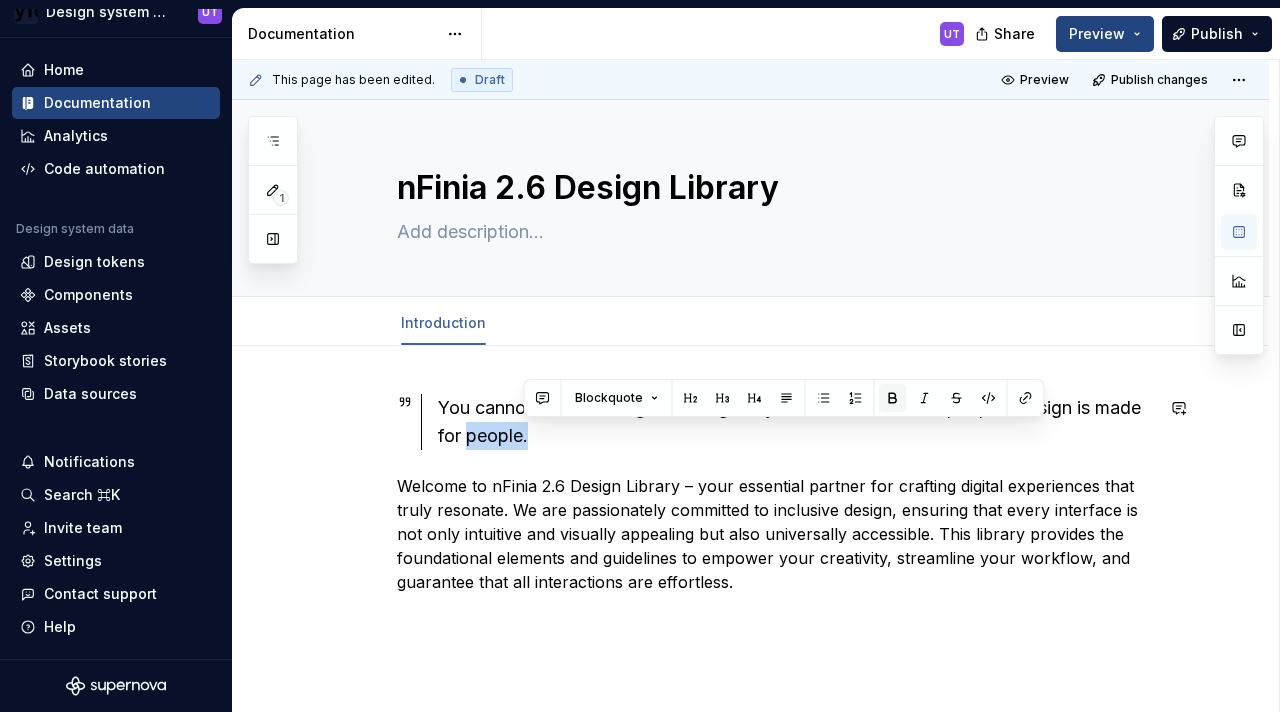 click at bounding box center [893, 398] 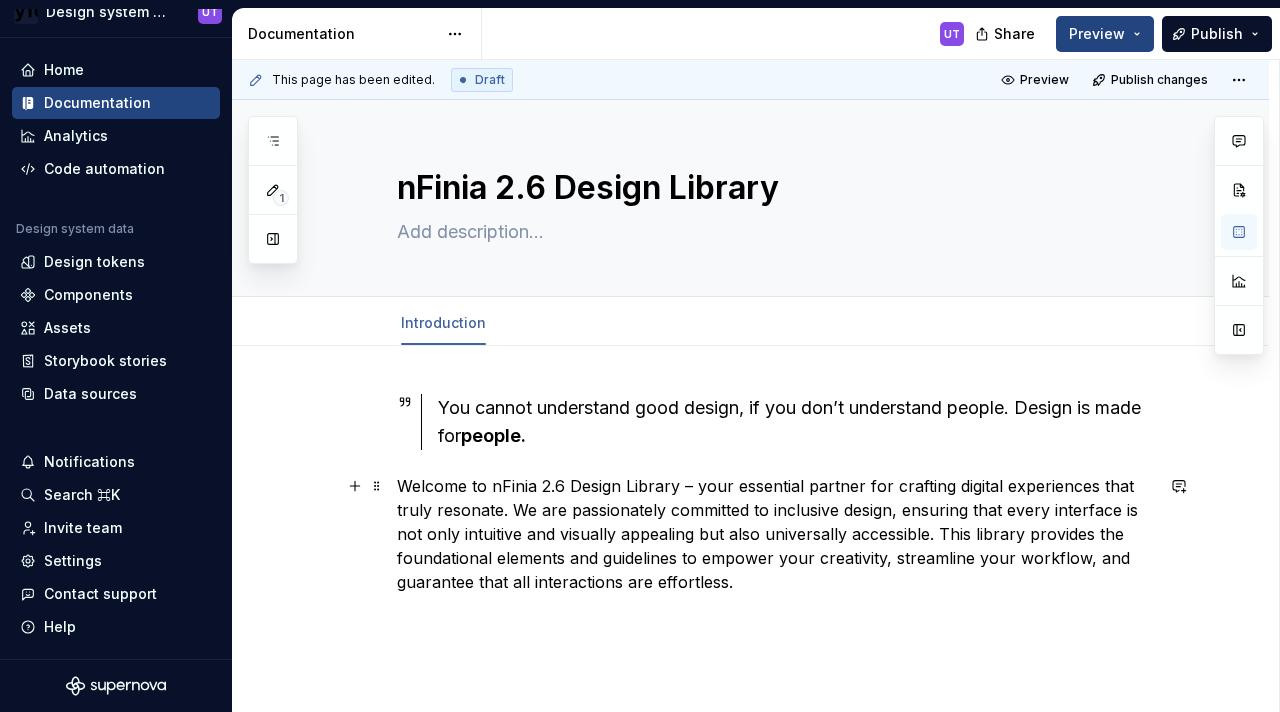 click on "Welcome to nFinia 2.6 Design Library – your essential partner for crafting digital experiences that truly resonate. We are passionately committed to inclusive design, ensuring that every interface is not only intuitive and visually appealing but also universally accessible. This library provides the foundational elements and guidelines to empower your creativity, streamline your workflow, and guarantee that all interactions are effortless." at bounding box center (775, 534) 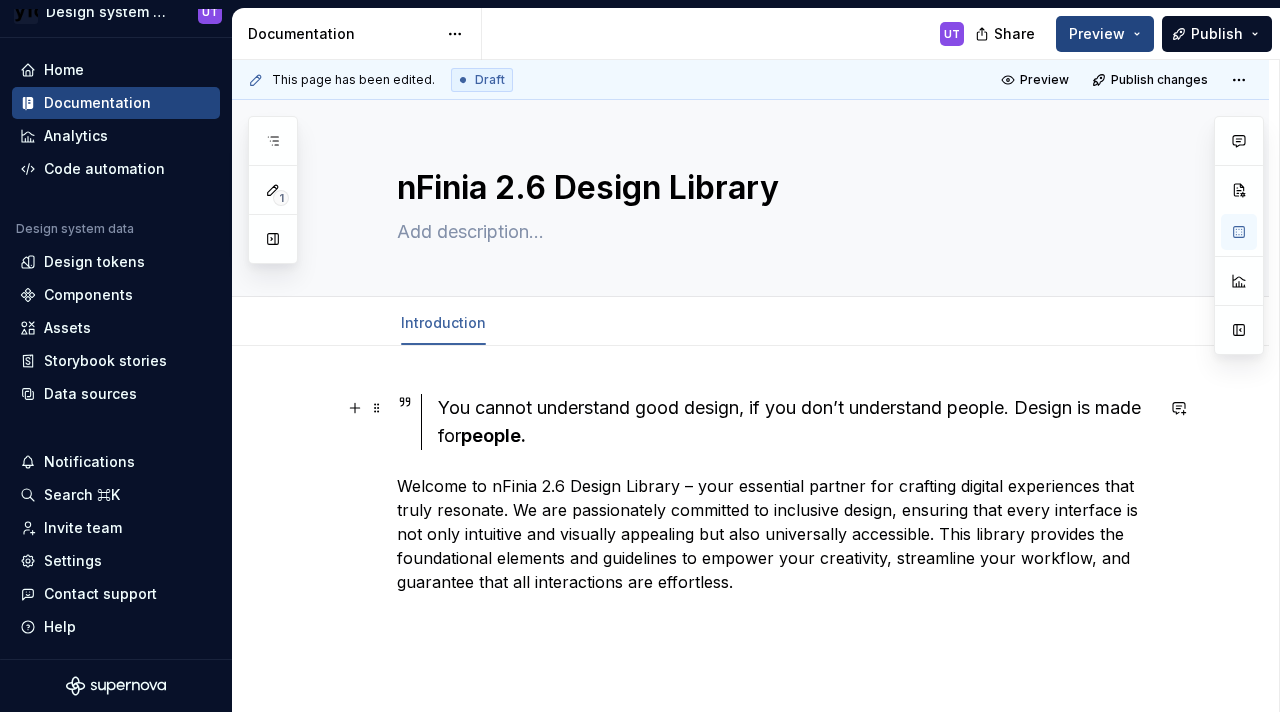 click on "You cannot understand good design, if you don’t understand people. Design is made for  people." at bounding box center [795, 422] 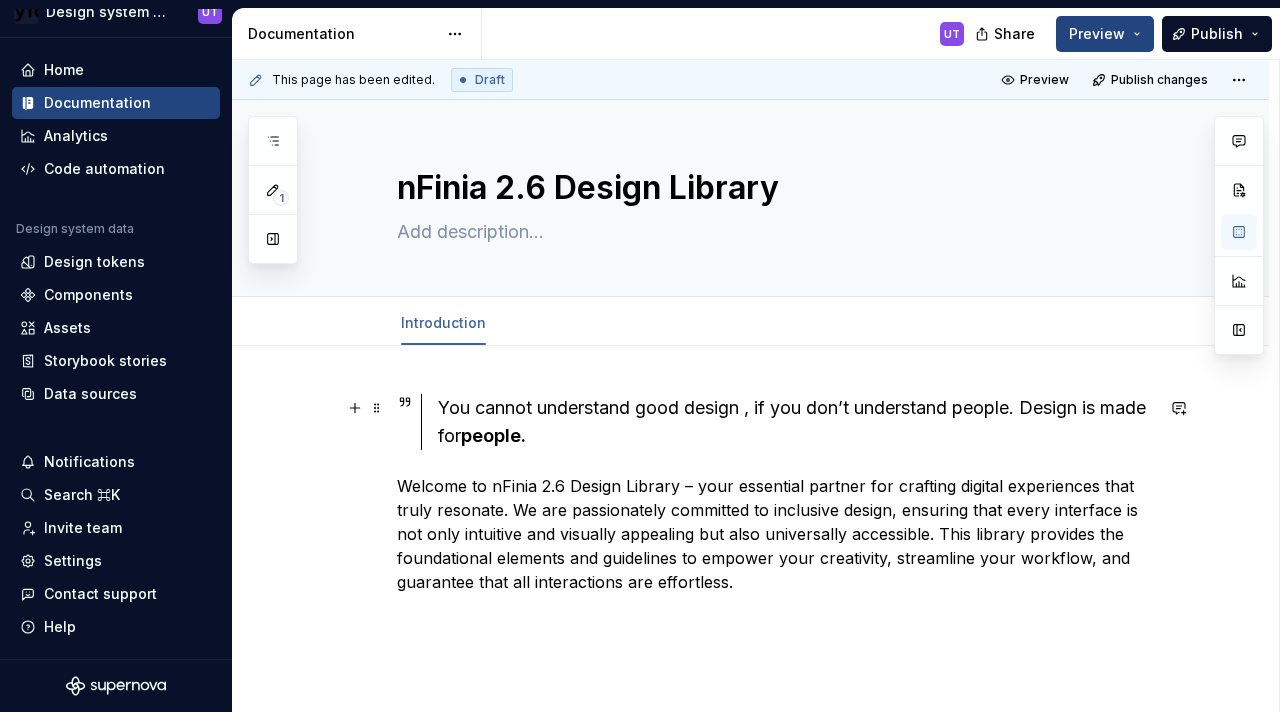 click on "You cannot understand good design , if you don’t understand people. Design is made for  people." at bounding box center [795, 422] 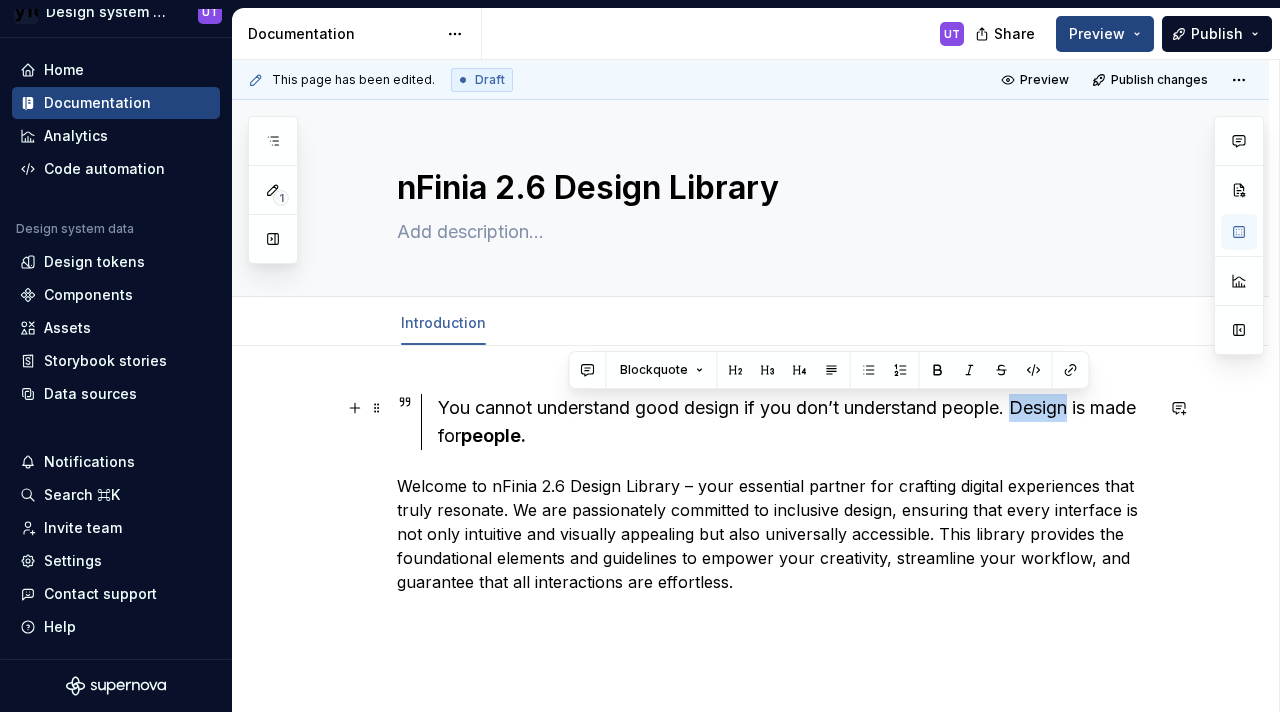 drag, startPoint x: 1085, startPoint y: 418, endPoint x: 1029, endPoint y: 402, distance: 58.24088 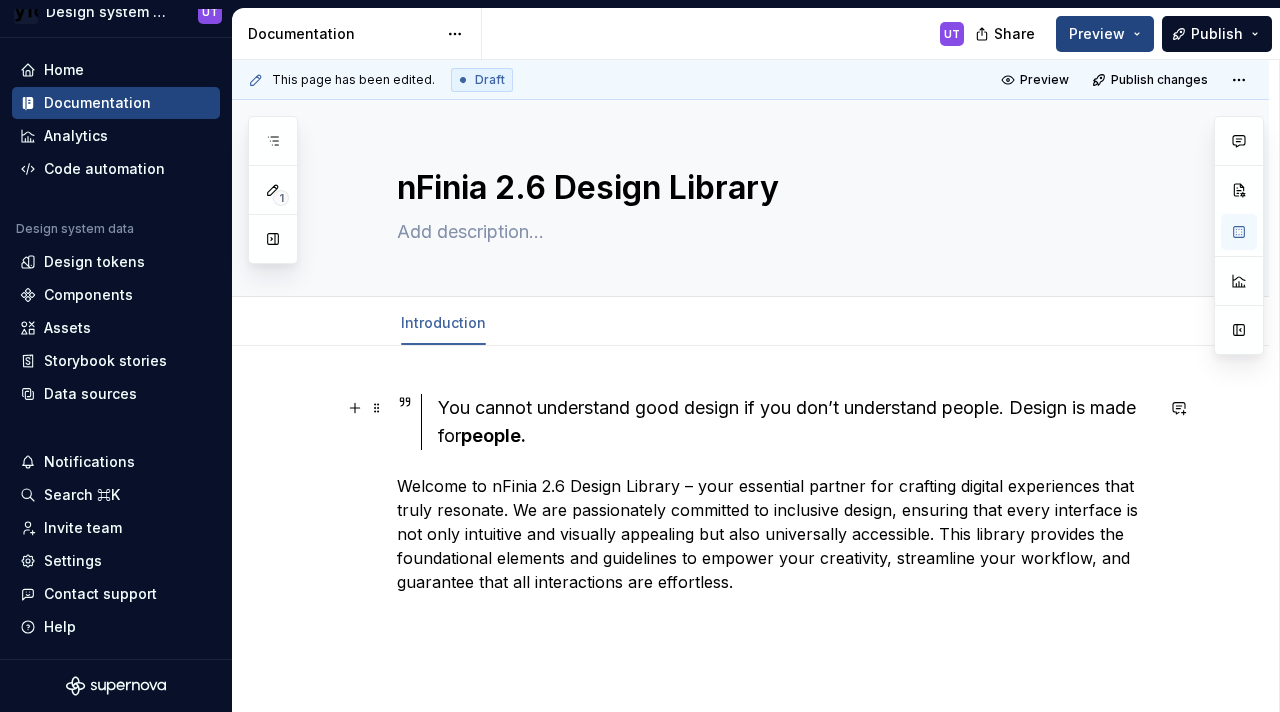 click on "You cannot understand good design if you don’t understand people. Design is made for  people." at bounding box center [795, 422] 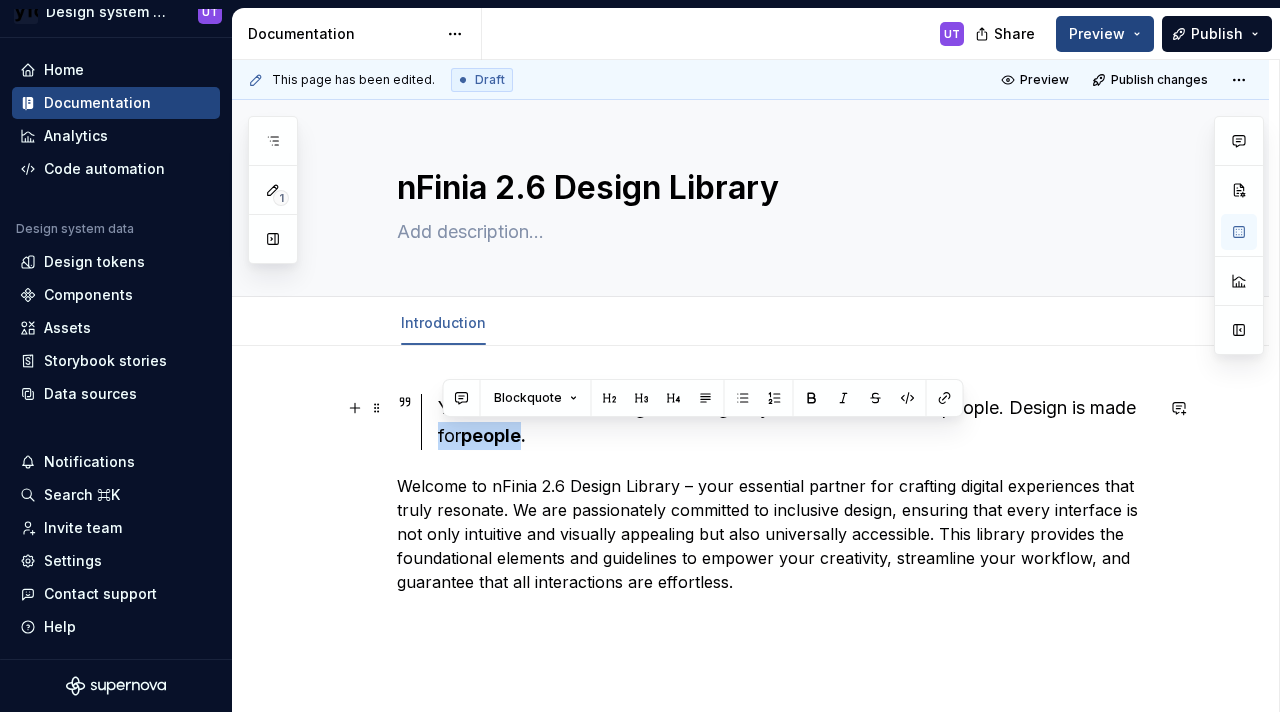 drag, startPoint x: 442, startPoint y: 441, endPoint x: 532, endPoint y: 439, distance: 90.02222 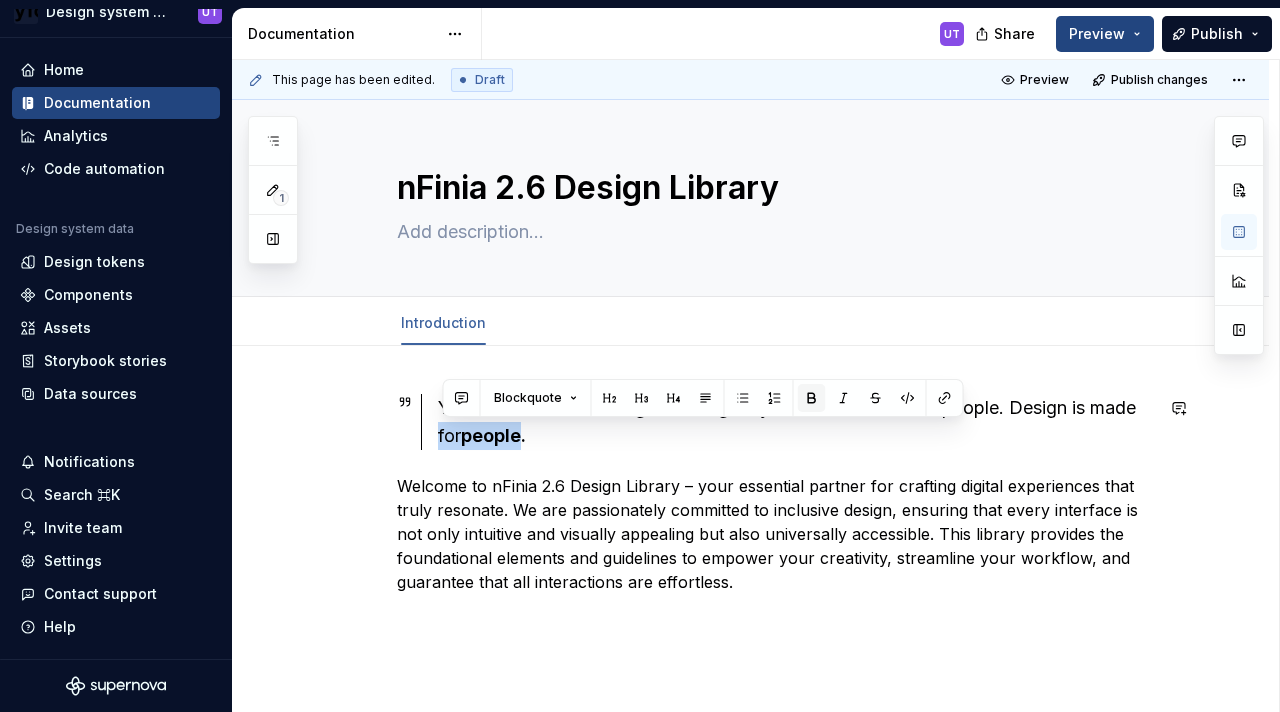 click at bounding box center (812, 398) 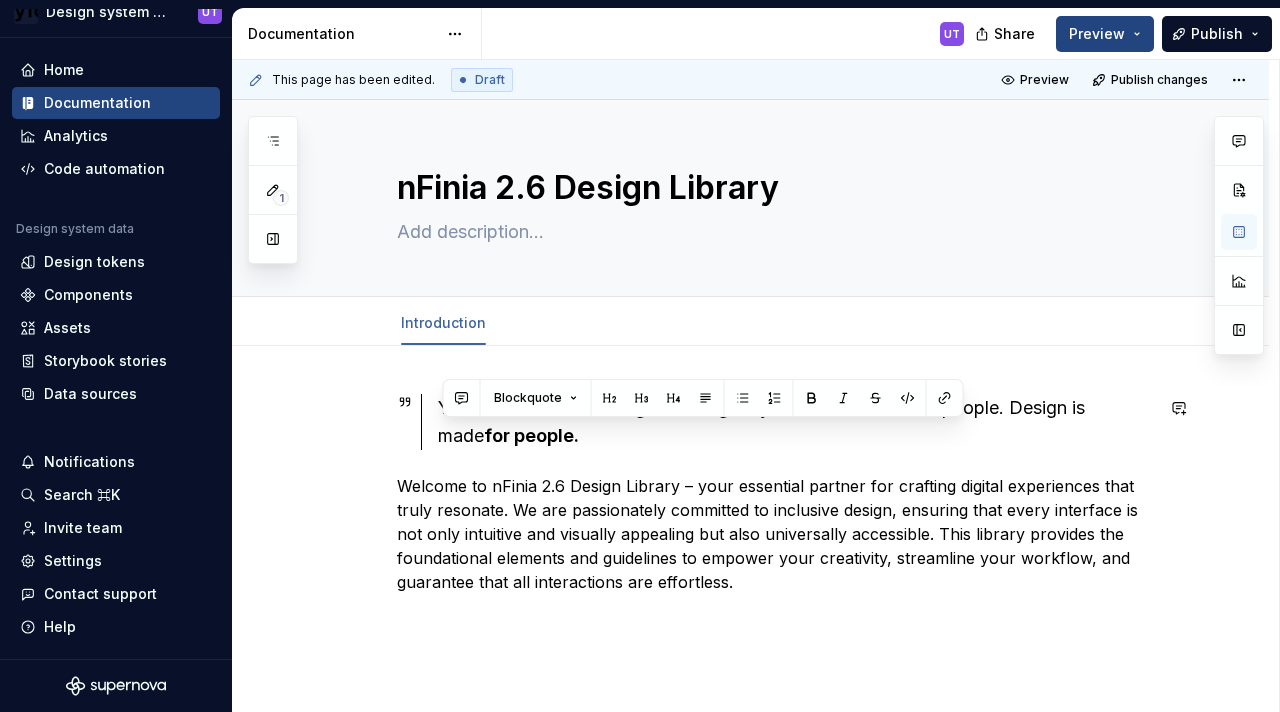 click on "You cannot understand good design if you don’t understand people. Design is made  for people. Welcome to nFinia 2.6 Design Library – your essential partner for crafting digital experiences that truly resonate. We are passionately committed to inclusive design, ensuring that every interface is not only intuitive and visually appealing but also universally accessible. This library provides the foundational elements and guidelines to empower your creativity, streamline your workflow, and guarantee that all interactions are effortless." at bounding box center [775, 494] 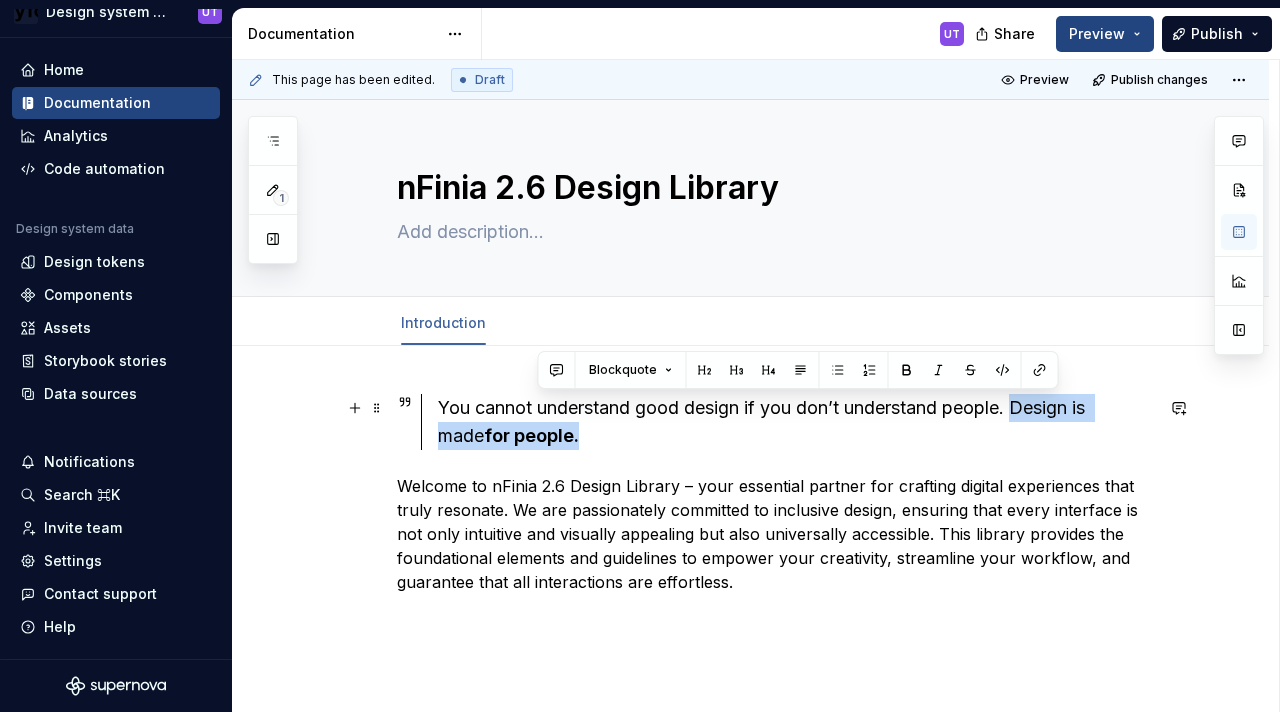 drag, startPoint x: 1027, startPoint y: 406, endPoint x: 539, endPoint y: 446, distance: 489.6366 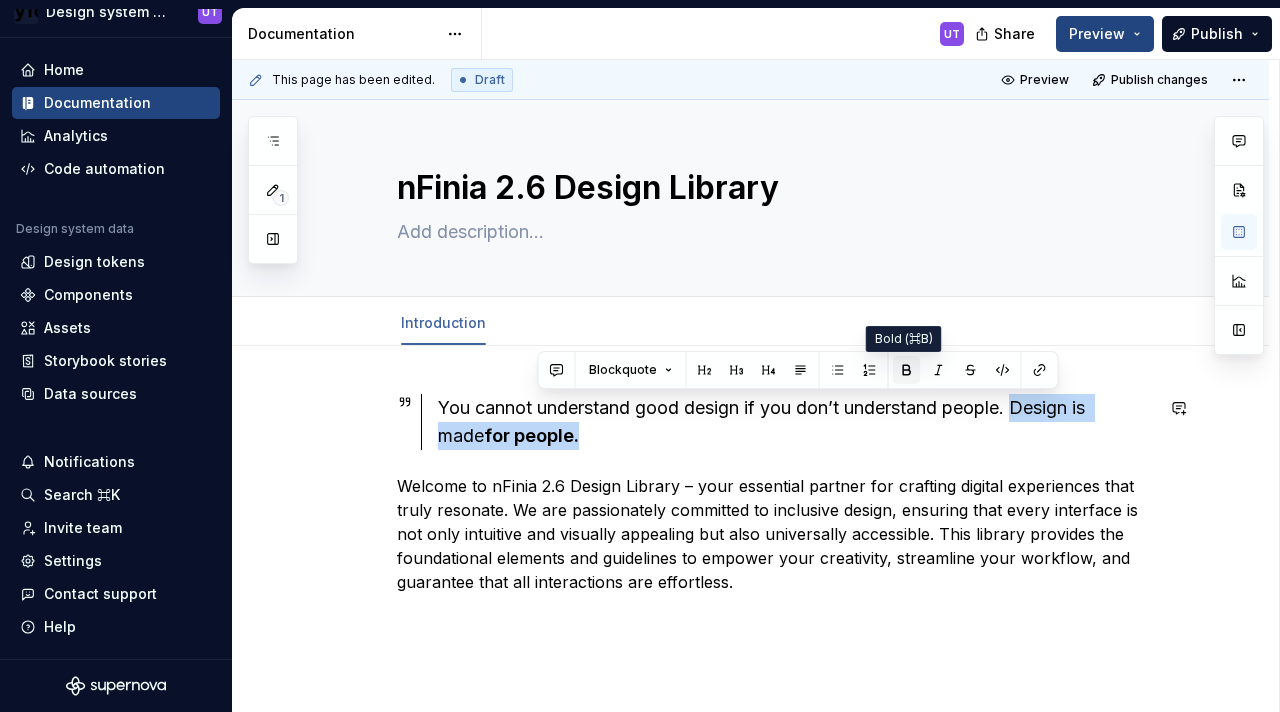 click at bounding box center (907, 370) 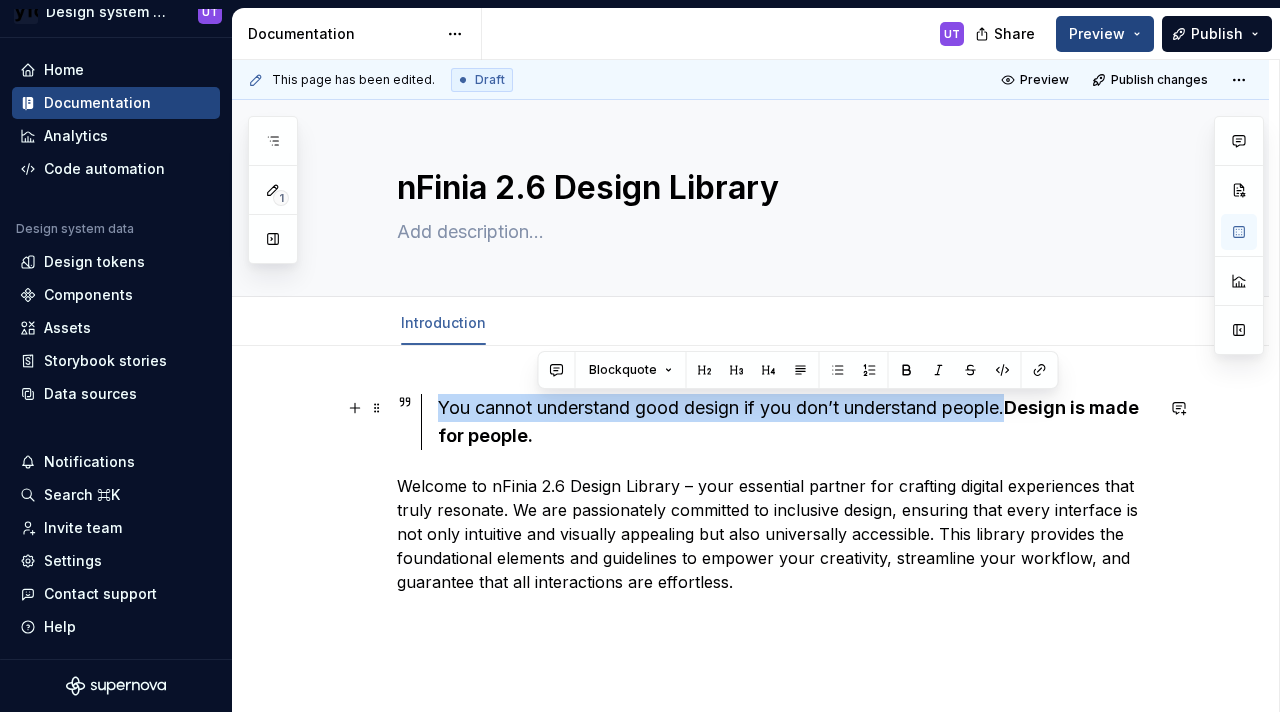 click on "You cannot understand good design if you don’t understand people.  Design is made for people." at bounding box center (795, 422) 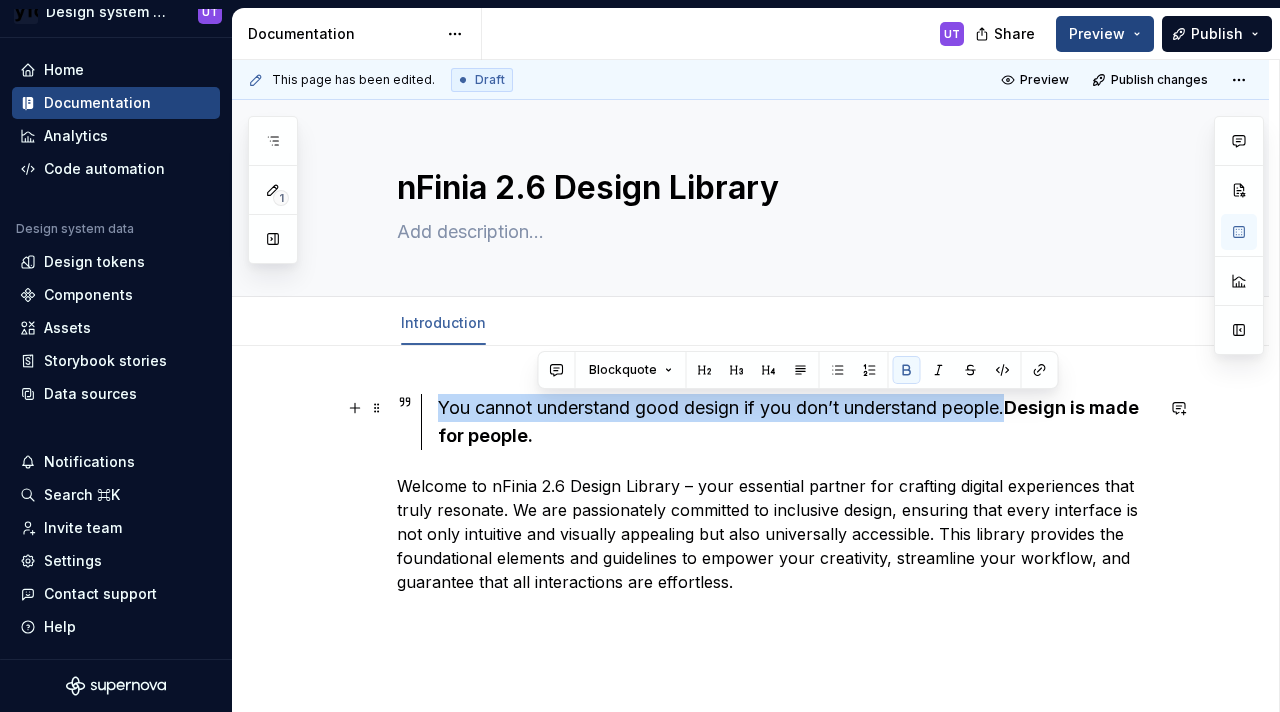 click on "You cannot understand good design if you don’t understand people.  Design is made for people." at bounding box center (795, 422) 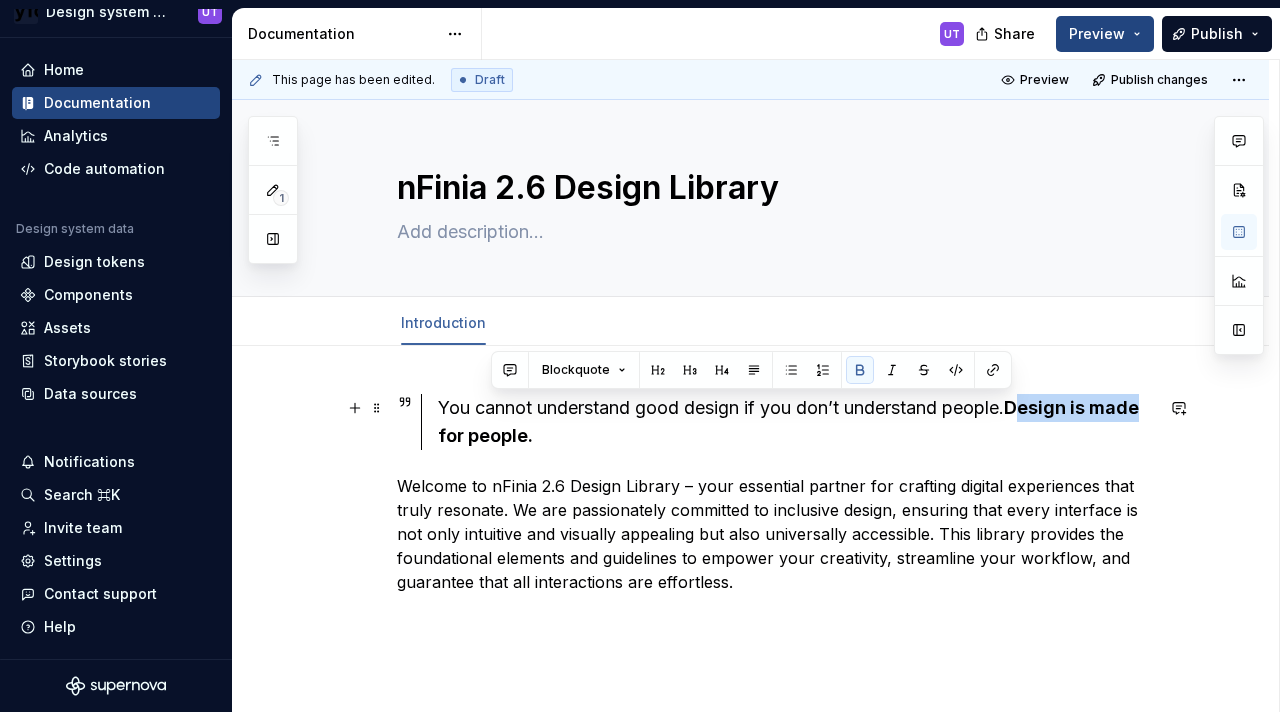 drag, startPoint x: 1034, startPoint y: 411, endPoint x: 489, endPoint y: 431, distance: 545.3668 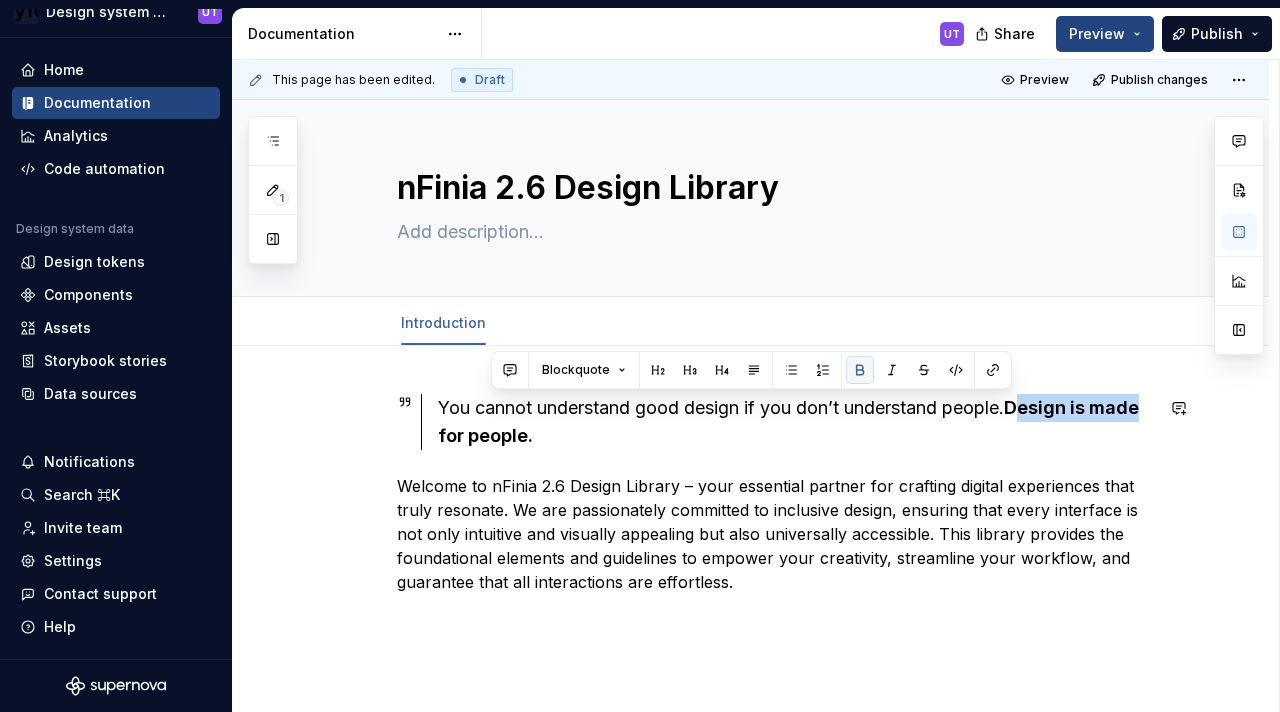click at bounding box center (860, 370) 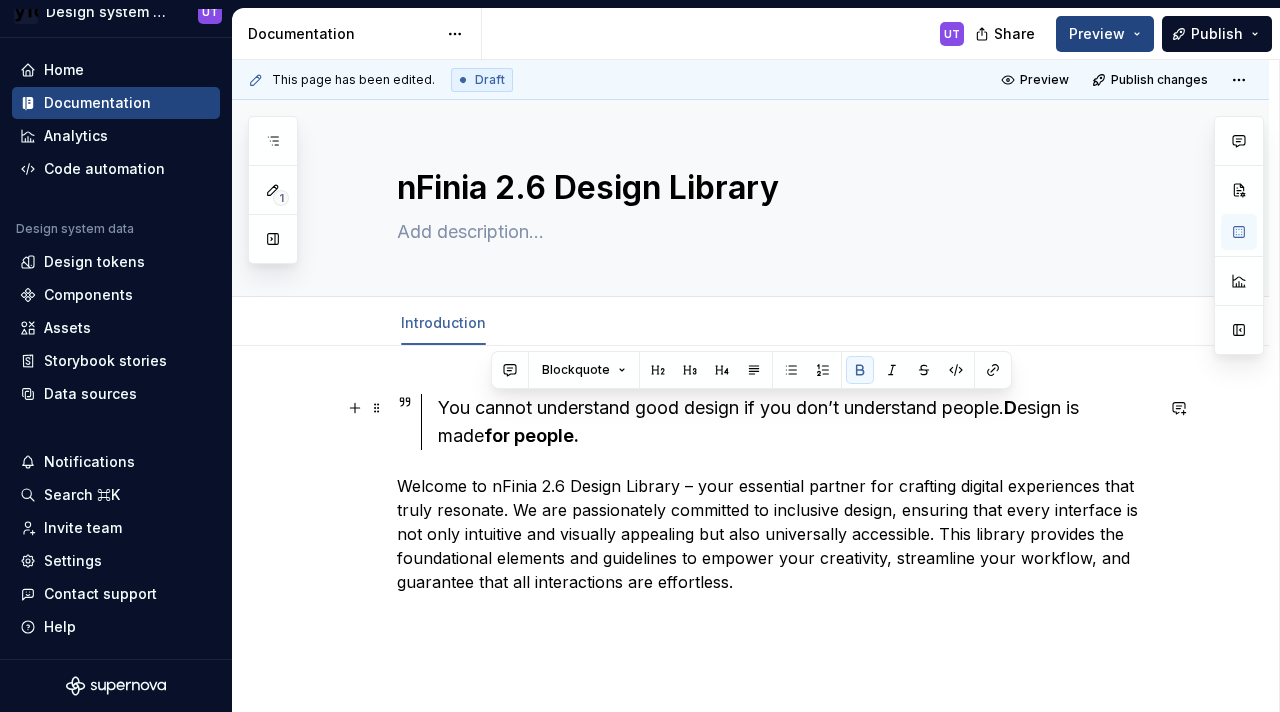 click on "You cannot understand good design if you don’t understand people.  D esign is made  for people." at bounding box center [795, 422] 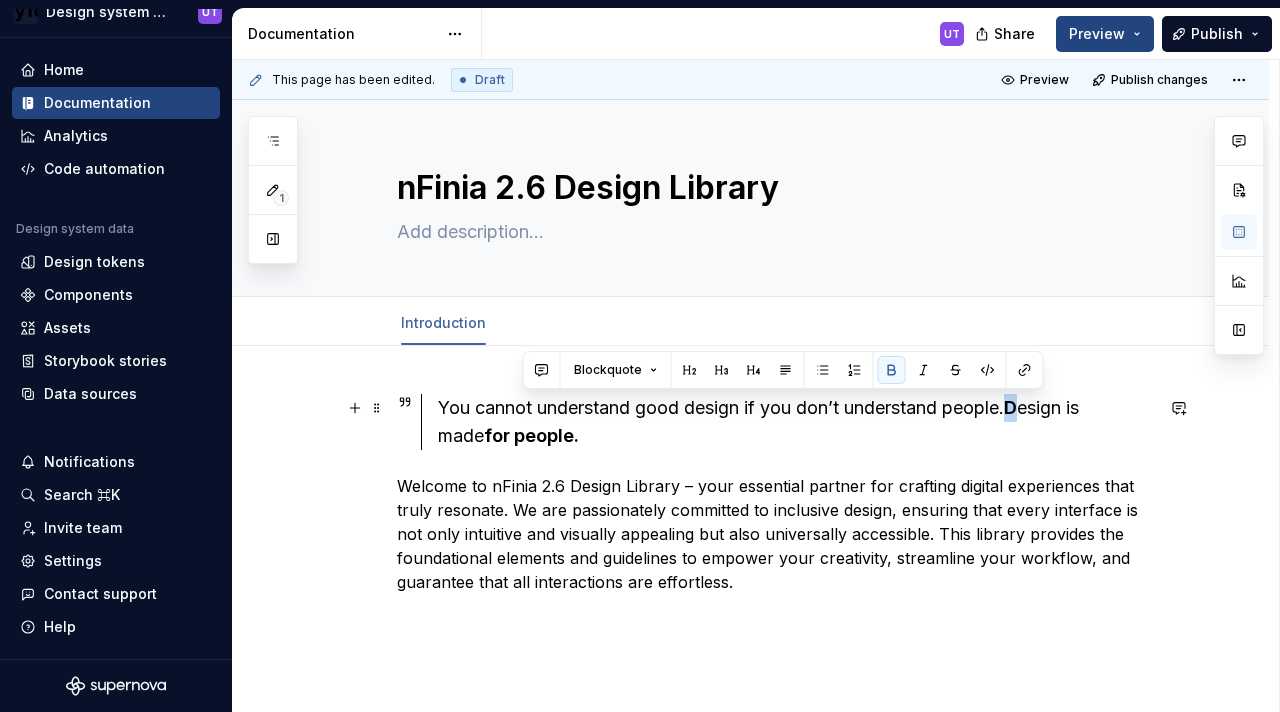 drag, startPoint x: 1037, startPoint y: 410, endPoint x: 1027, endPoint y: 404, distance: 11.661903 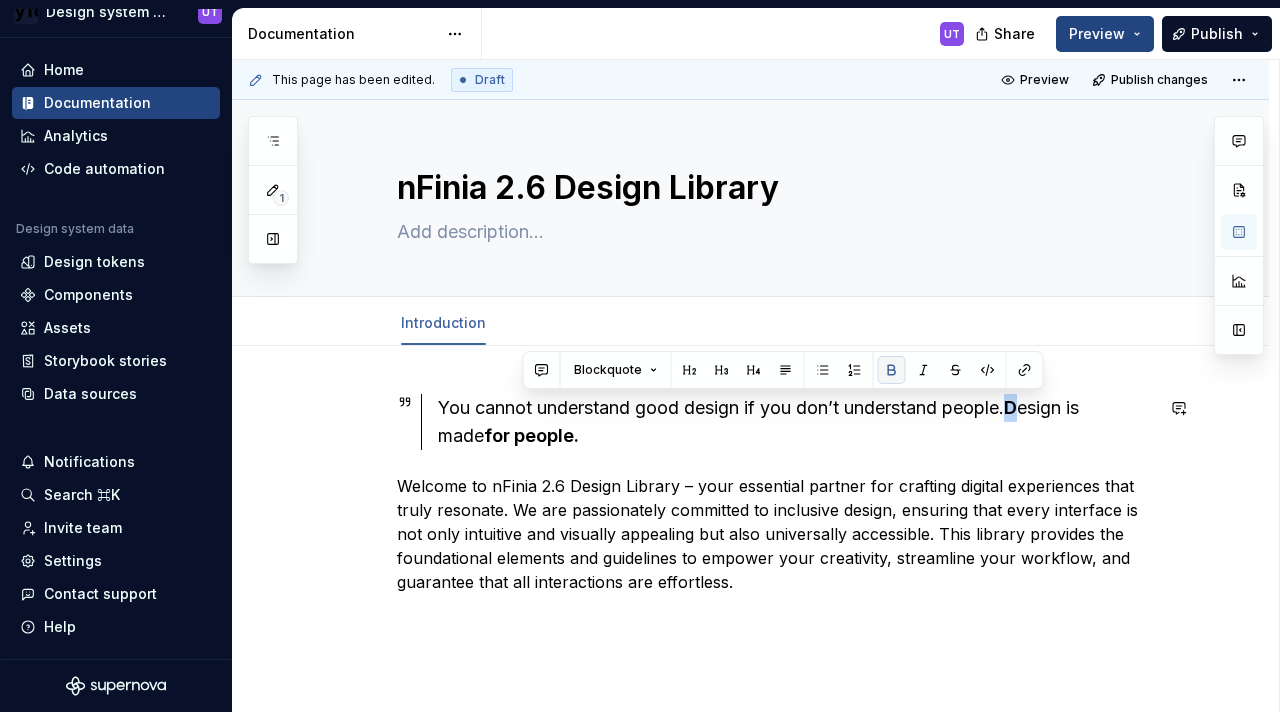 click at bounding box center [892, 370] 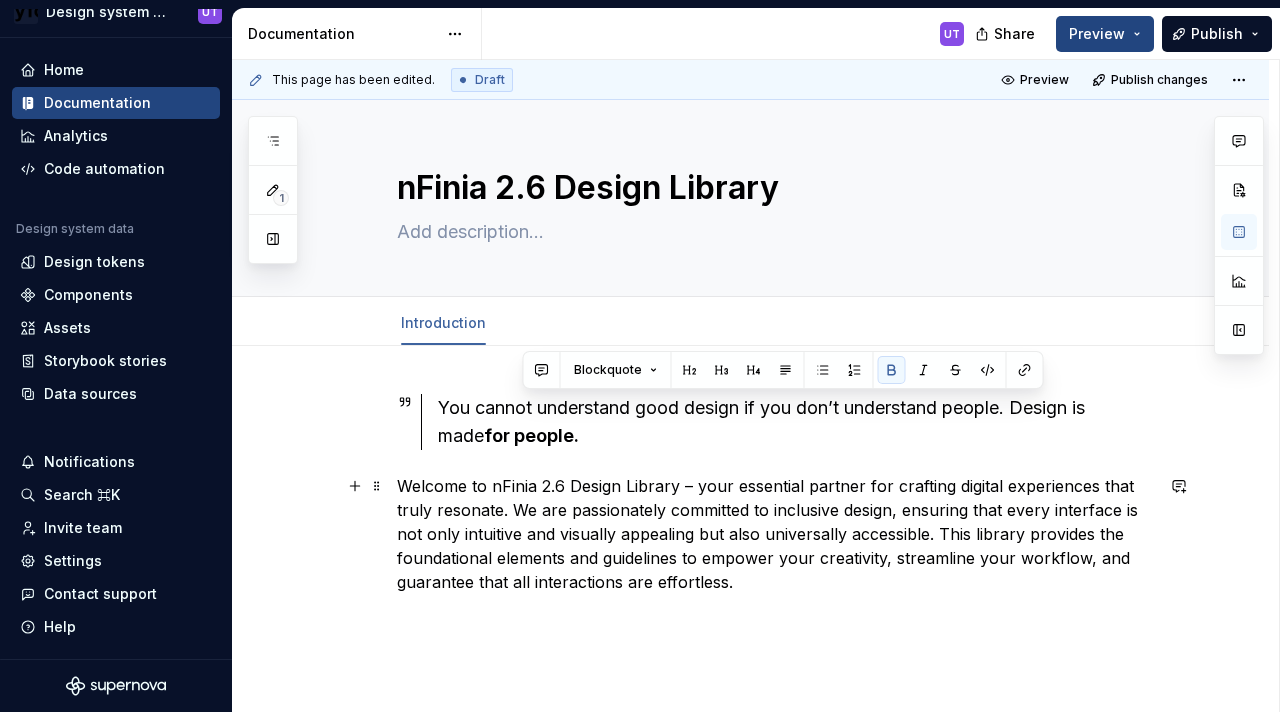 click on "Welcome to nFinia 2.6 Design Library – your essential partner for crafting digital experiences that truly resonate. We are passionately committed to inclusive design, ensuring that every interface is not only intuitive and visually appealing but also universally accessible. This library provides the foundational elements and guidelines to empower your creativity, streamline your workflow, and guarantee that all interactions are effortless." at bounding box center (775, 534) 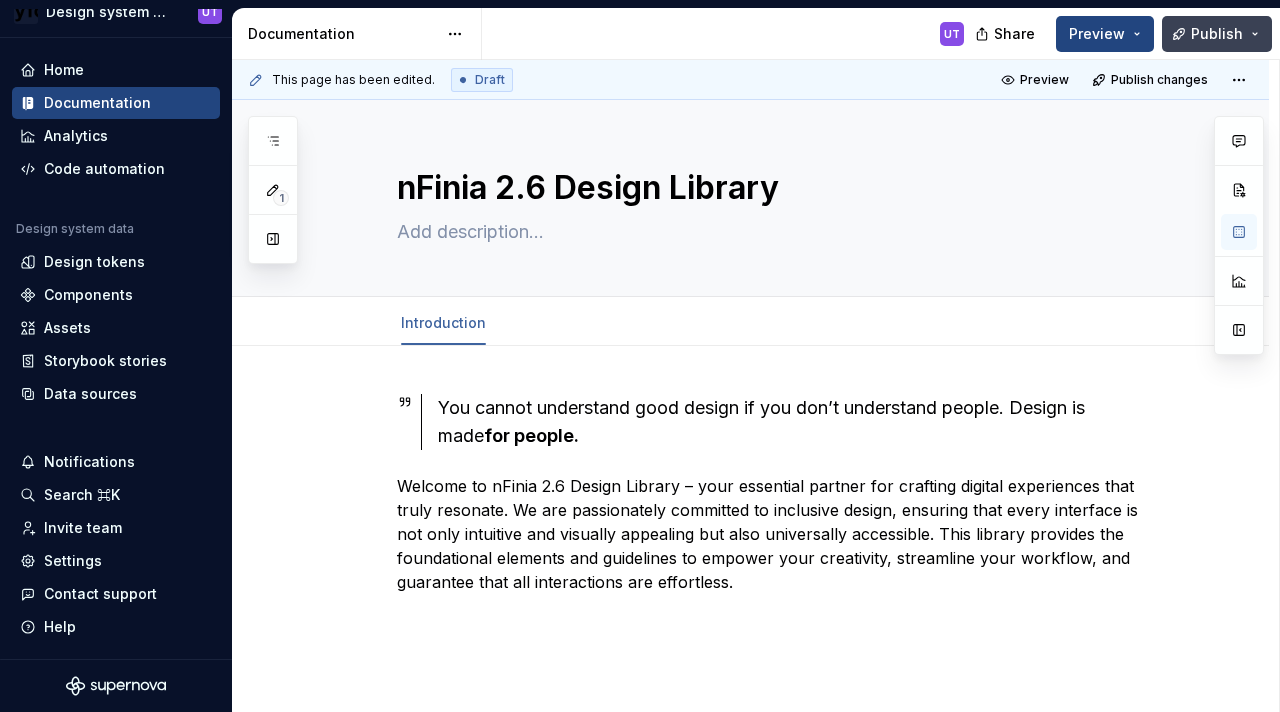 click on "Publish" at bounding box center (1217, 34) 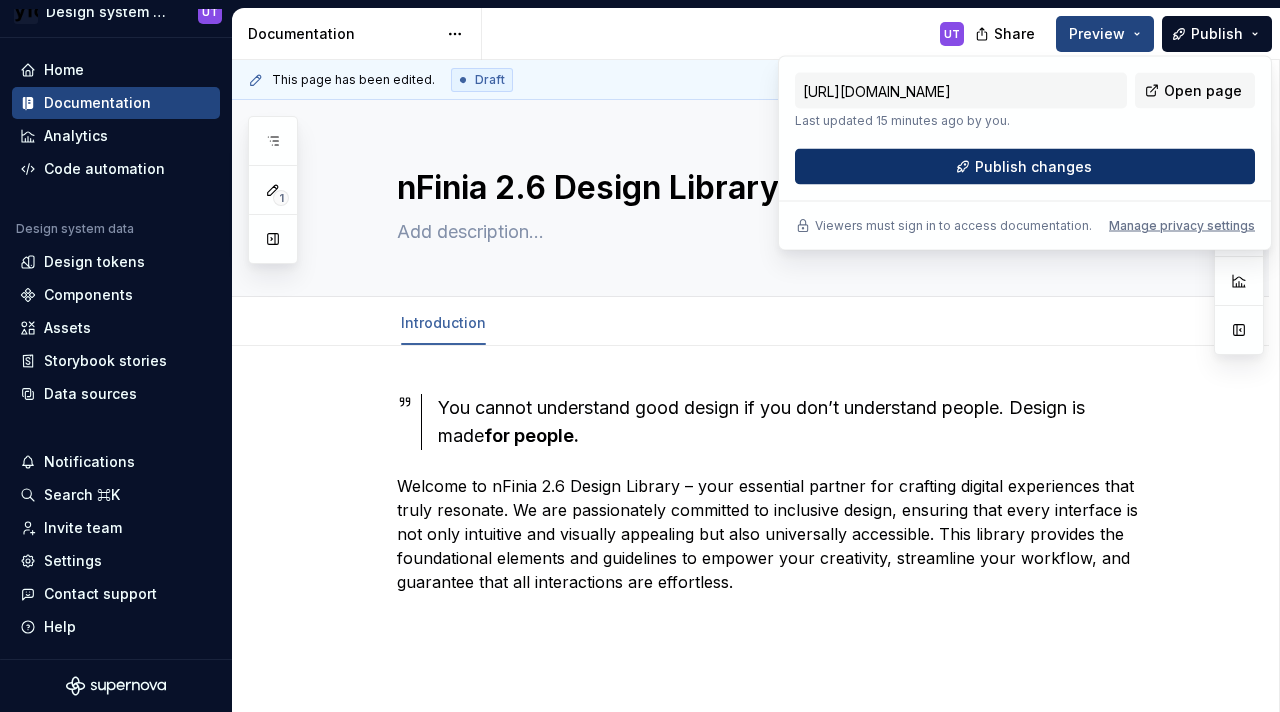 click on "Publish changes" at bounding box center [1025, 167] 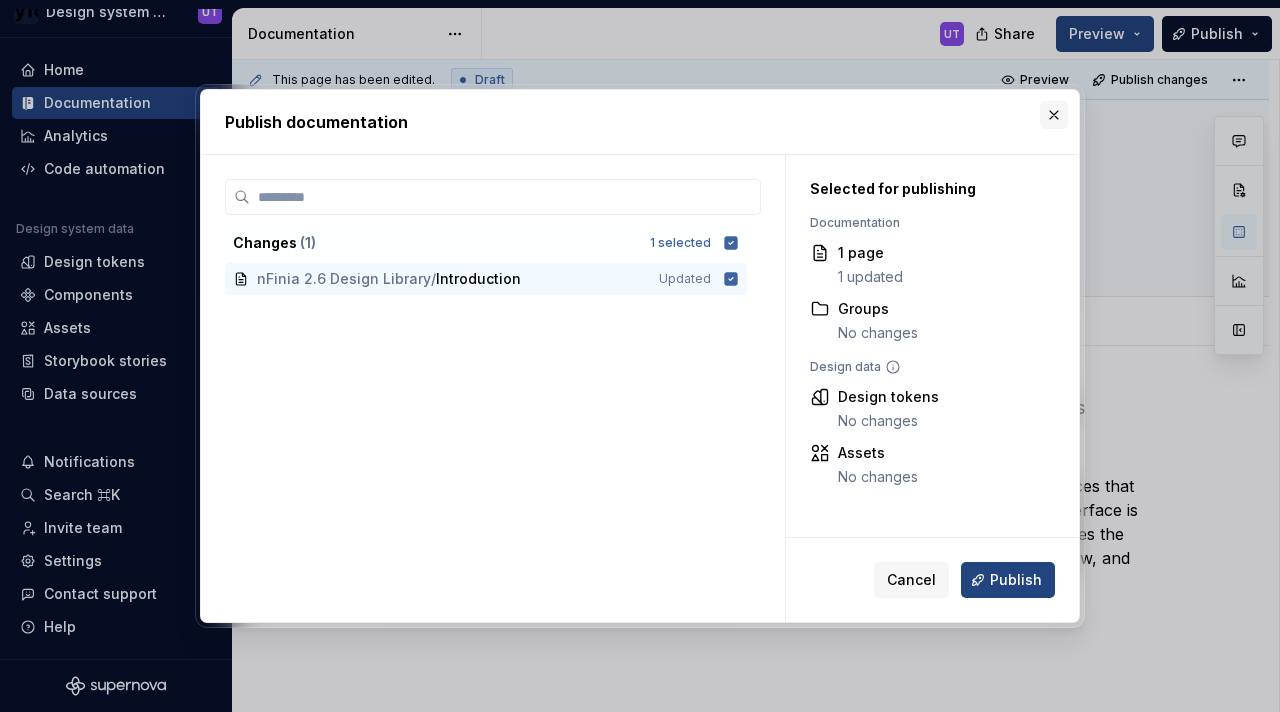 click at bounding box center (1054, 115) 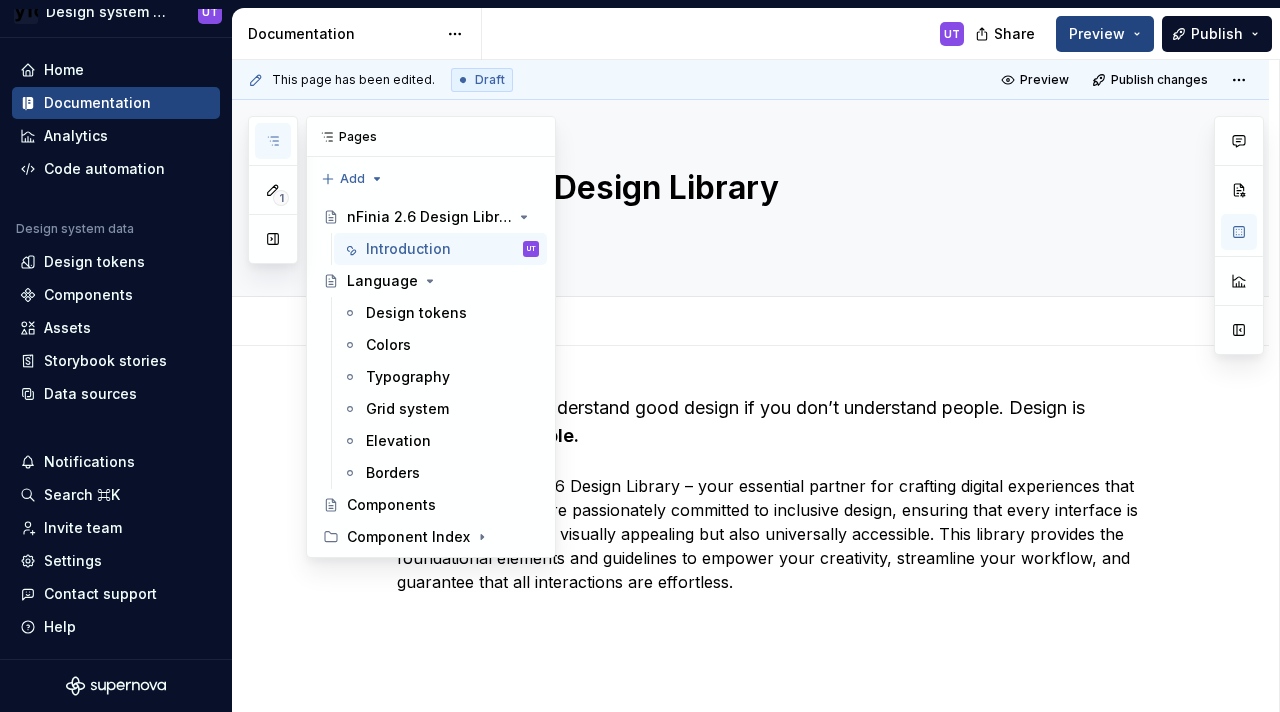 click 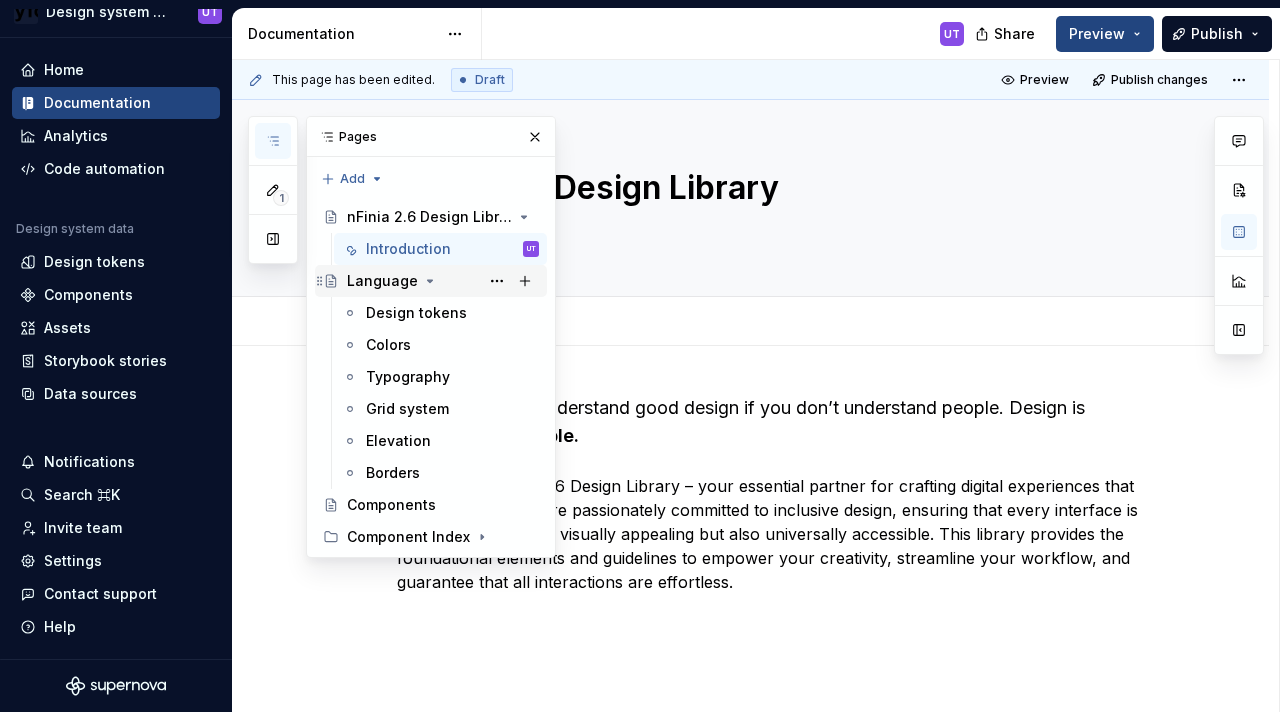 click on "Language" at bounding box center [382, 281] 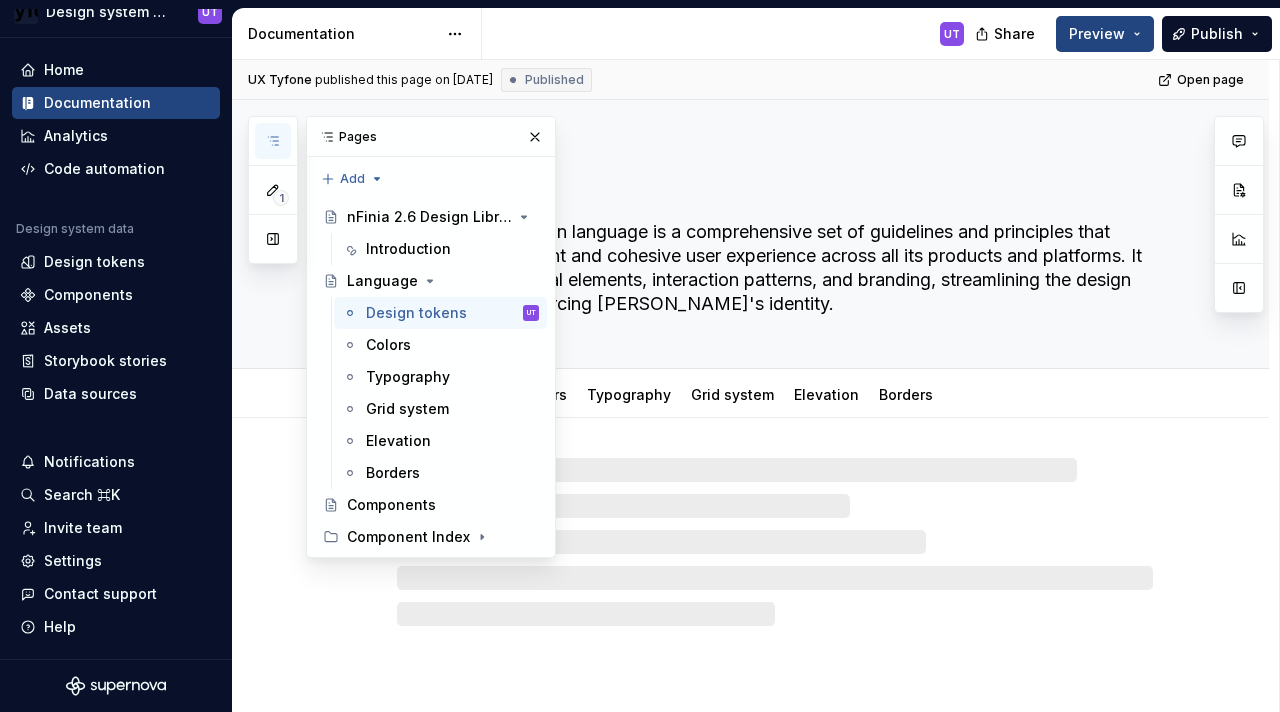 click on "Pages" at bounding box center [431, 137] 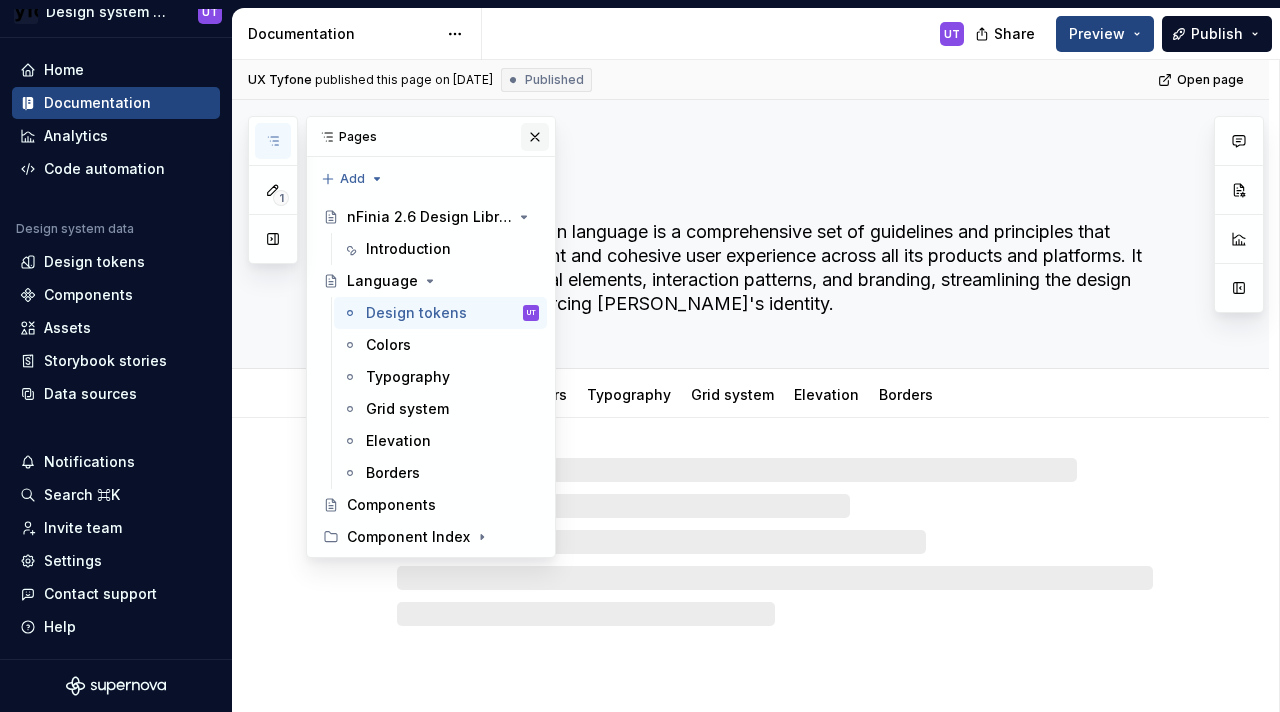 click at bounding box center [535, 137] 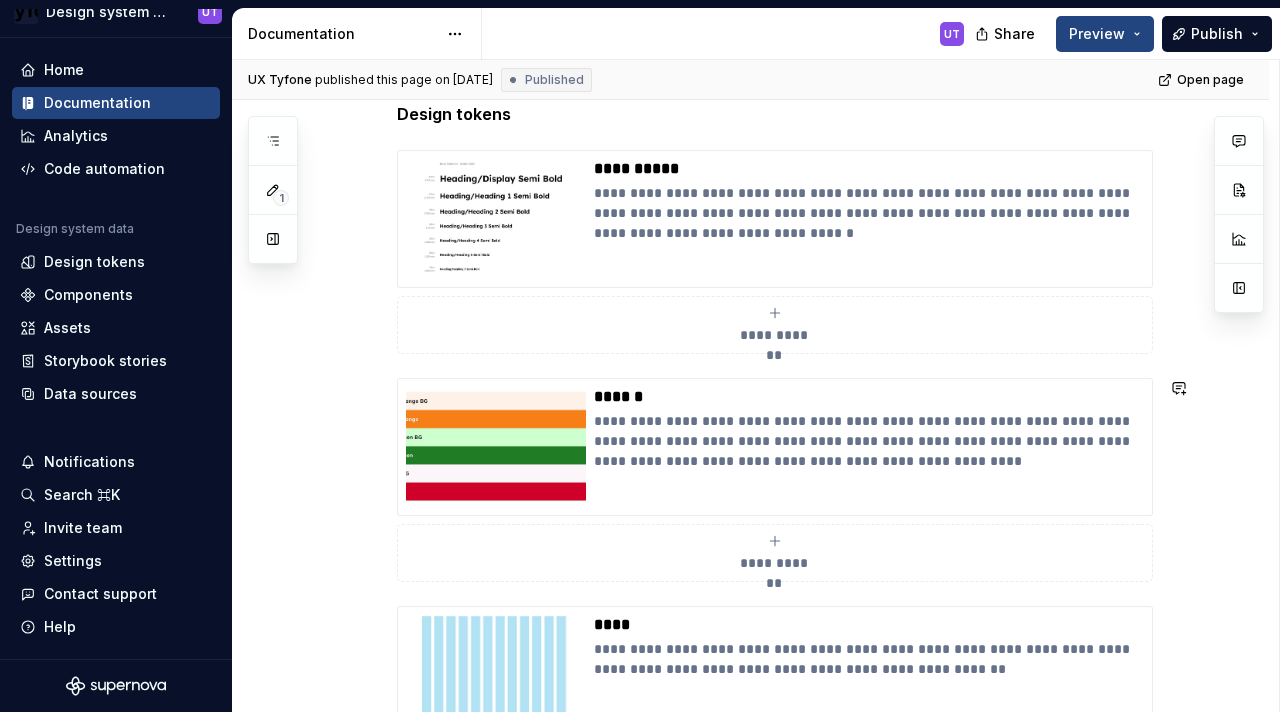 scroll, scrollTop: 398, scrollLeft: 0, axis: vertical 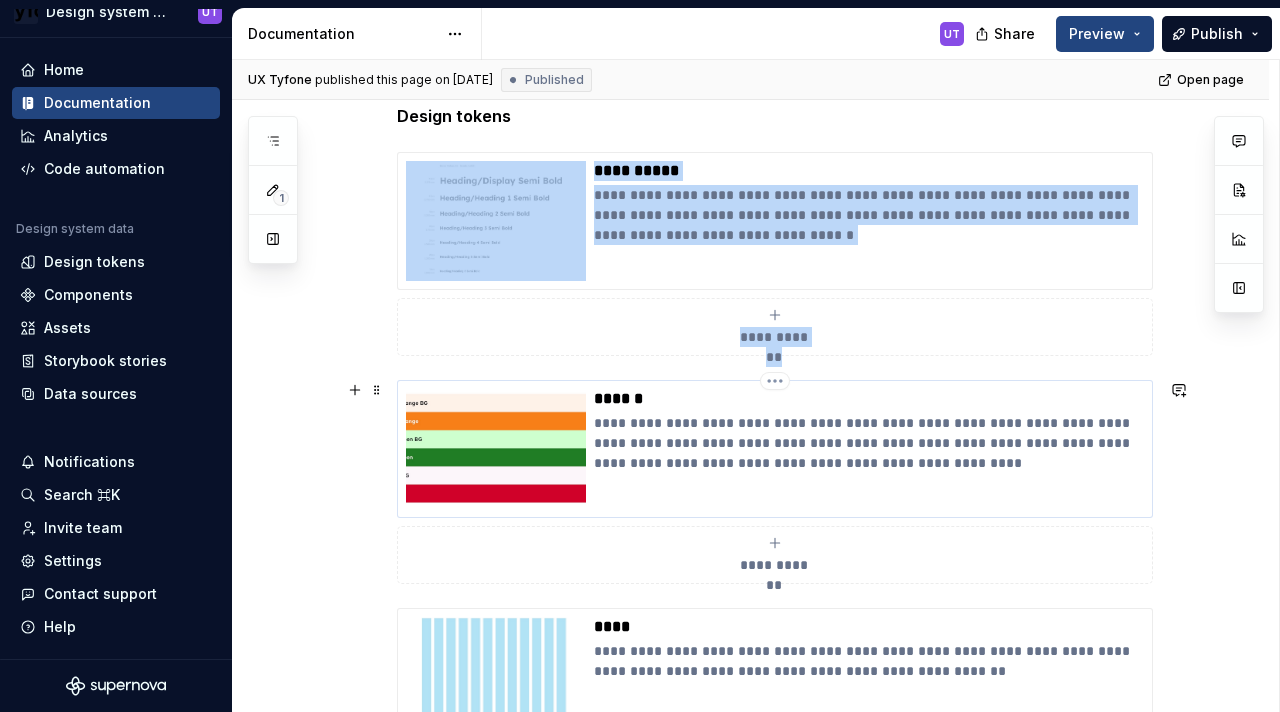click at bounding box center (496, 449) 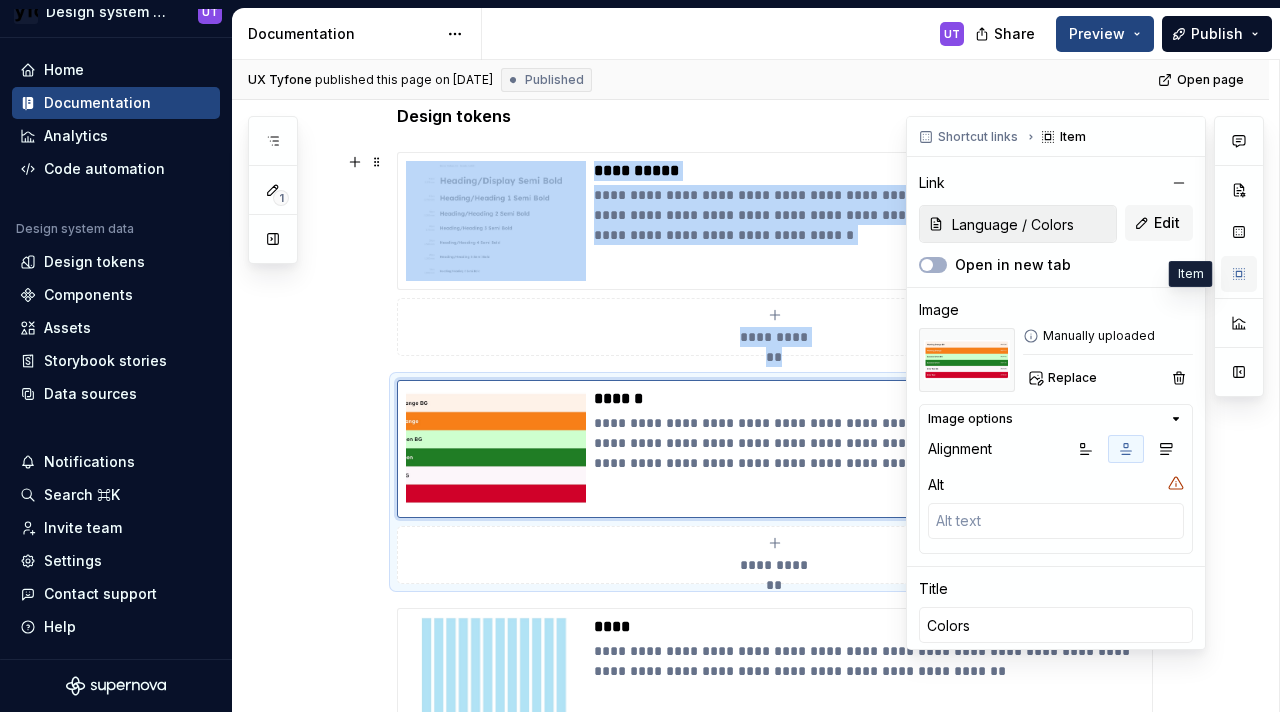 click at bounding box center (1239, 274) 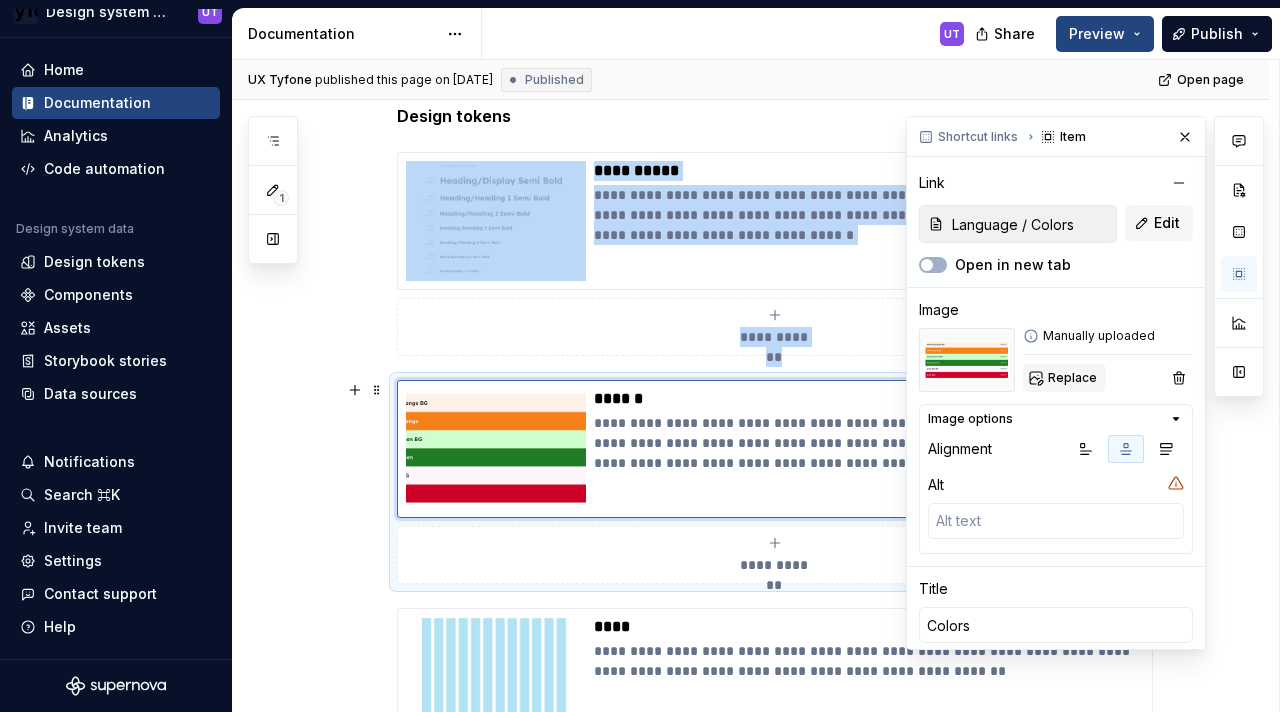 click on "Replace" at bounding box center (1064, 378) 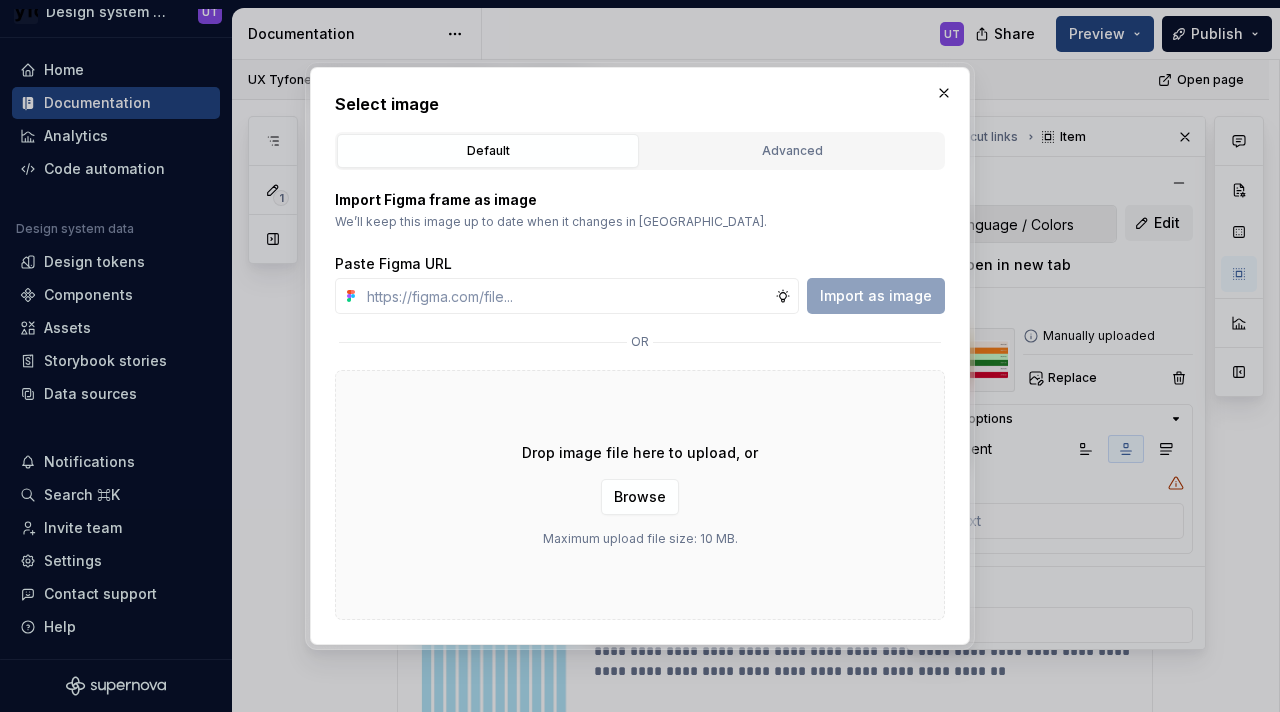 click on "Import Figma frame as image We’ll keep this image up to date when it changes in Figma. Paste Figma URL Import as image or Drop image file here to upload, or Browse Maximum upload file size: 10 MB." at bounding box center [640, 395] 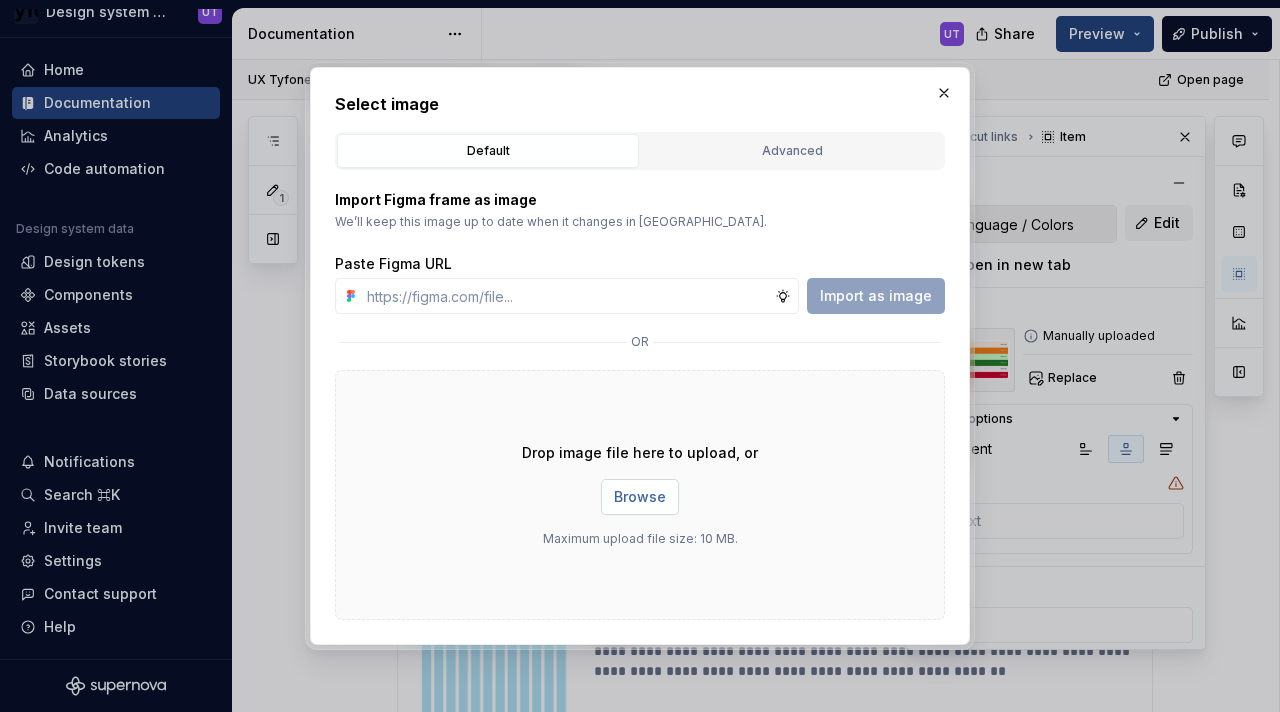 click on "Browse" at bounding box center (640, 497) 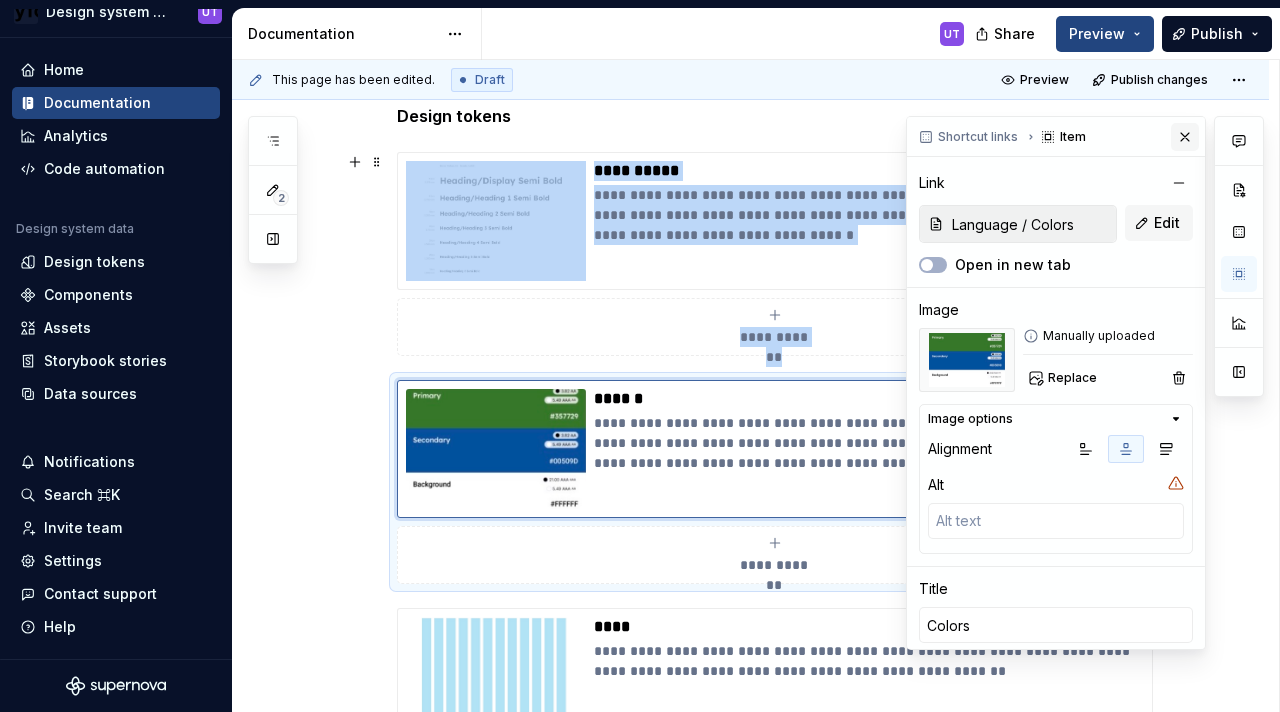 click at bounding box center [1185, 137] 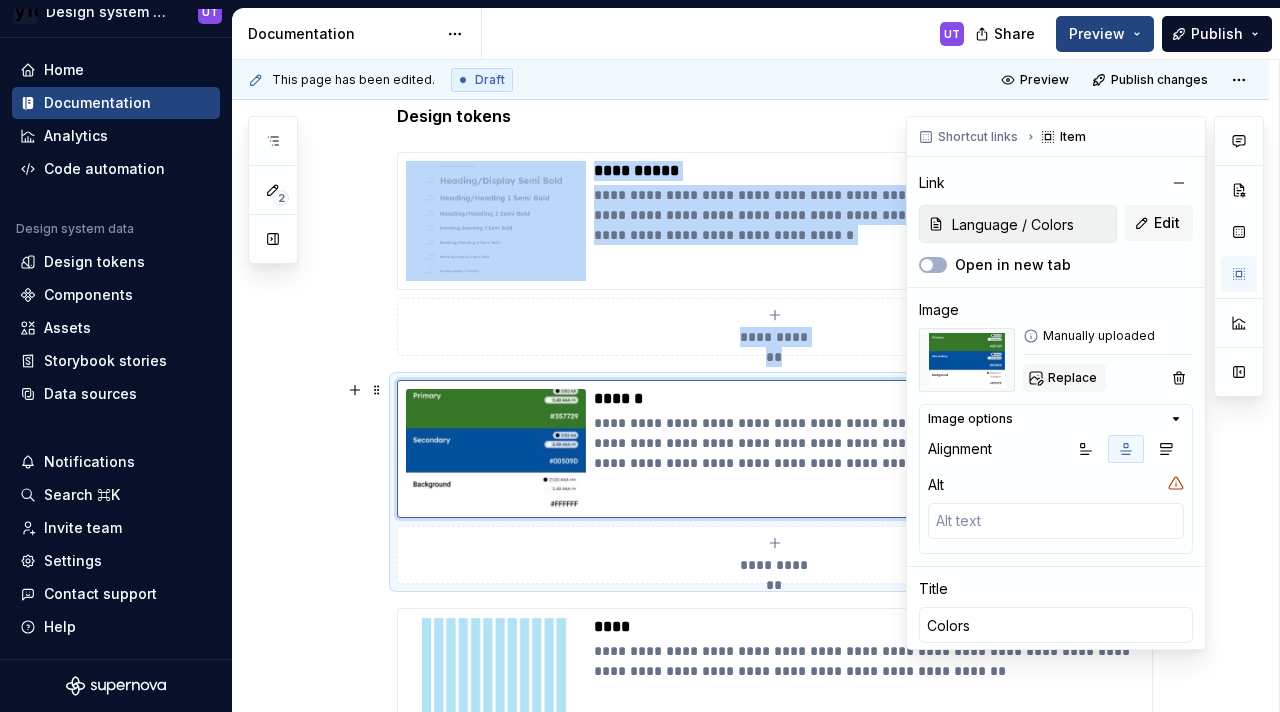click on "Replace" at bounding box center [1072, 378] 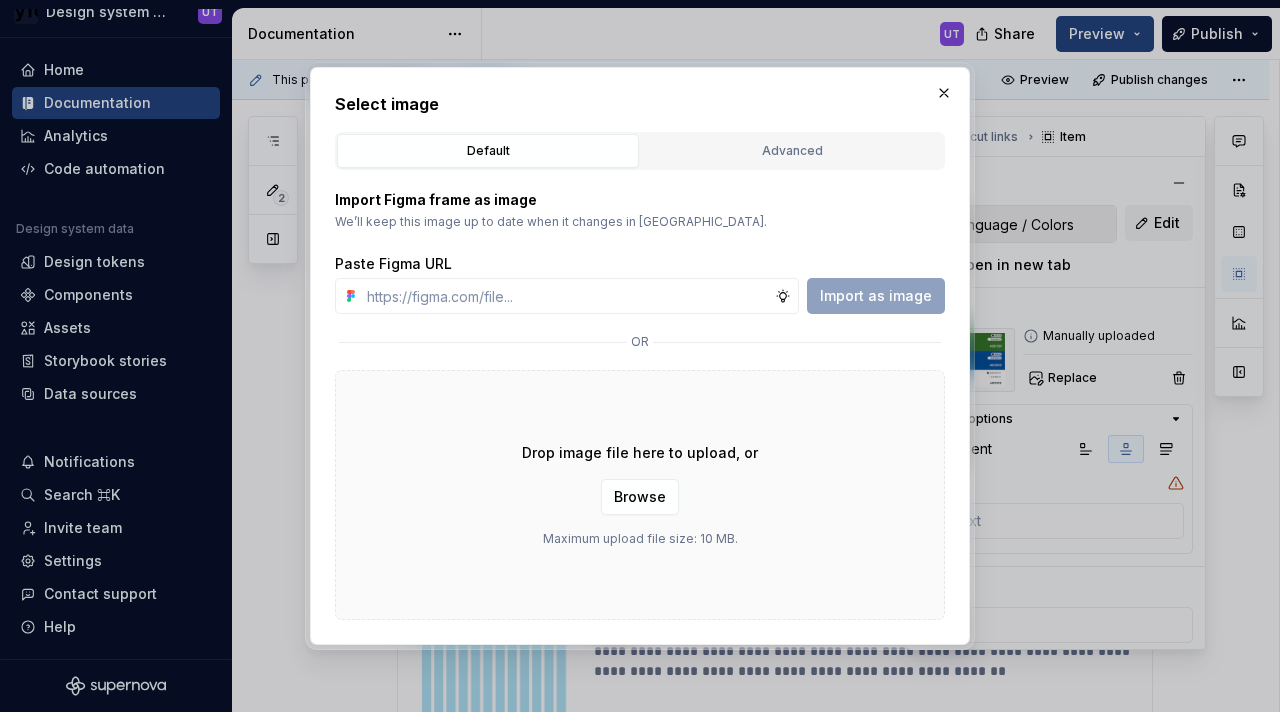 click on "Drop image file here to upload, or Browse Maximum upload file size: 10 MB." at bounding box center (640, 495) 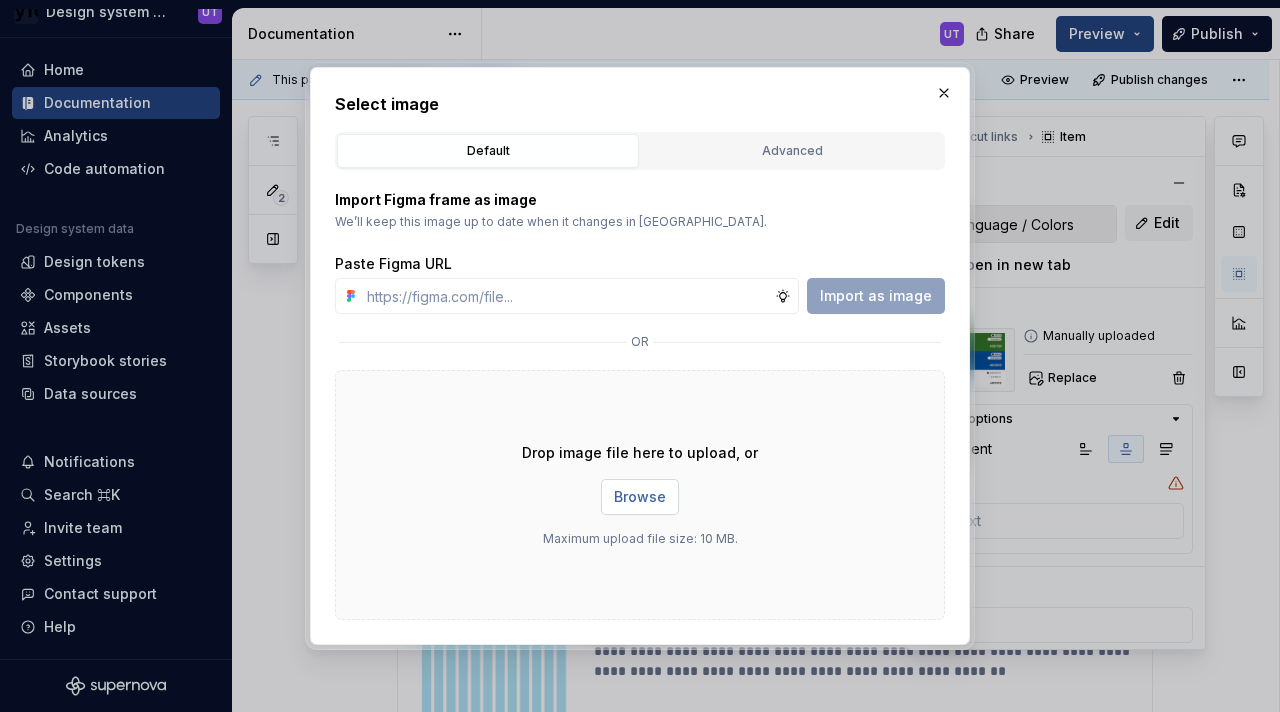 click on "Browse" at bounding box center (640, 497) 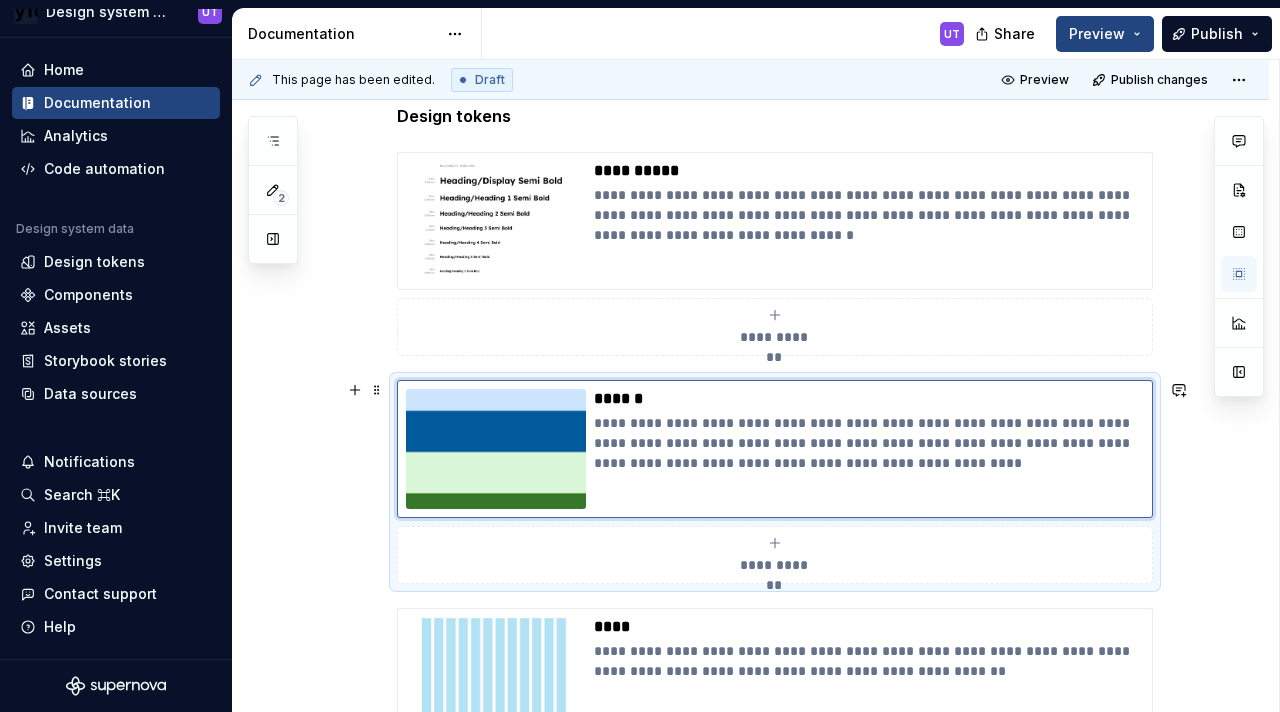 click on "**********" at bounding box center [750, 763] 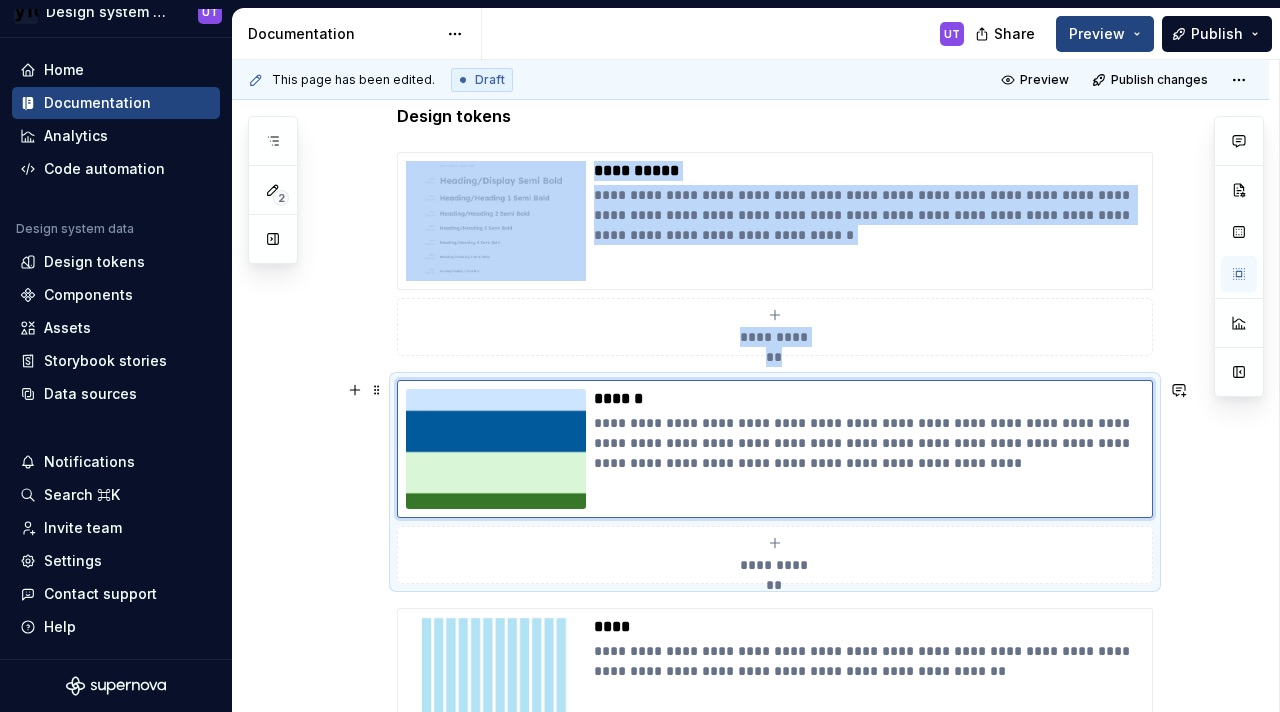 click on "**********" at bounding box center [755, 386] 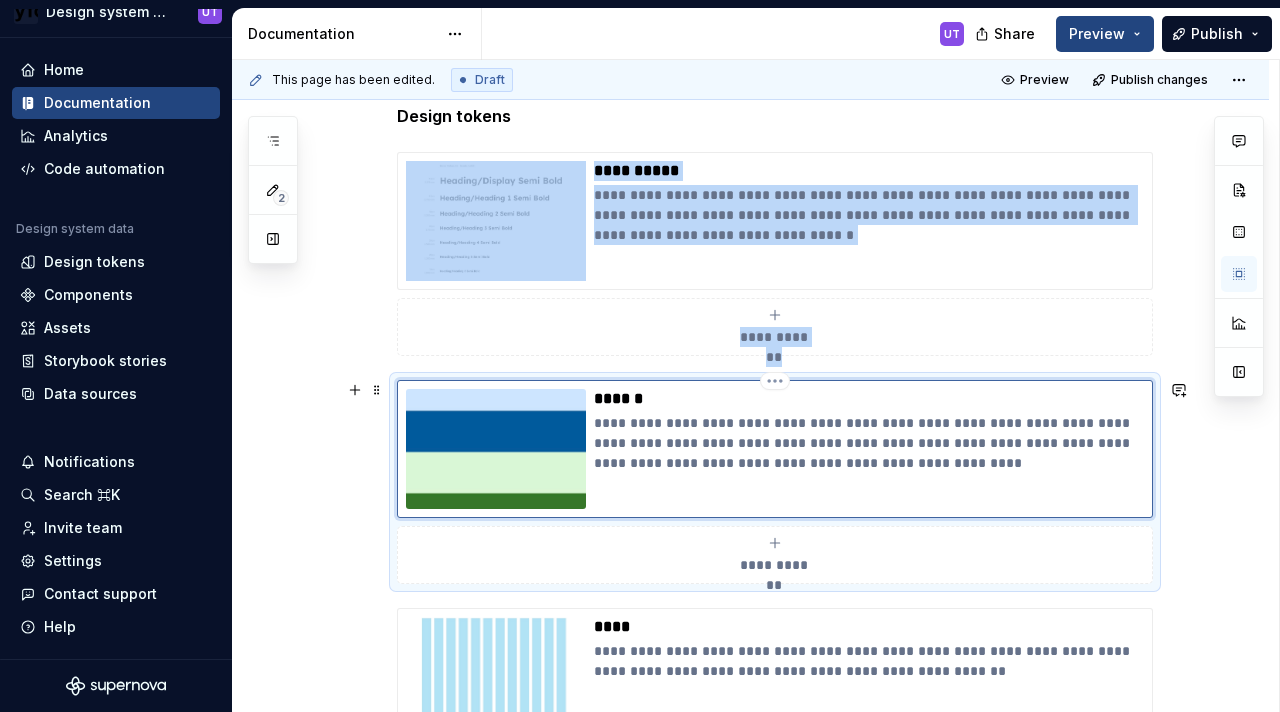 click at bounding box center [496, 449] 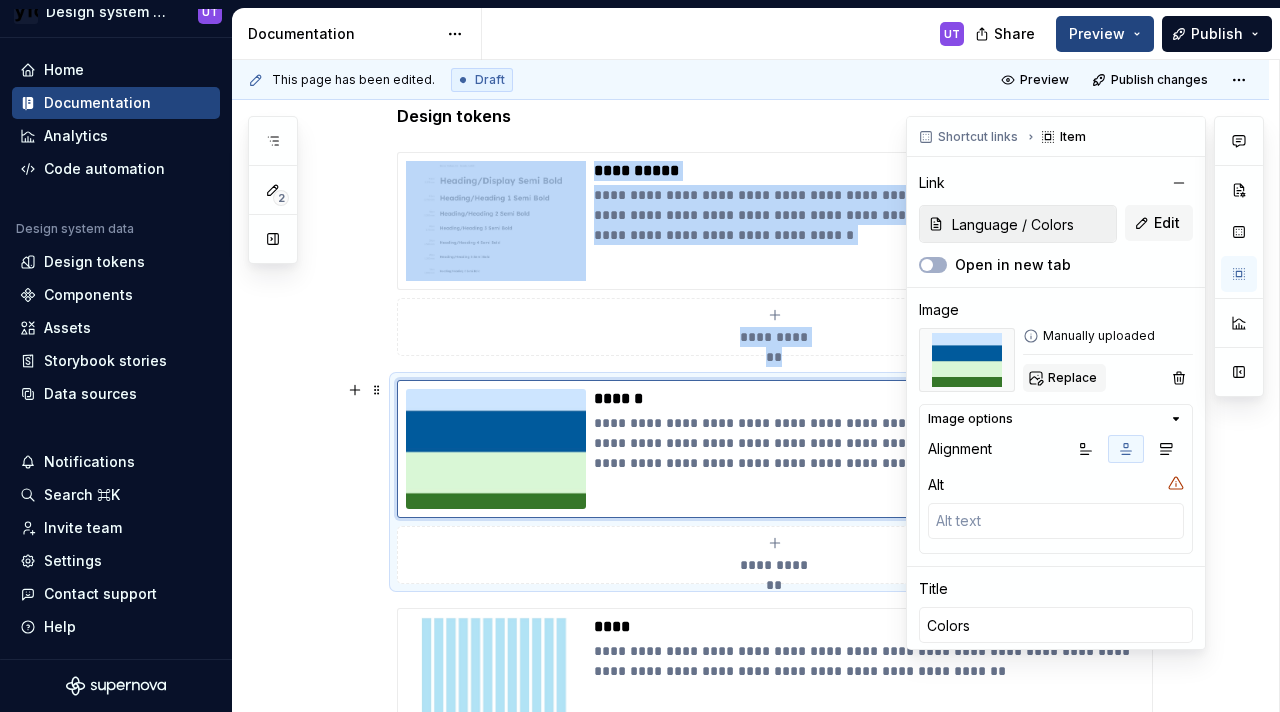 click on "Replace" at bounding box center (1072, 378) 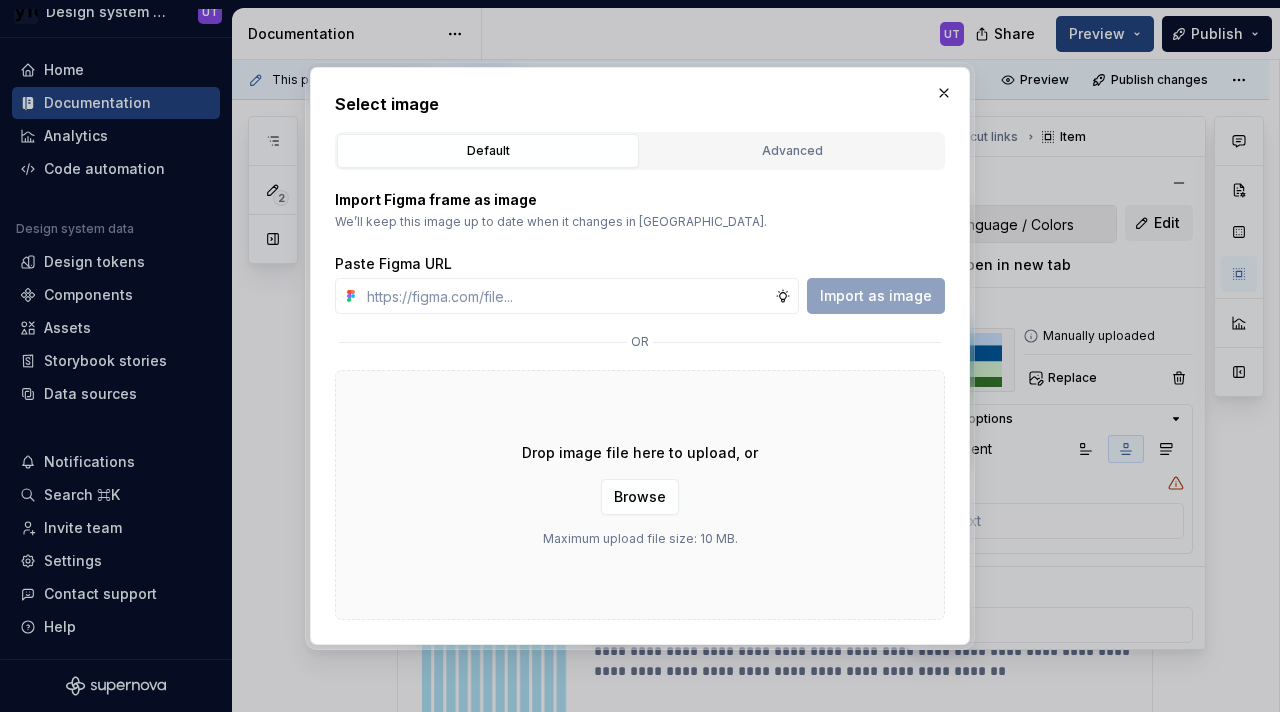click on "Import Figma frame as image We’ll keep this image up to date when it changes in Figma. Paste Figma URL Import as image or Drop image file here to upload, or Browse Maximum upload file size: 10 MB." at bounding box center [640, 395] 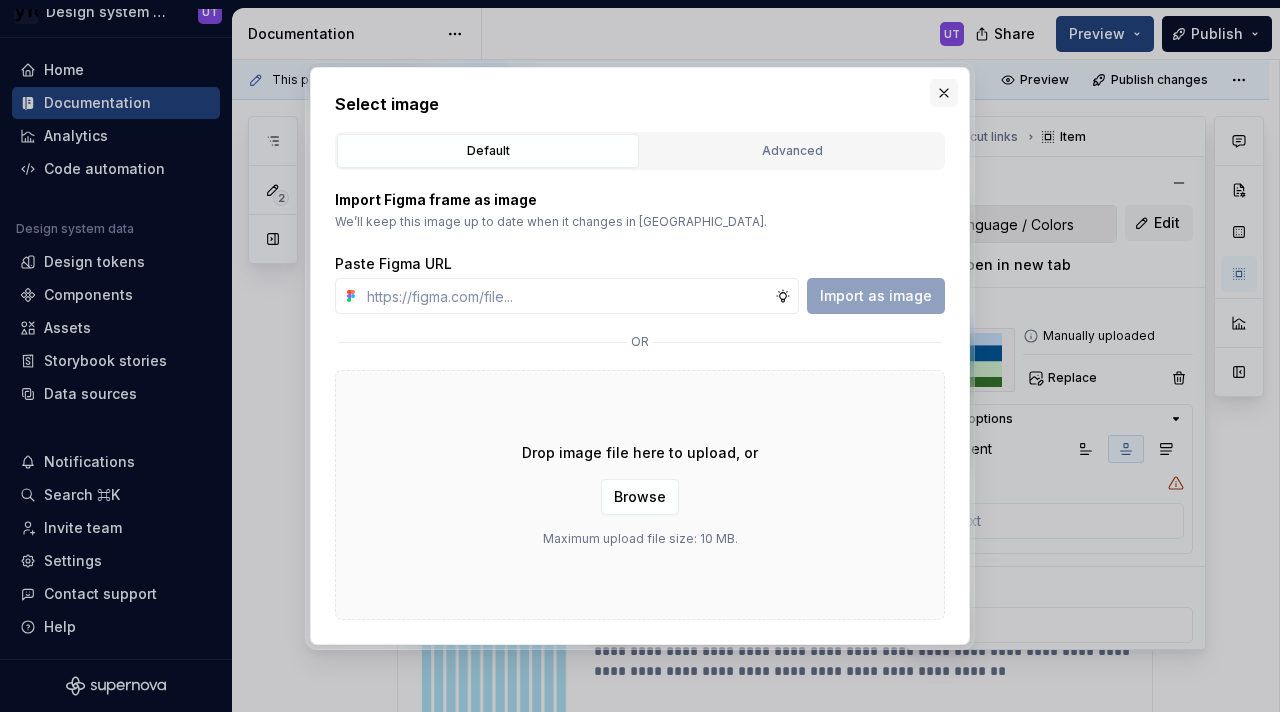 click at bounding box center (944, 93) 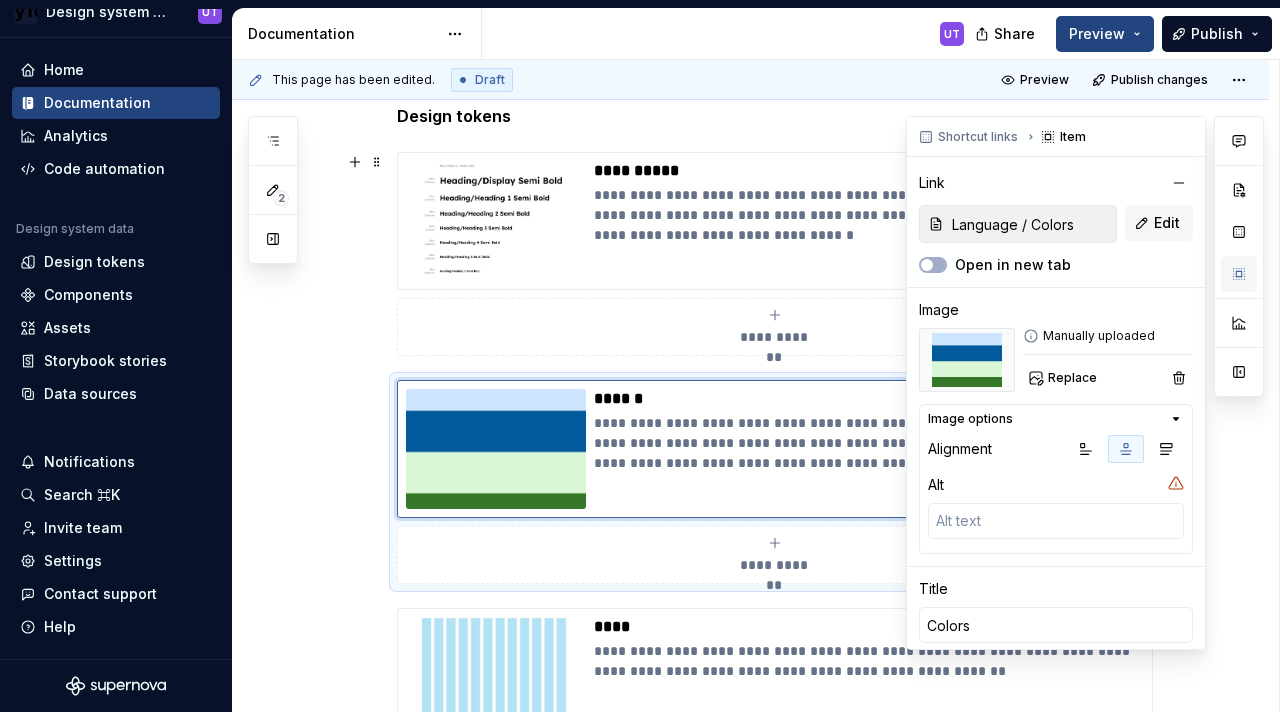 click at bounding box center [1239, 274] 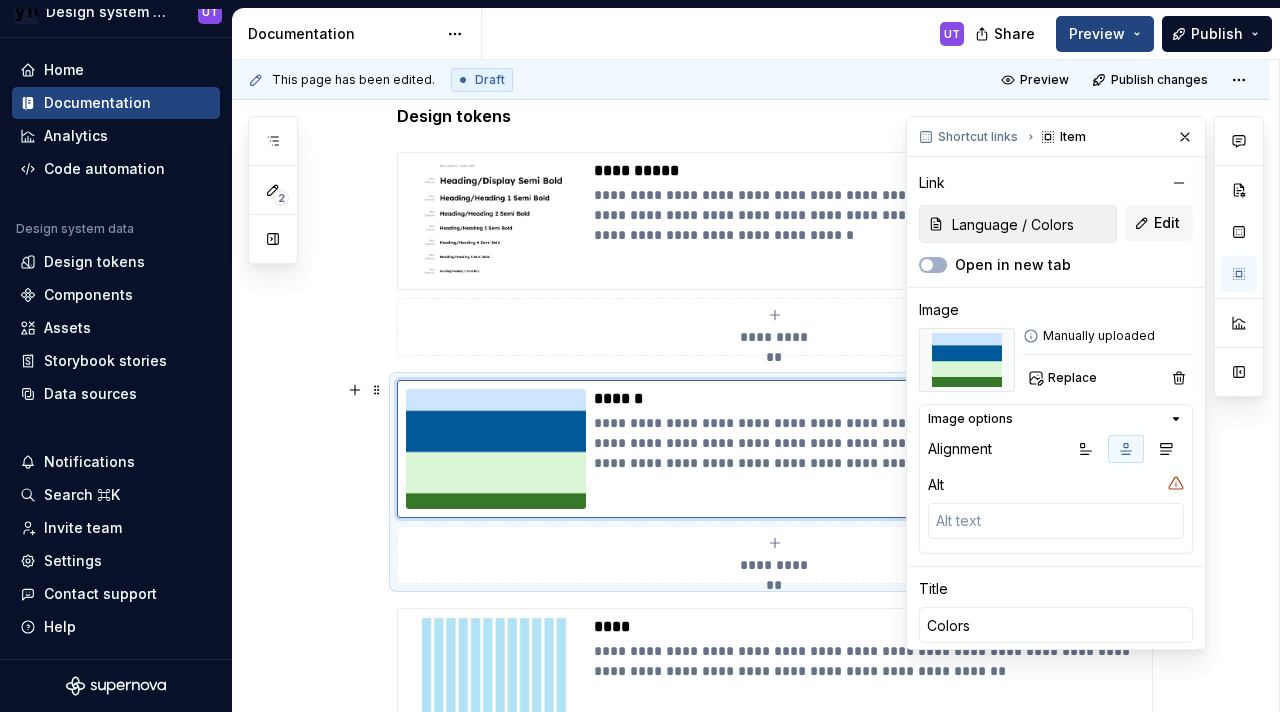 click on "Shortcut links Item Link Language / Colors Edit Open in new tab Image Manually uploaded Replace Image options Alignment Alt Title Colors Short description Our color palette, central to Tyfone's design language, defines hues and their use across our digital products. It ensures brand consistency and emotional tone, creating appealing and user-friendly interfaces." at bounding box center [1056, 476] 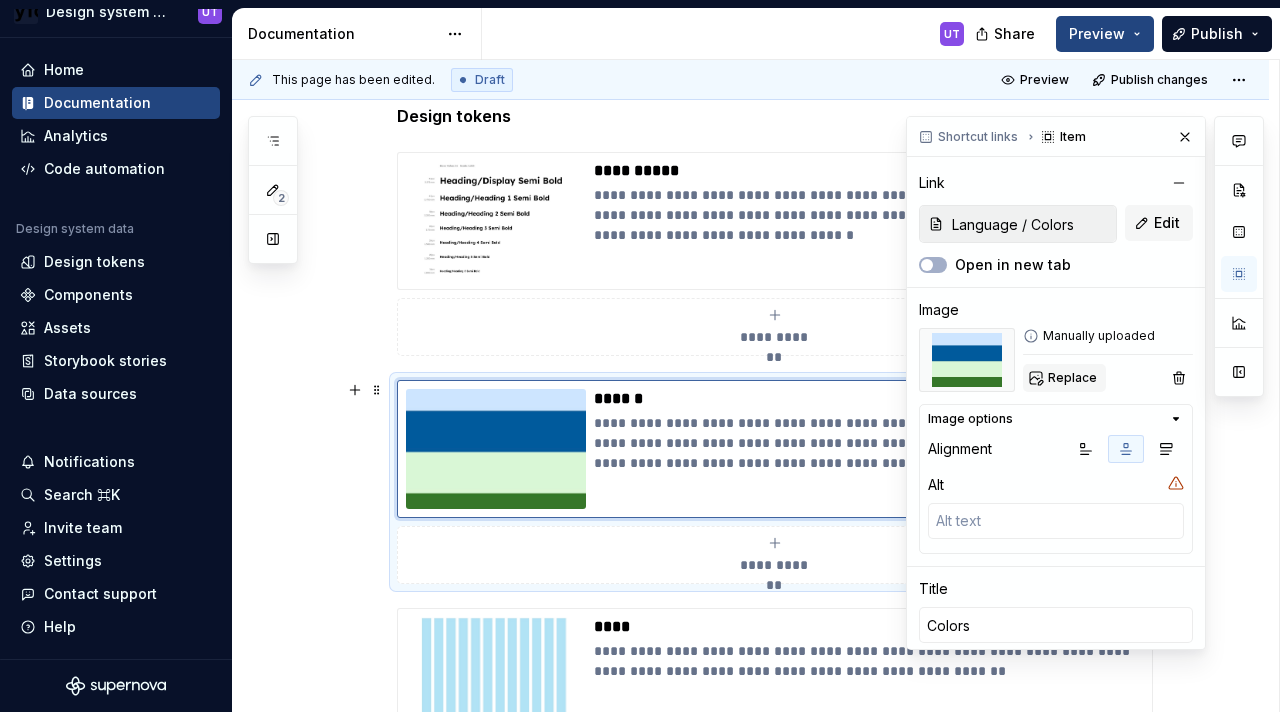 click on "Replace" at bounding box center (1072, 378) 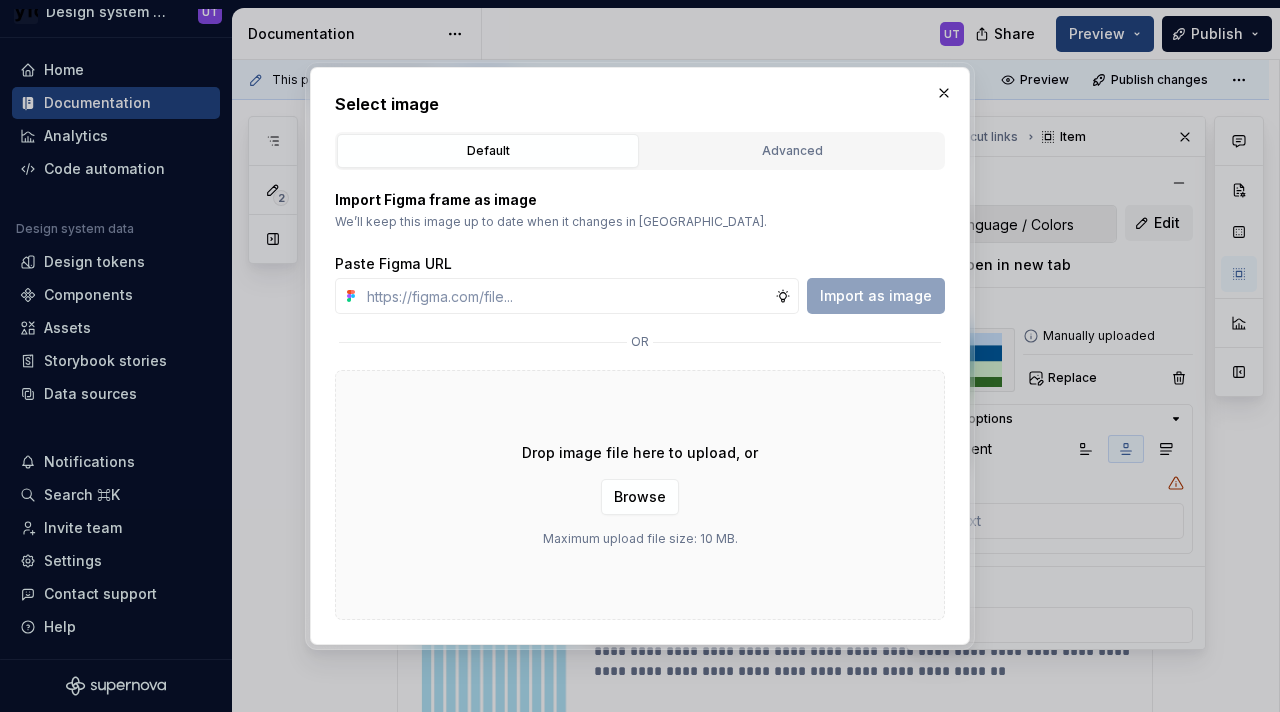 type on "[URL][DOMAIN_NAME]" 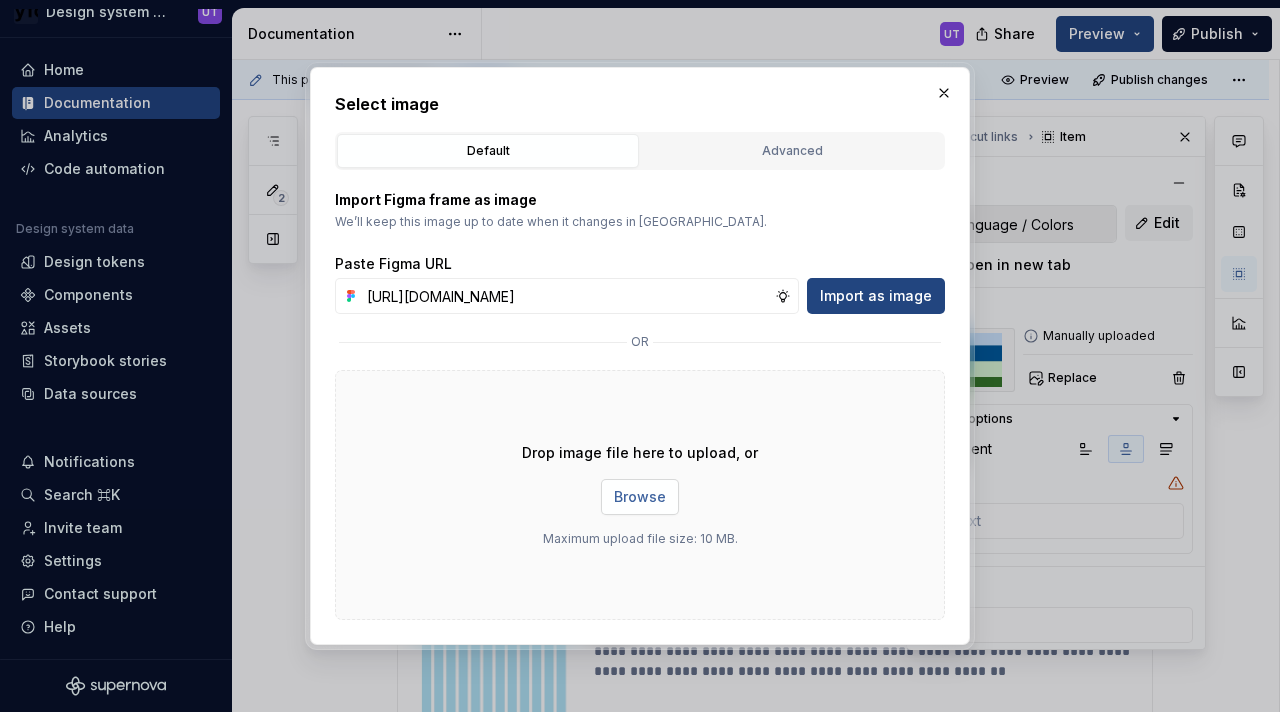 click on "Browse" at bounding box center [640, 497] 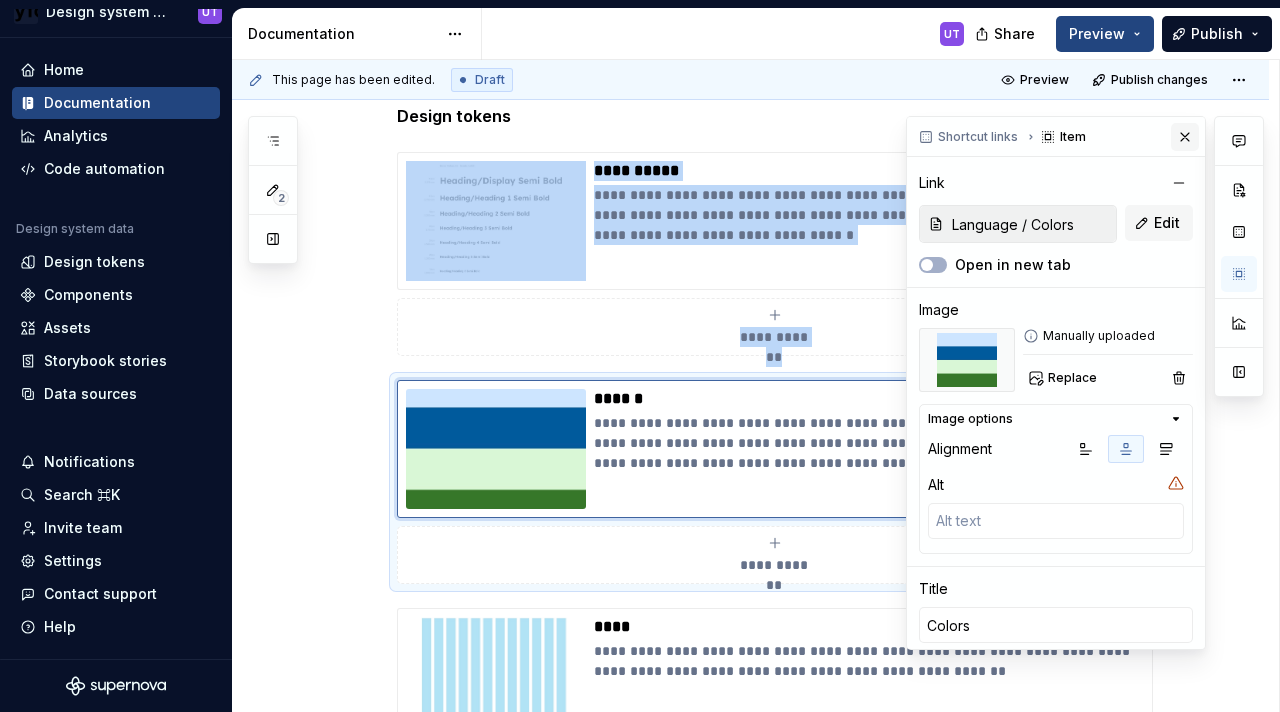 click at bounding box center [1185, 137] 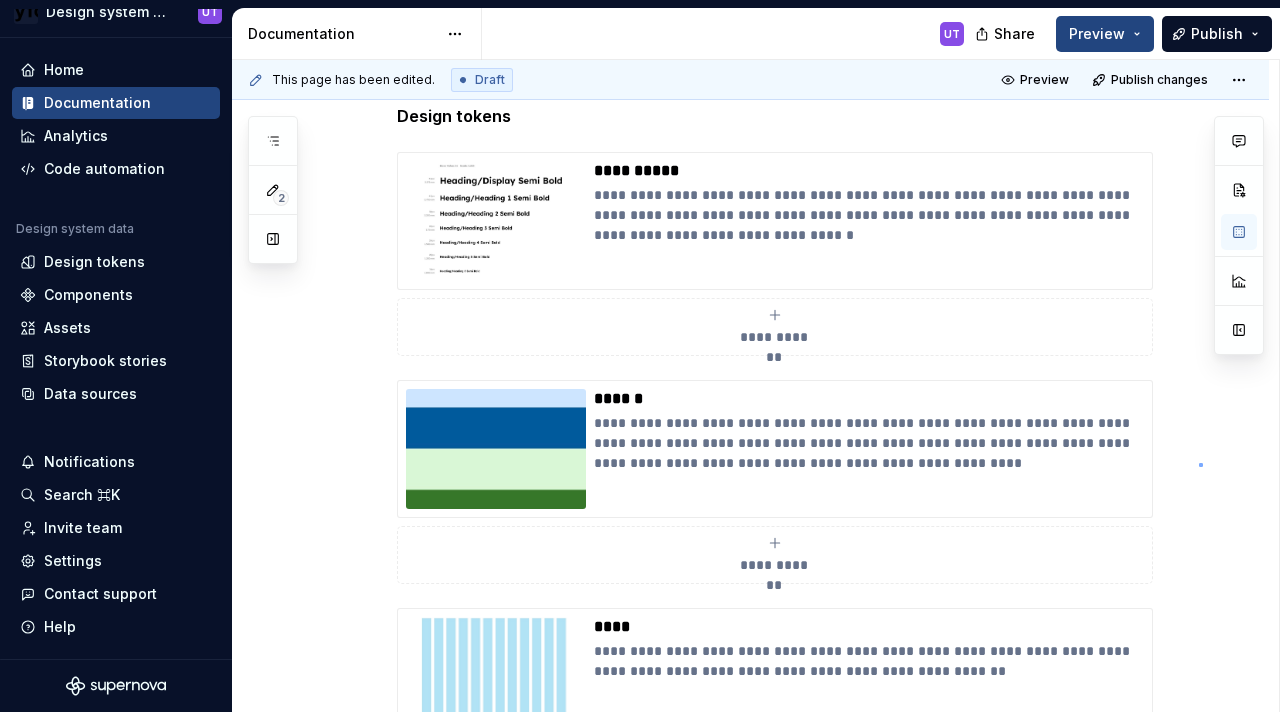 click on "**********" at bounding box center (755, 386) 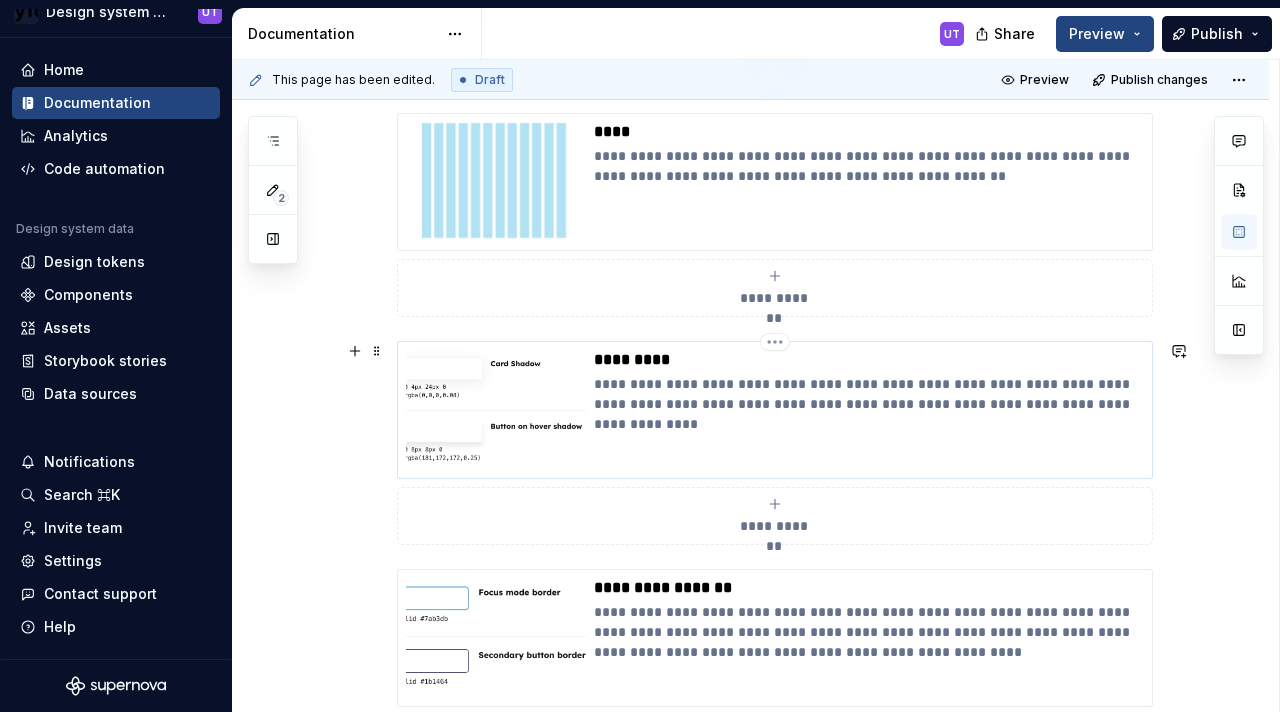 scroll, scrollTop: 1191, scrollLeft: 0, axis: vertical 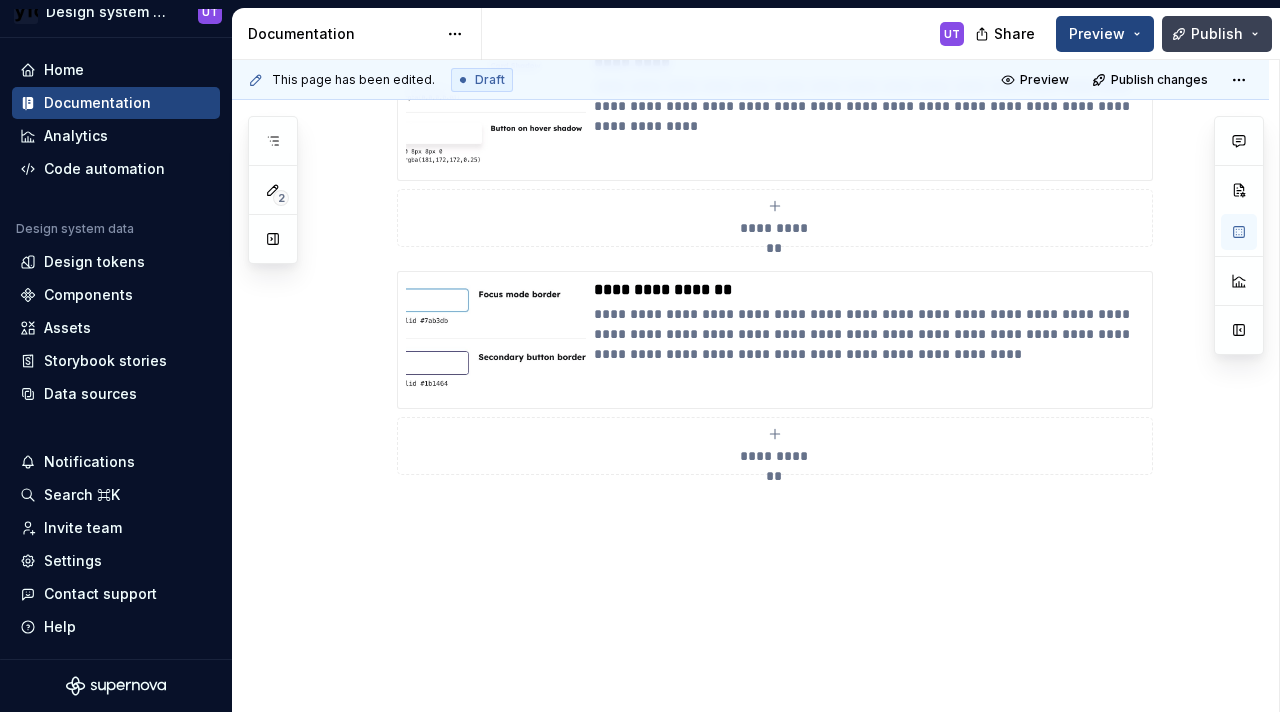 click on "Publish" at bounding box center (1217, 34) 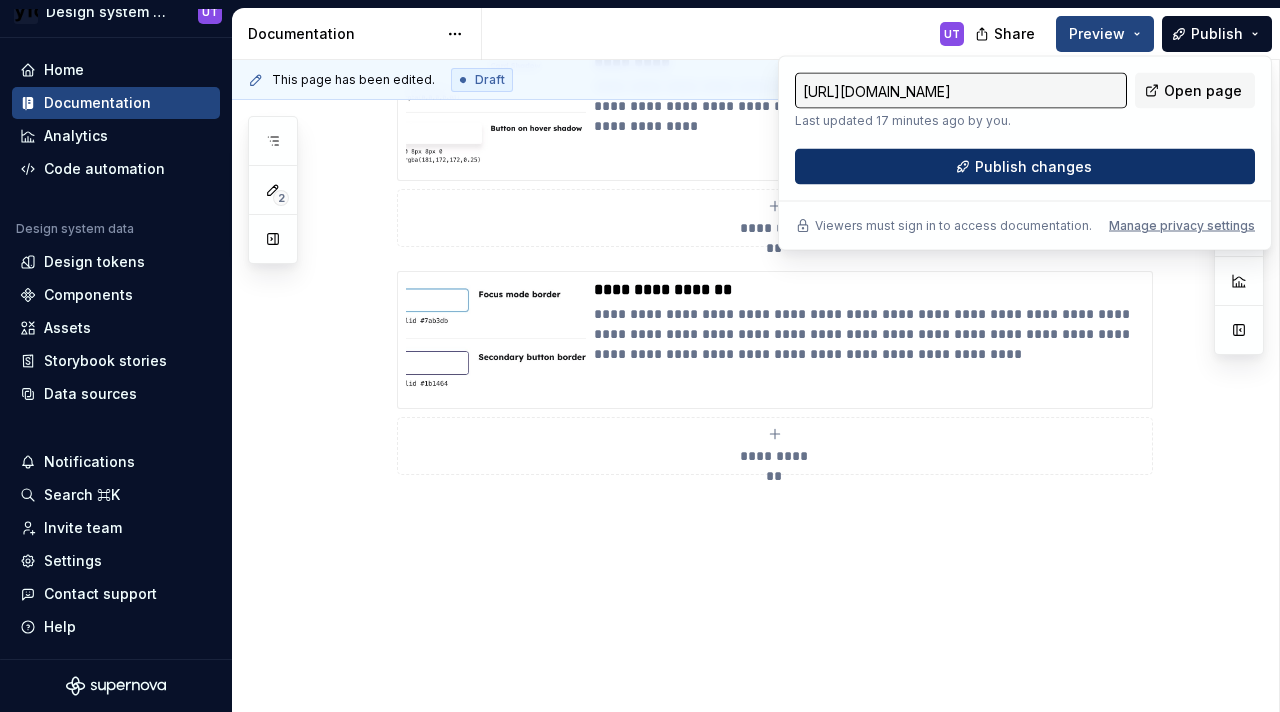 click on "Publish changes" at bounding box center [1025, 167] 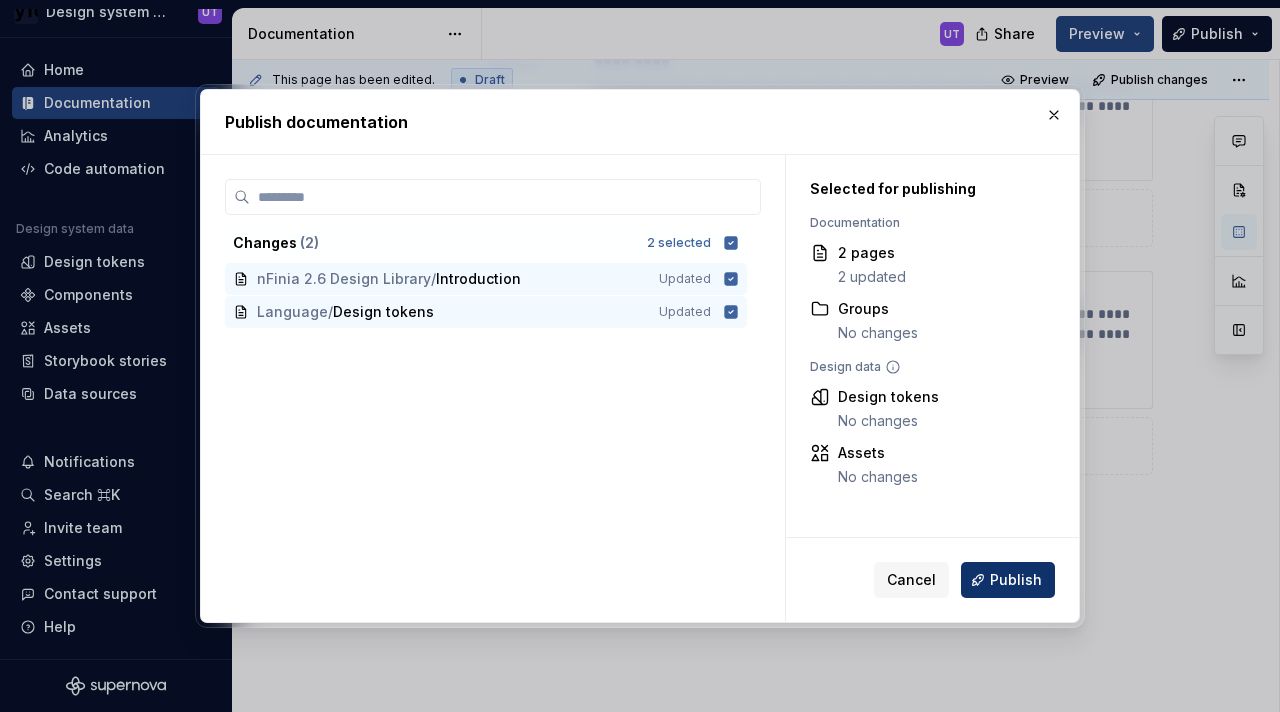 click on "Publish" at bounding box center [1008, 580] 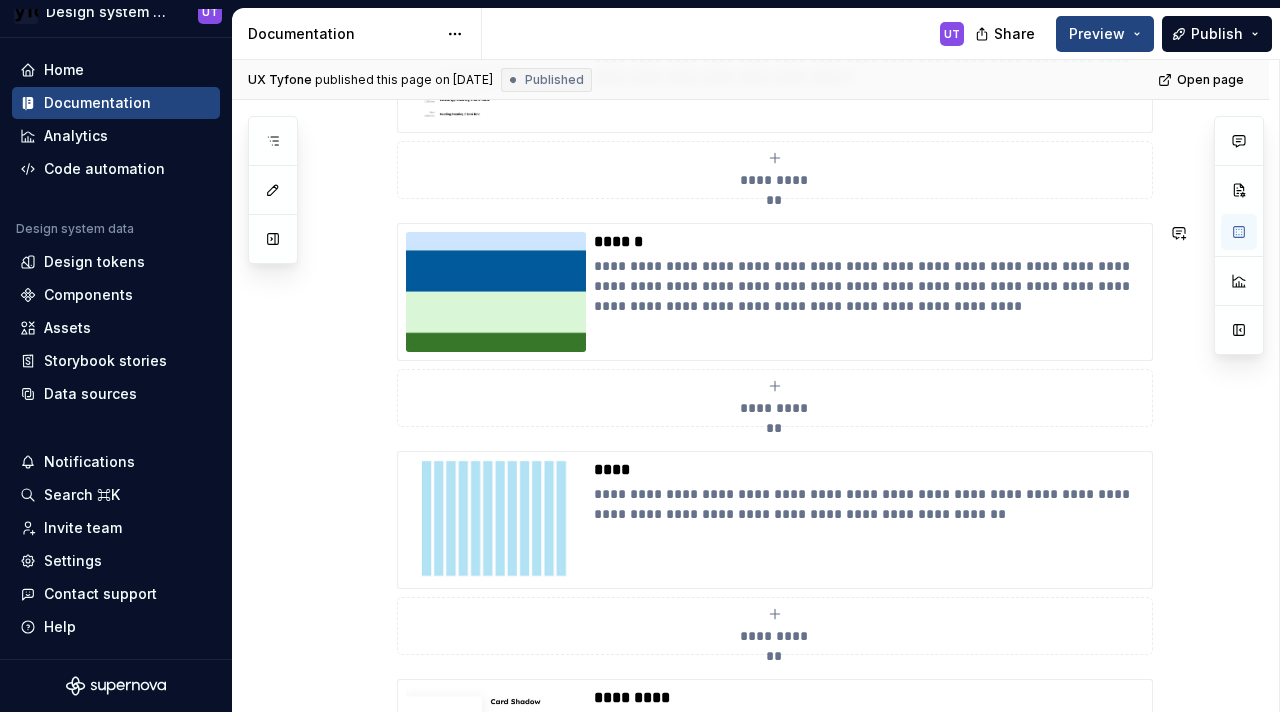 scroll, scrollTop: 545, scrollLeft: 0, axis: vertical 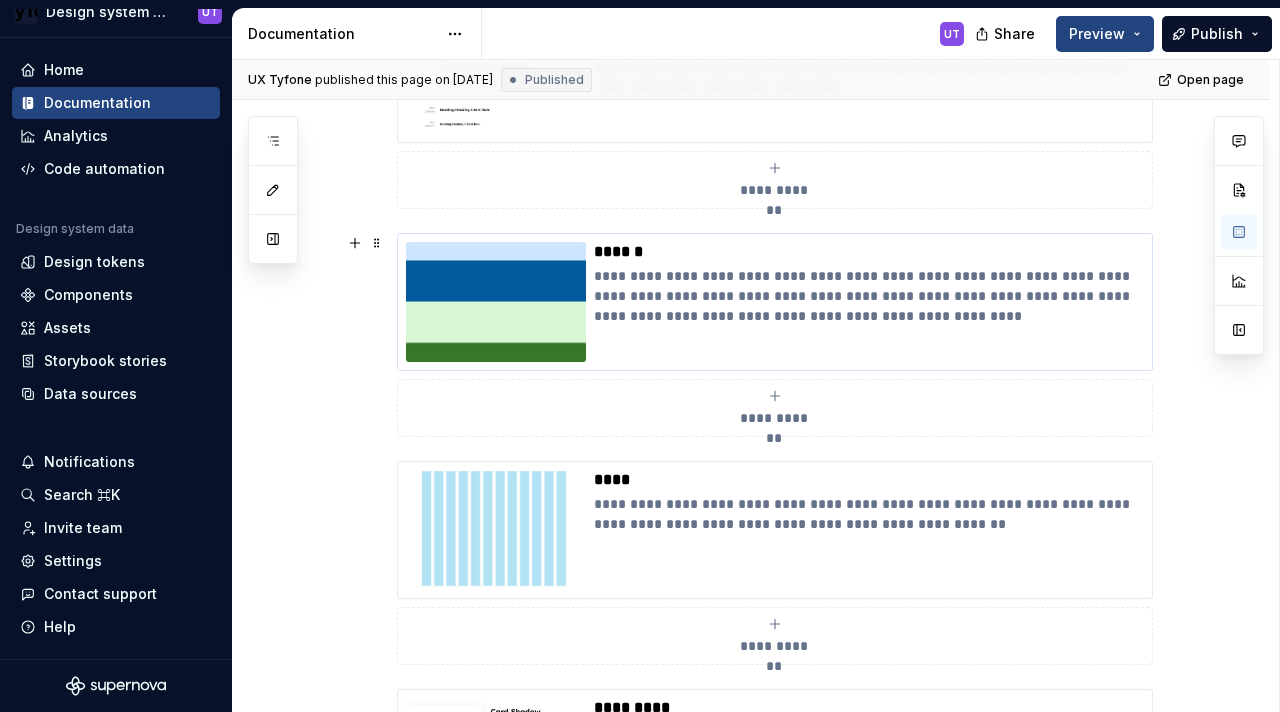 click at bounding box center (496, 302) 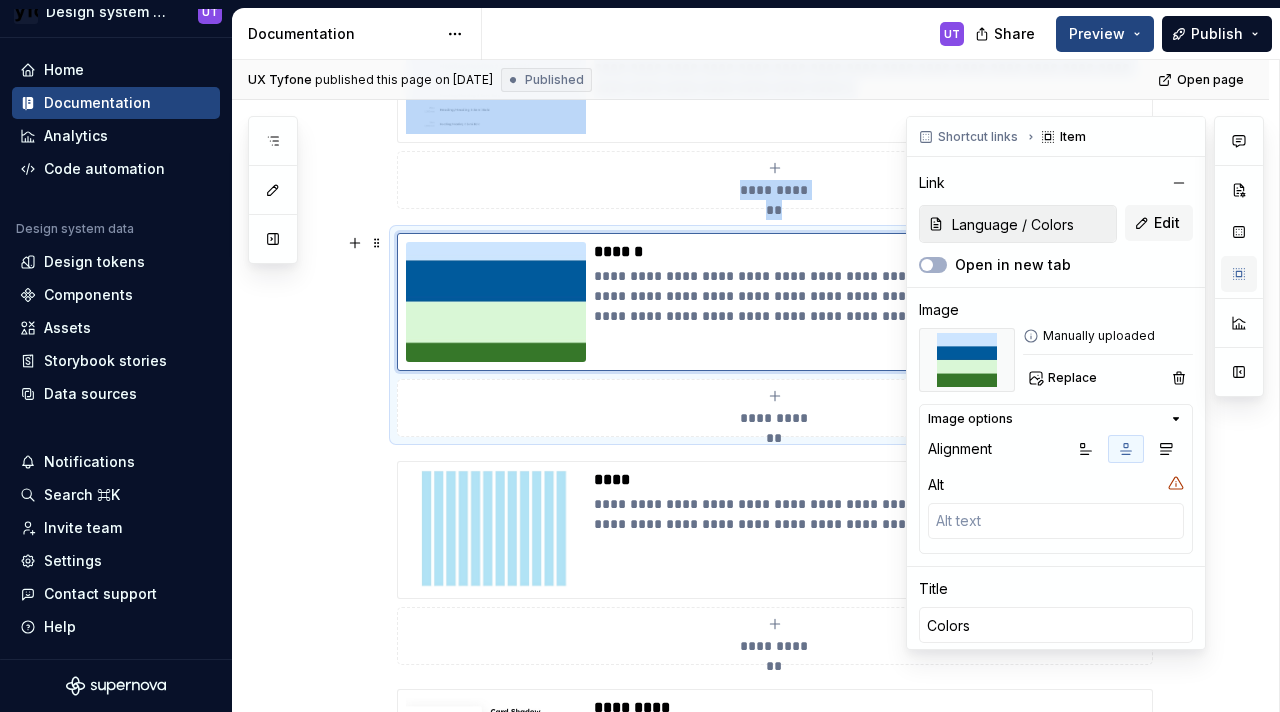 click at bounding box center (1239, 274) 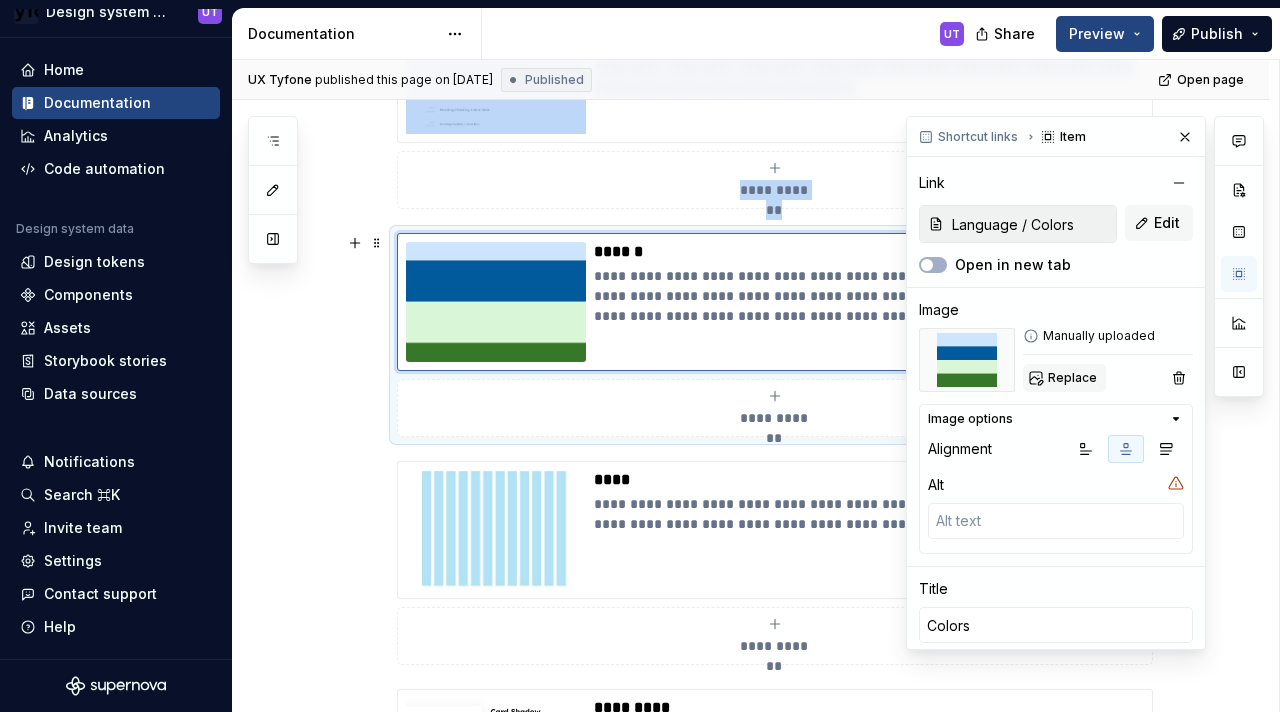click on "Replace" at bounding box center (1072, 378) 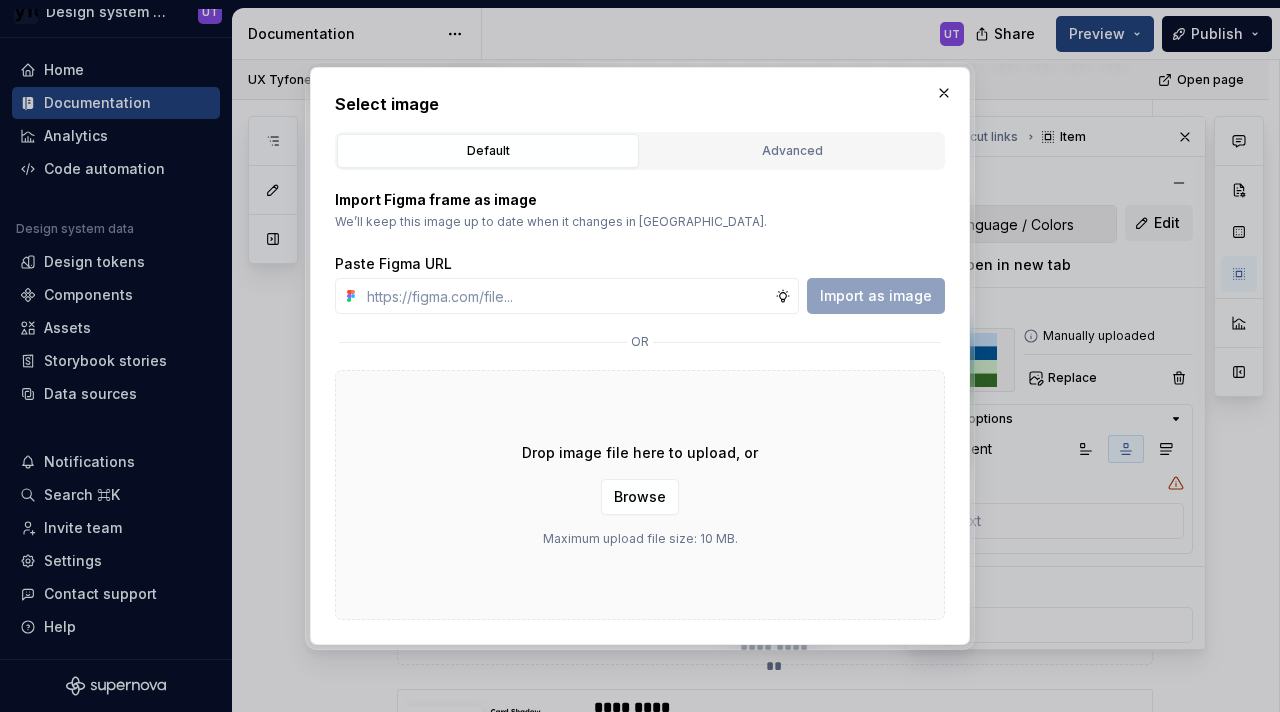click on "Drop image file here to upload, or Browse Maximum upload file size: 10 MB." at bounding box center (640, 495) 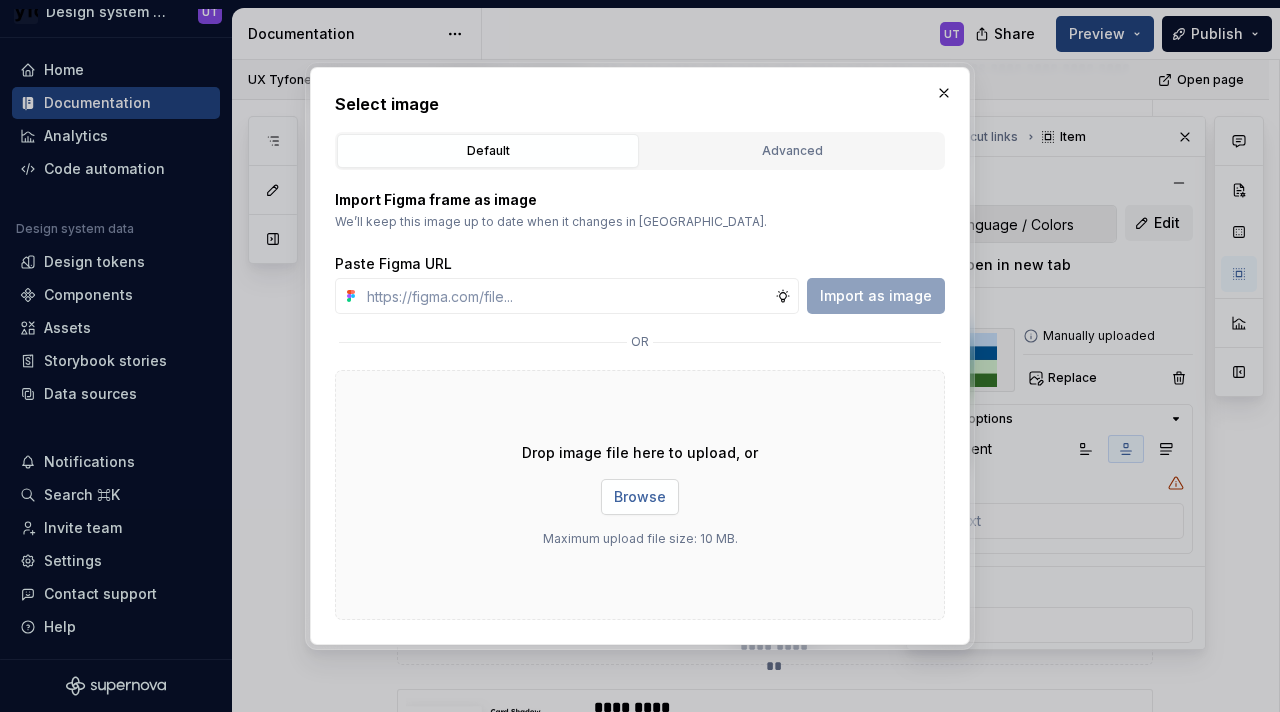 click on "Browse" at bounding box center [640, 497] 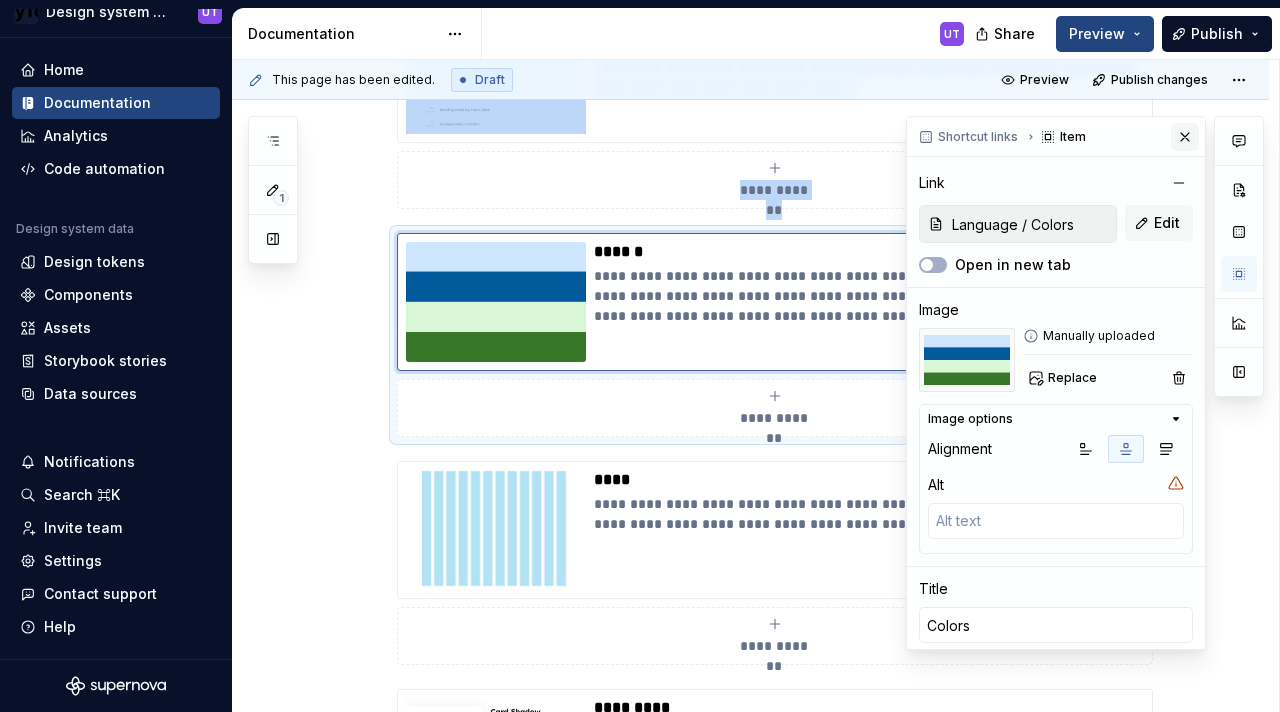 click at bounding box center (1185, 137) 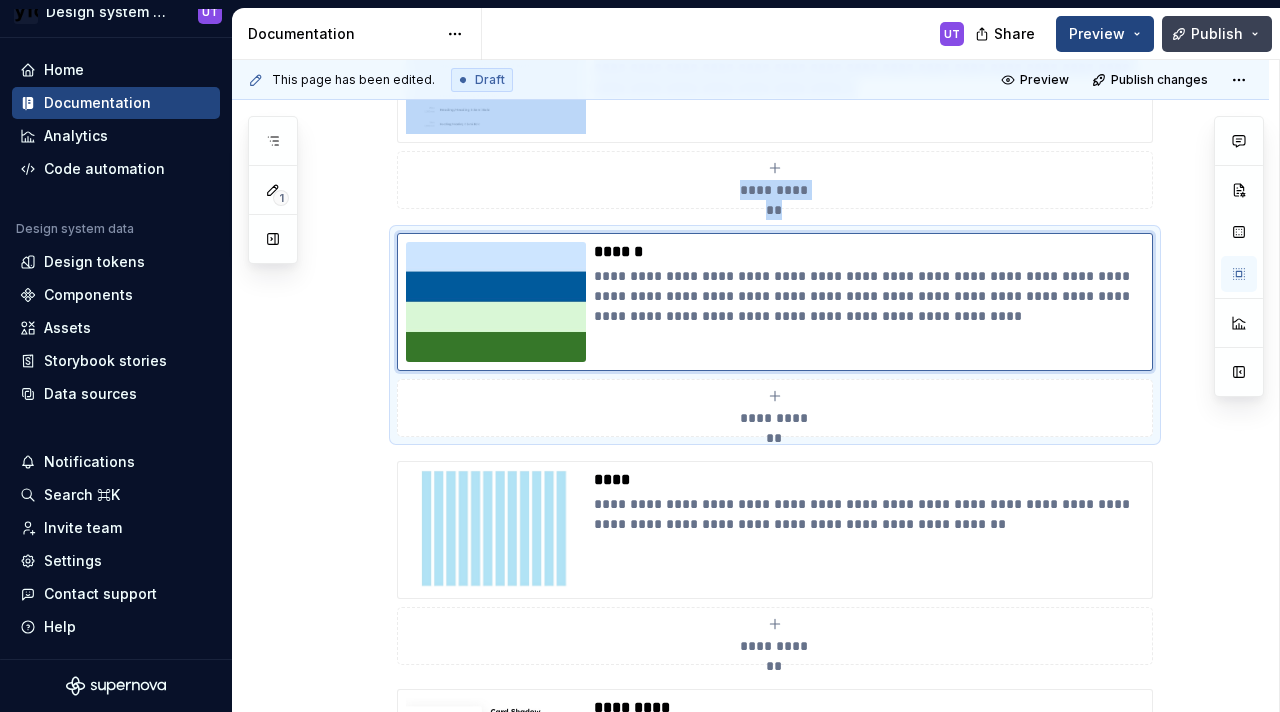 click on "Publish" at bounding box center [1217, 34] 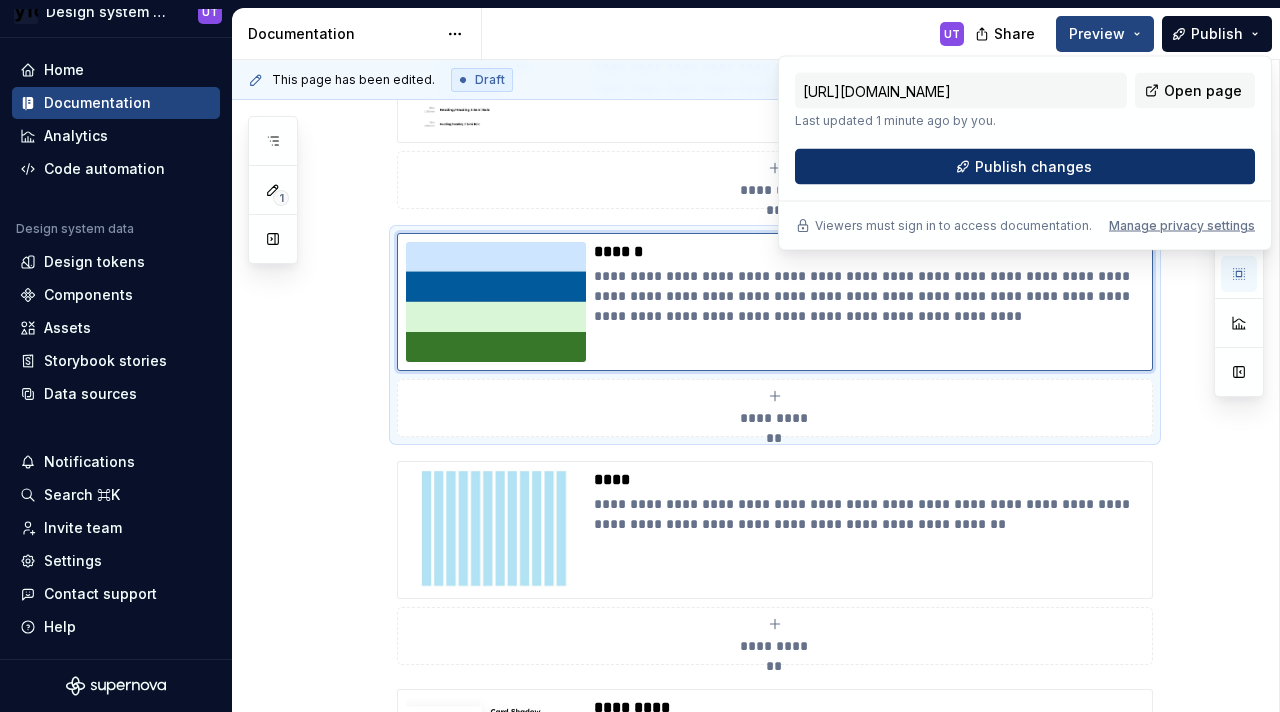 click on "Publish changes" at bounding box center (1033, 167) 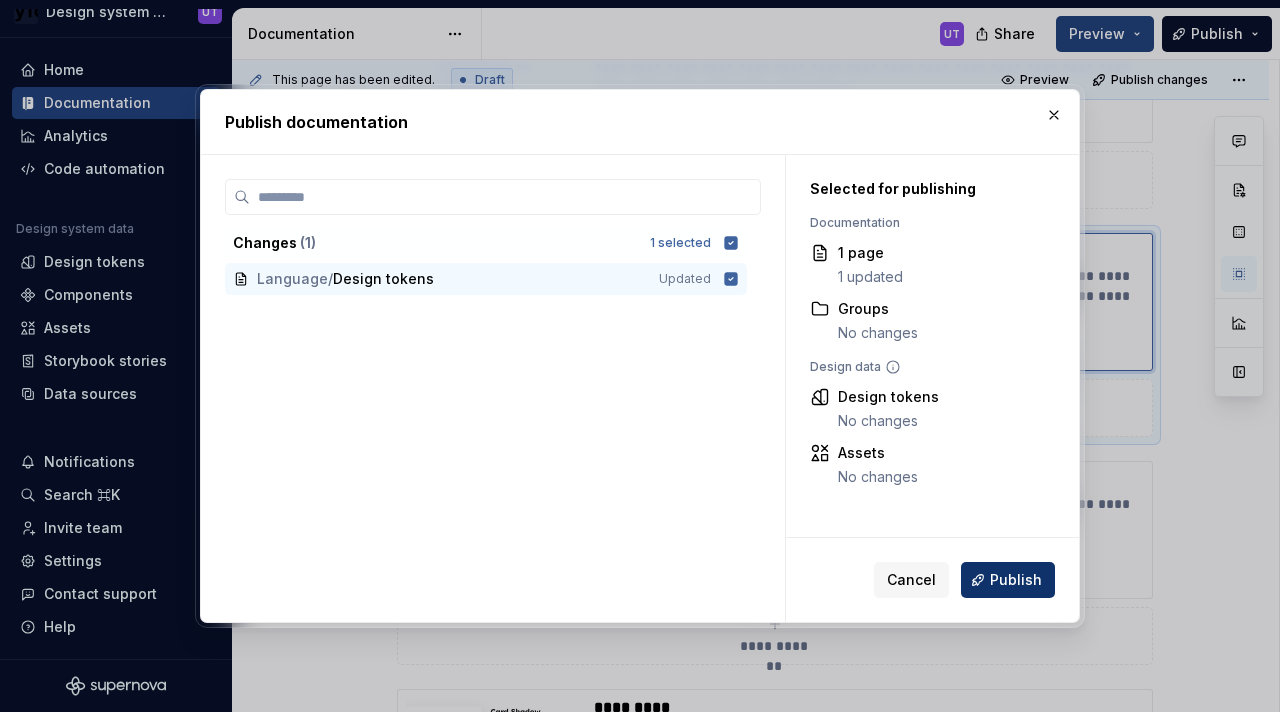 click on "Publish" at bounding box center (1008, 580) 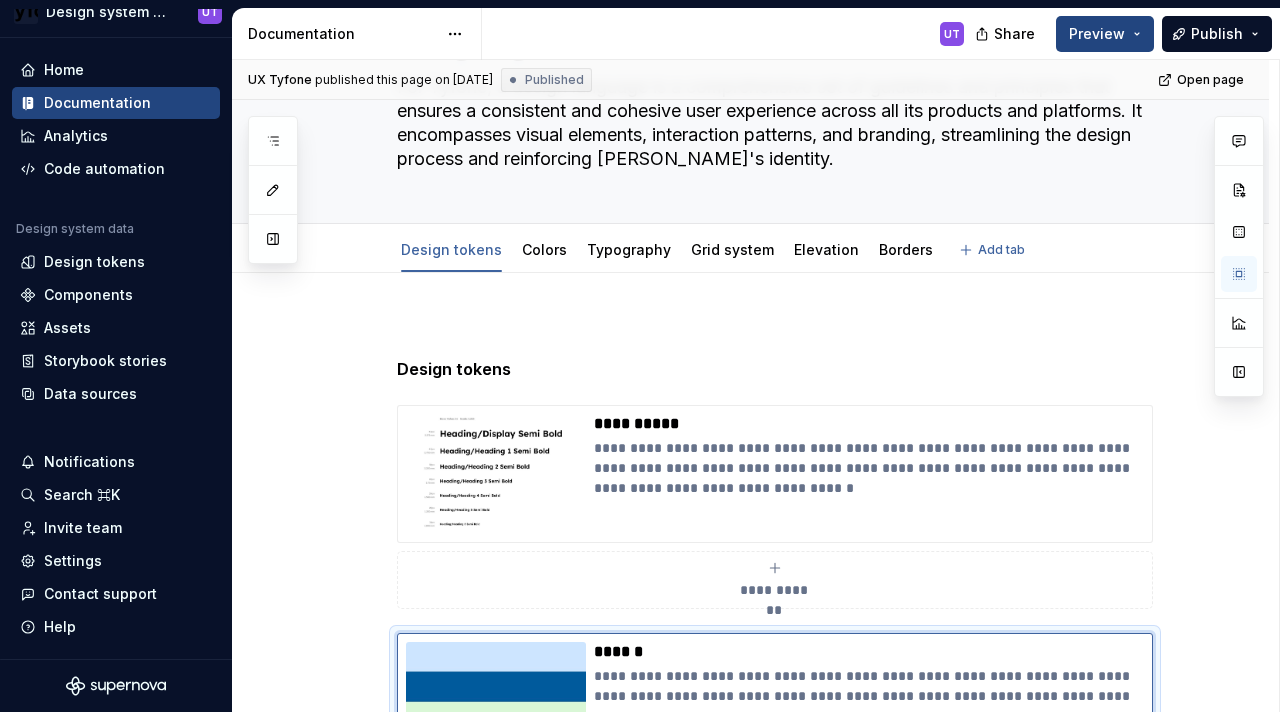 scroll, scrollTop: 0, scrollLeft: 0, axis: both 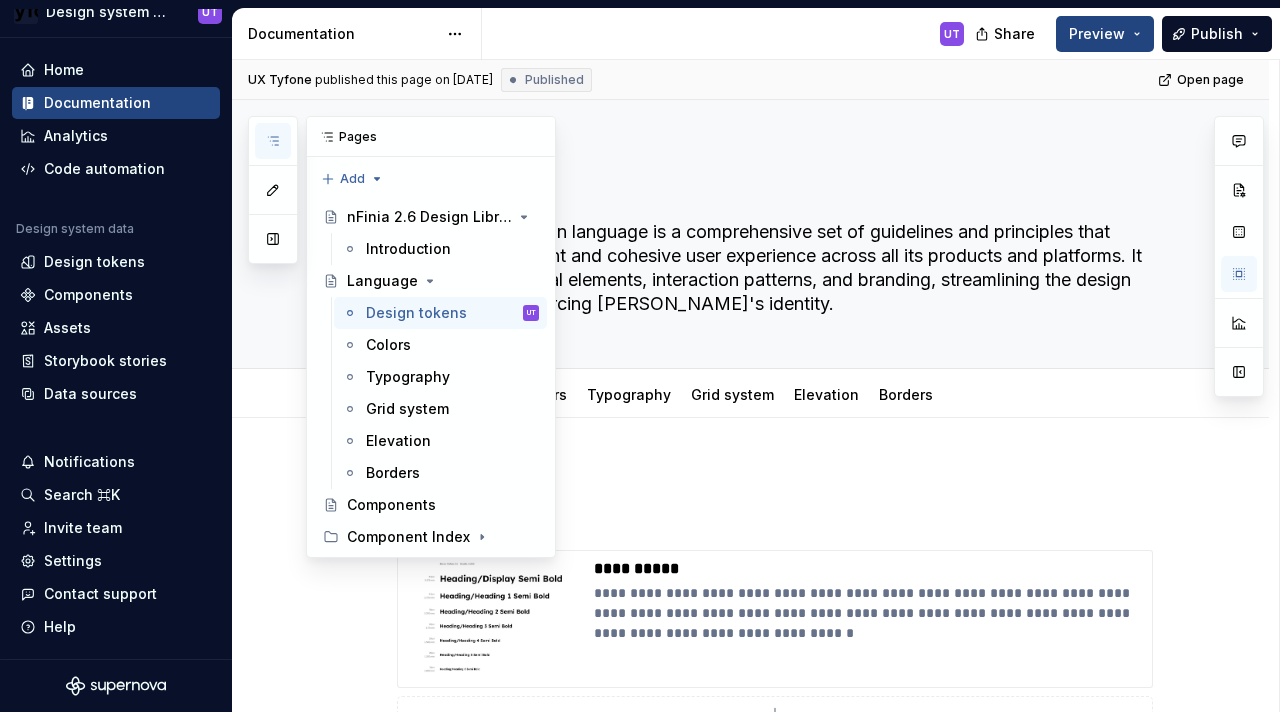 click 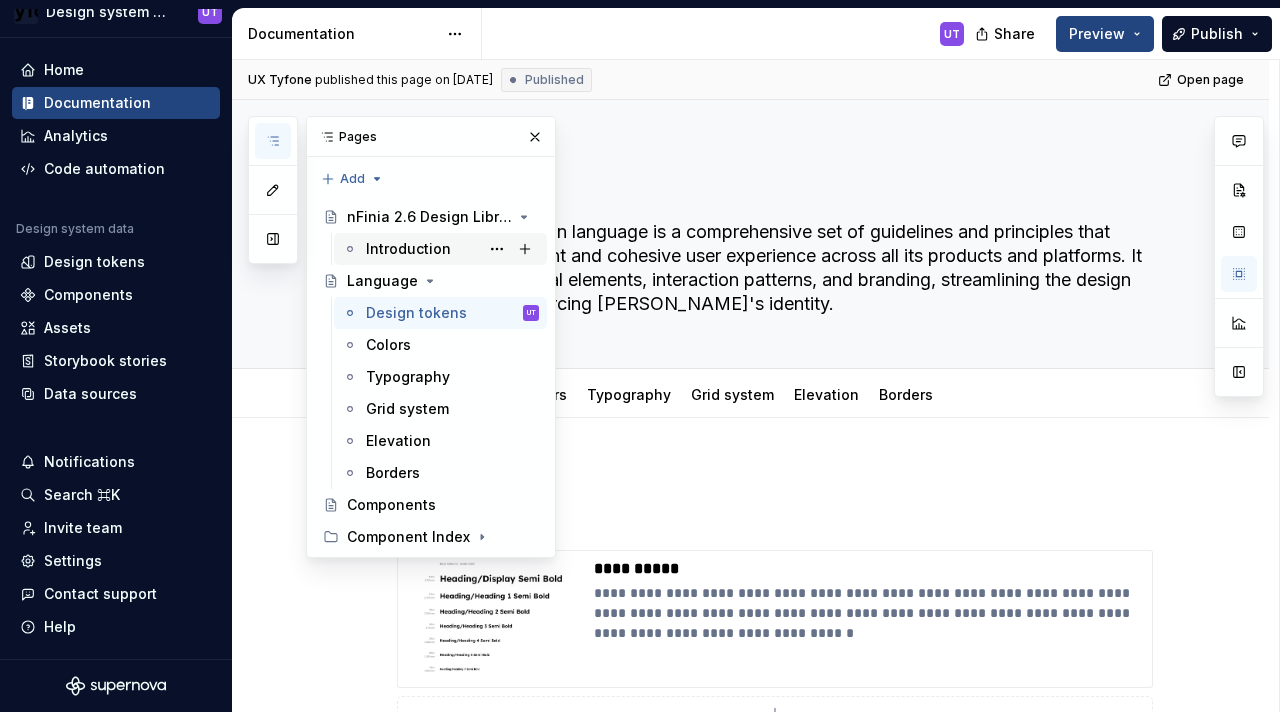 click on "Introduction" at bounding box center [408, 249] 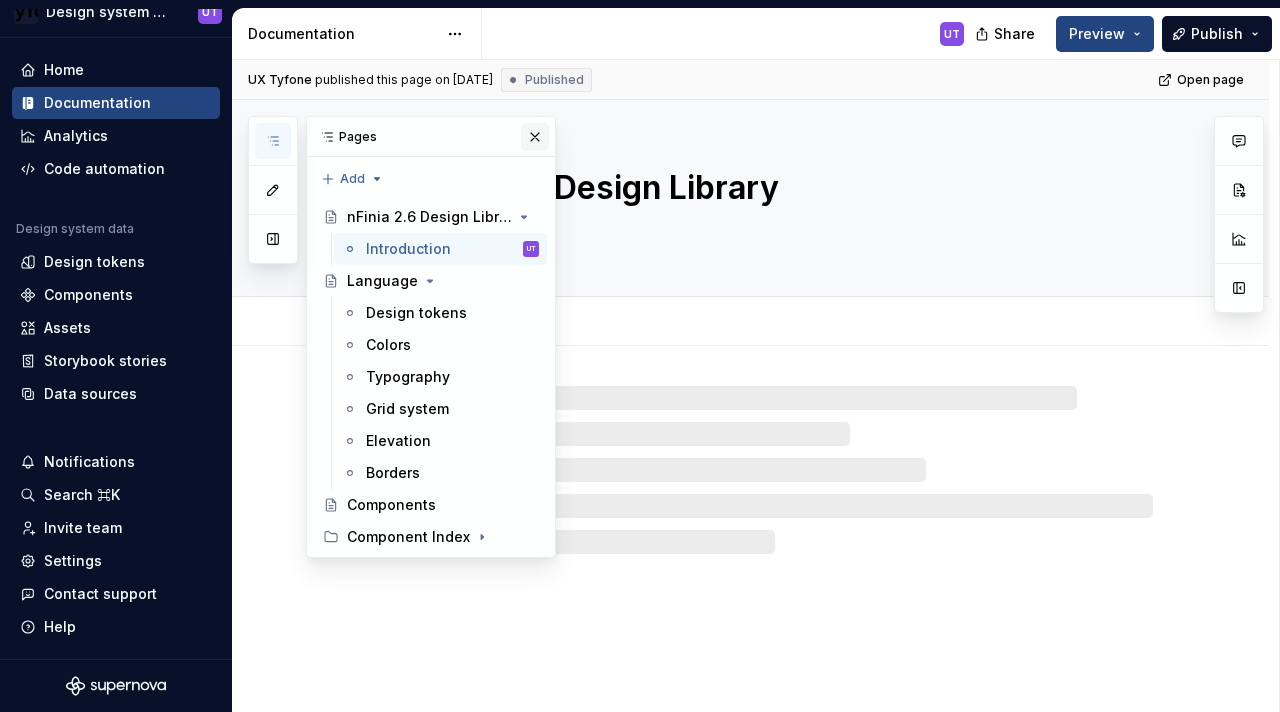 click at bounding box center (535, 137) 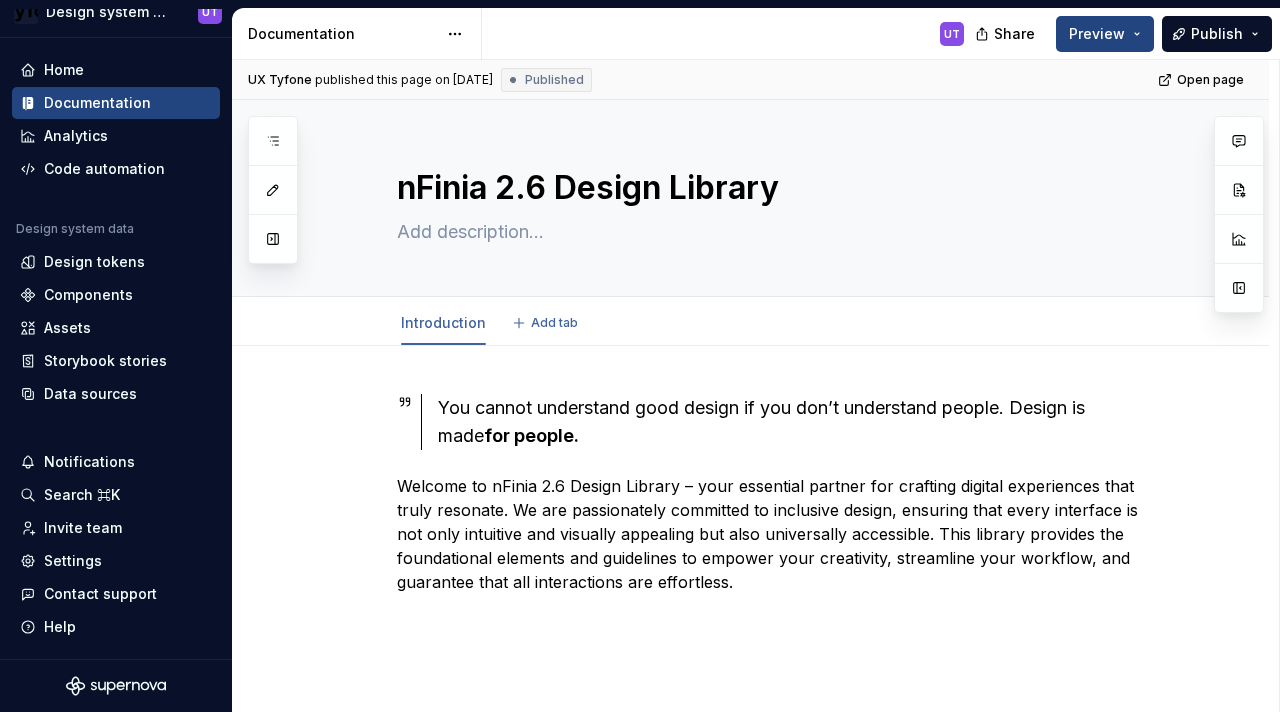 type on "*" 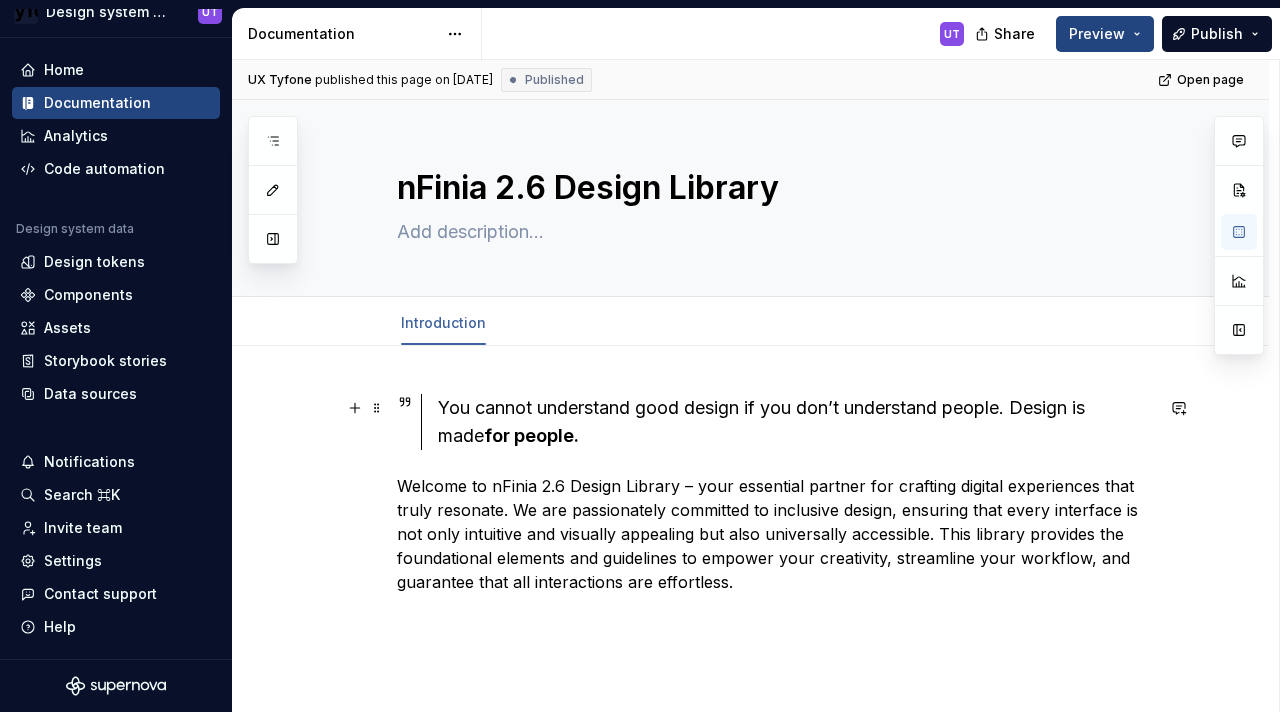 click on "You cannot understand good design if you don’t understand people. Design is made  for people." at bounding box center (795, 422) 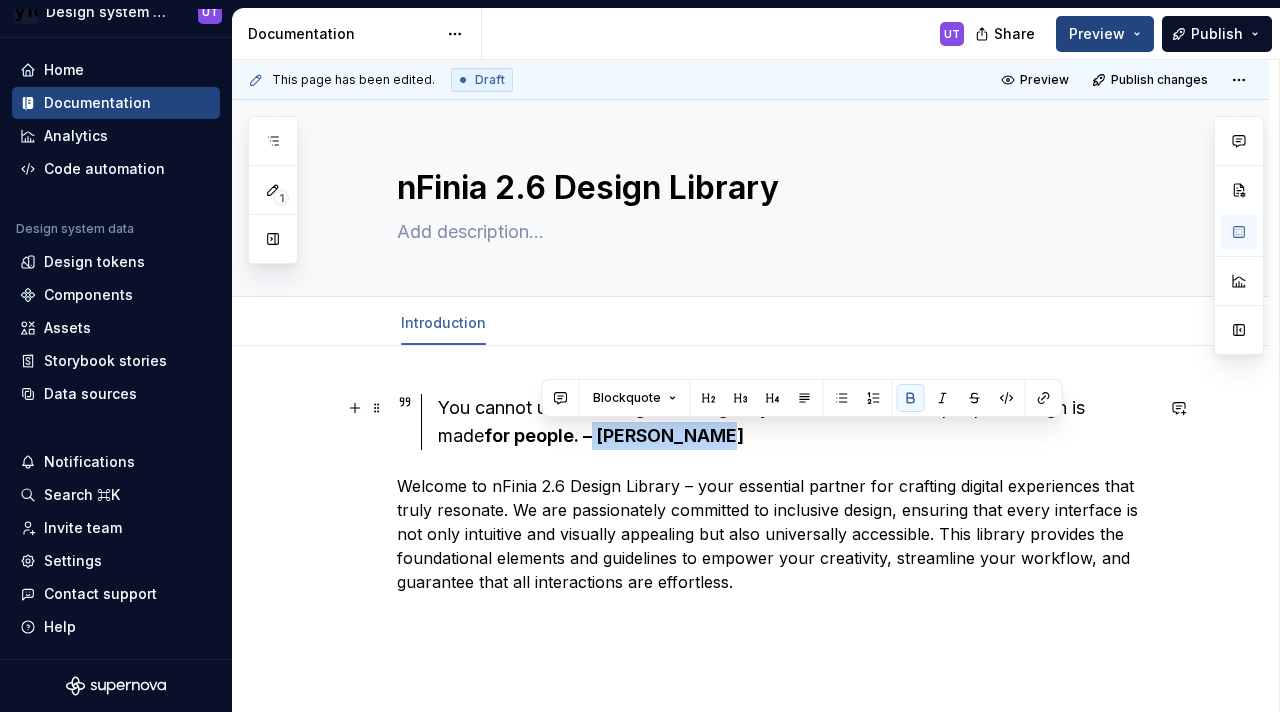 drag, startPoint x: 540, startPoint y: 438, endPoint x: 661, endPoint y: 435, distance: 121.037186 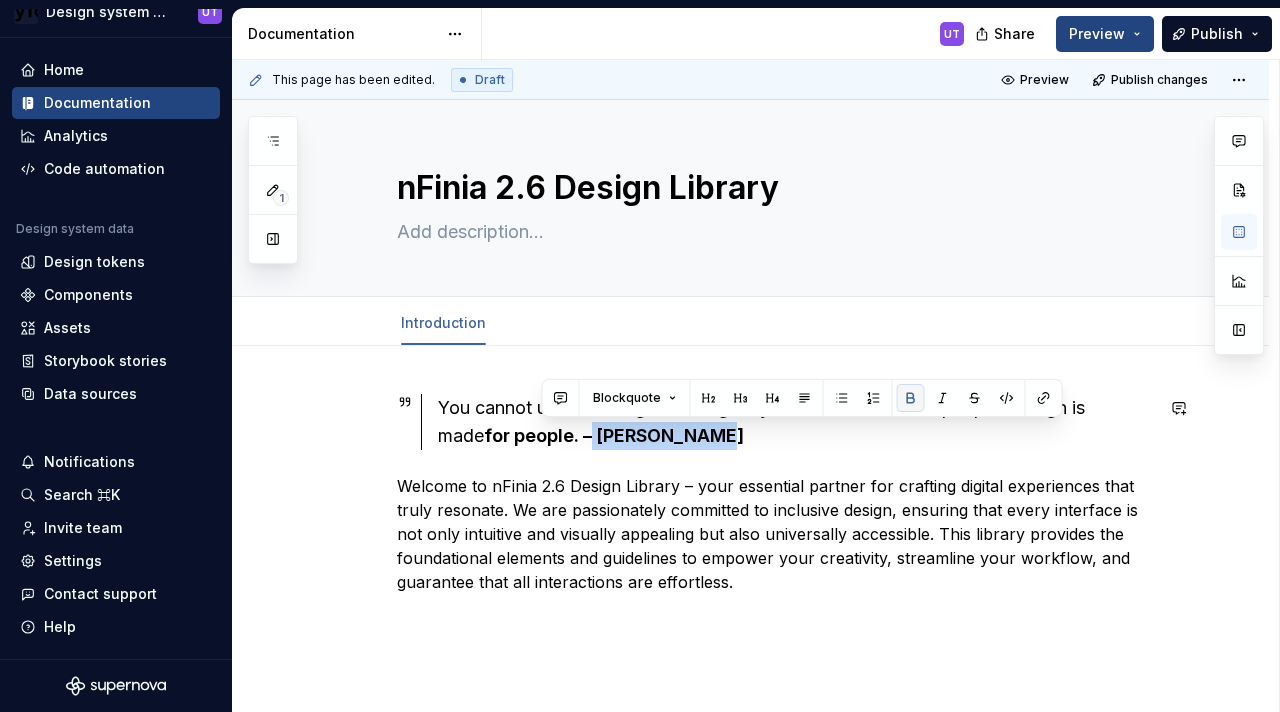 click at bounding box center [911, 398] 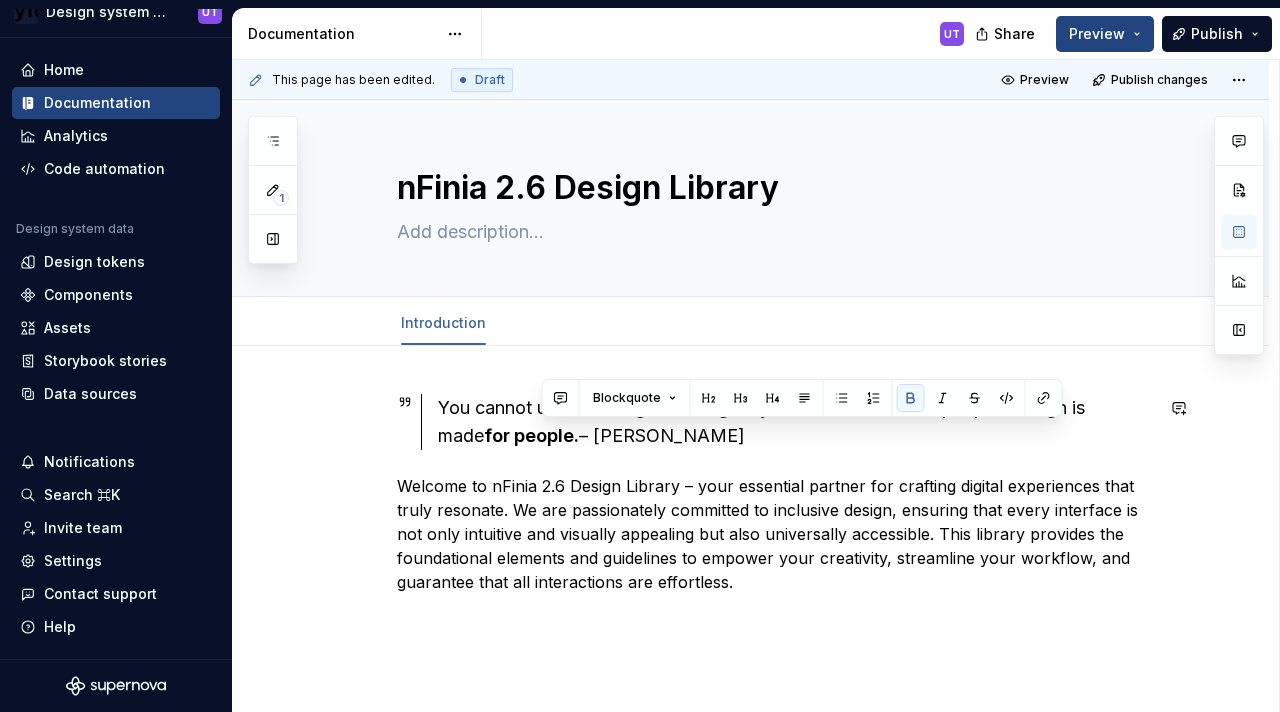 click on "You cannot understand good design if you don’t understand people. Design is made  for people.  – [PERSON_NAME] Welcome to nFinia 2.6 Design Library – your essential partner for crafting digital experiences that truly resonate. We are passionately committed to inclusive design, ensuring that every interface is not only intuitive and visually appealing but also universally accessible. This library provides the foundational elements and guidelines to empower your creativity, streamline your workflow, and guarantee that all interactions are effortless." at bounding box center (775, 494) 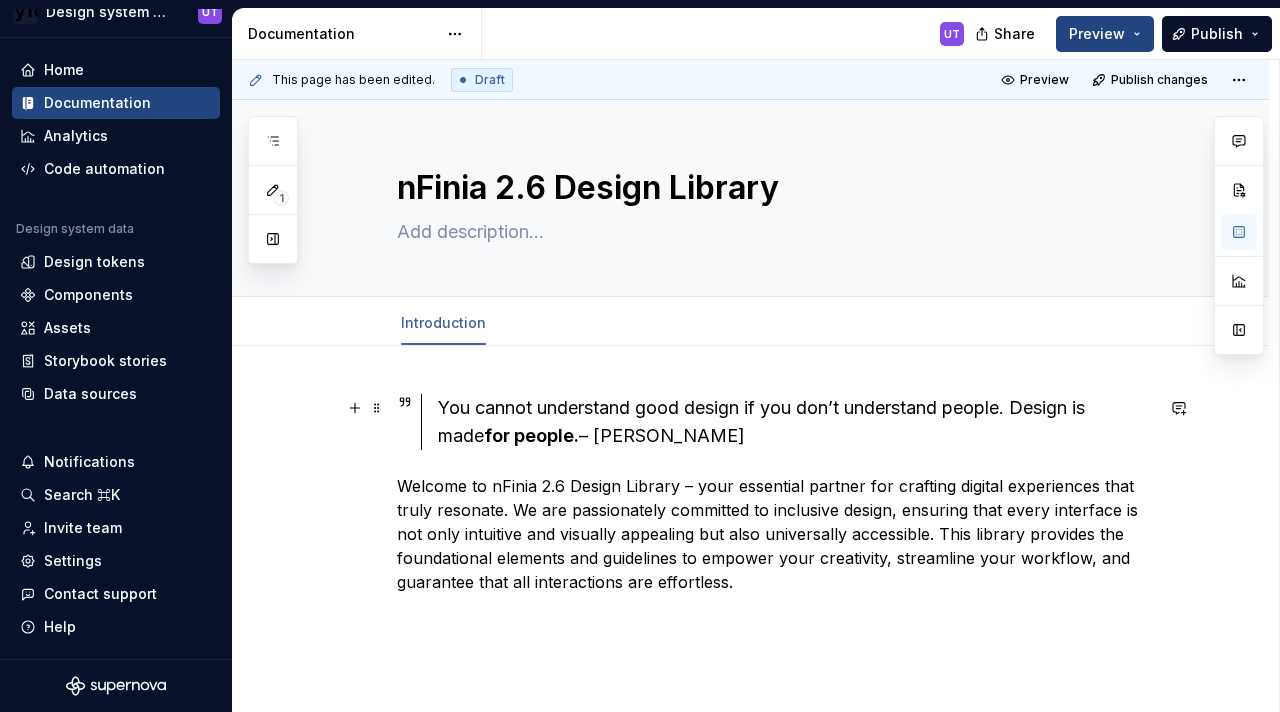 click on "for people." at bounding box center [531, 435] 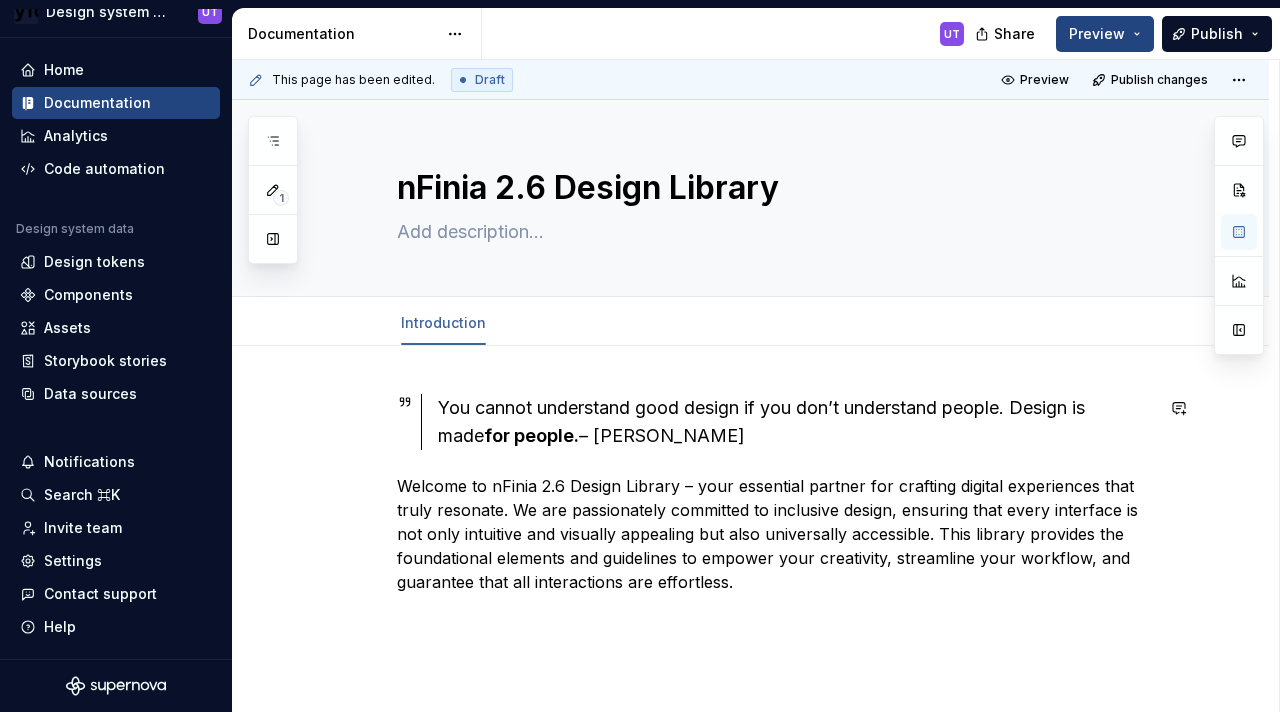 click on "You cannot understand good design if you don’t understand people. Design is made  for people.  – [PERSON_NAME] Welcome to nFinia 2.6 Design Library – your essential partner for crafting digital experiences that truly resonate. We are passionately committed to inclusive design, ensuring that every interface is not only intuitive and visually appealing but also universally accessible. This library provides the foundational elements and guidelines to empower your creativity, streamline your workflow, and guarantee that all interactions are effortless." at bounding box center (775, 494) 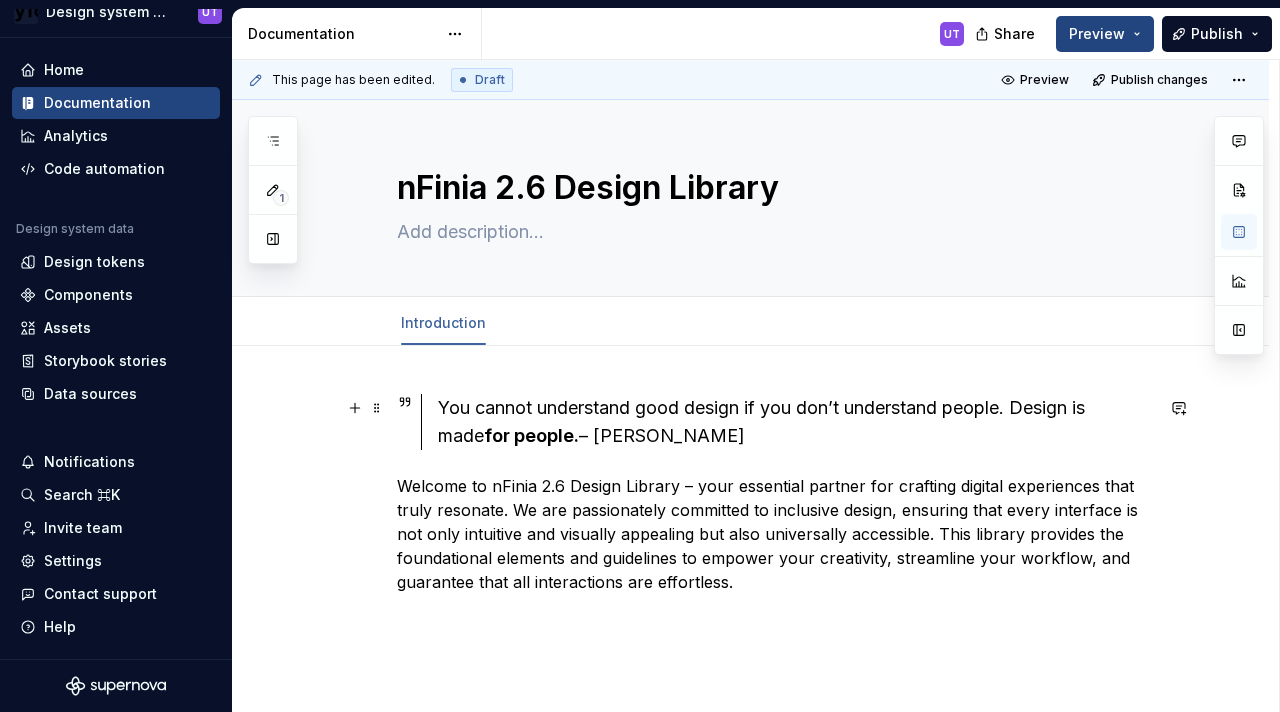 click on "You cannot understand good design if you don’t understand people. Design is made  for people.  – [PERSON_NAME]" at bounding box center (795, 422) 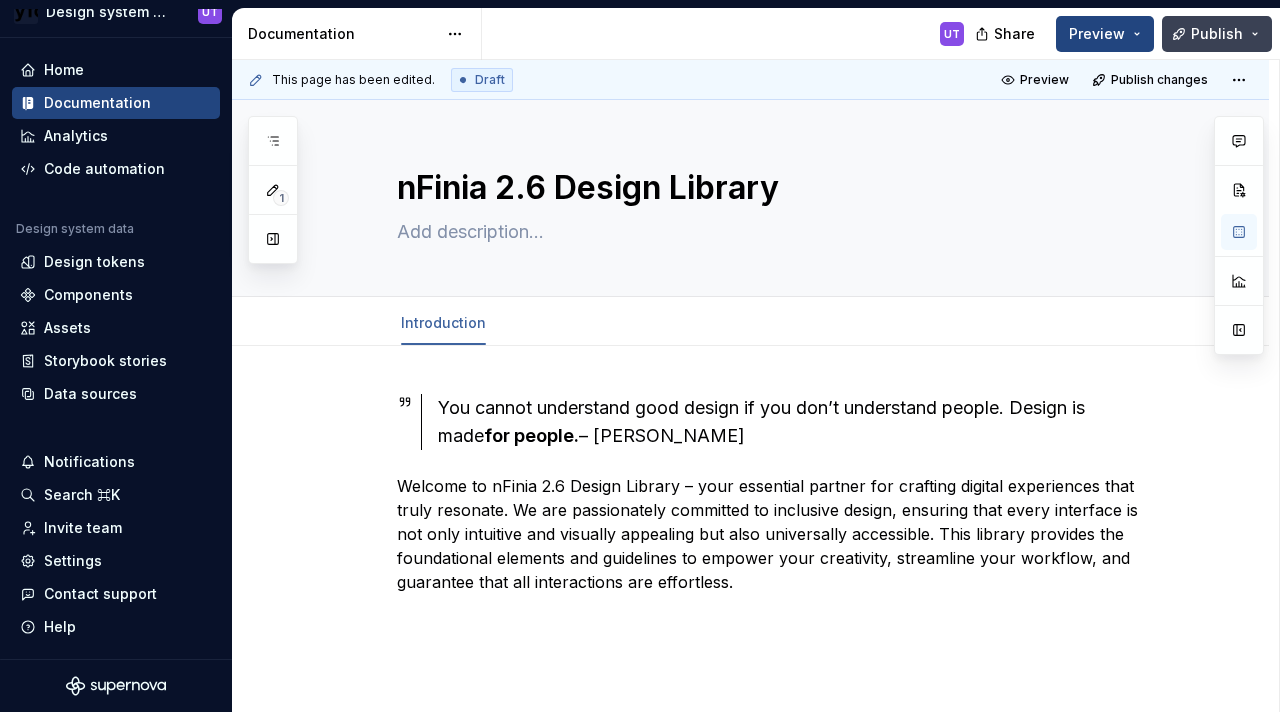 click on "Publish" at bounding box center (1217, 34) 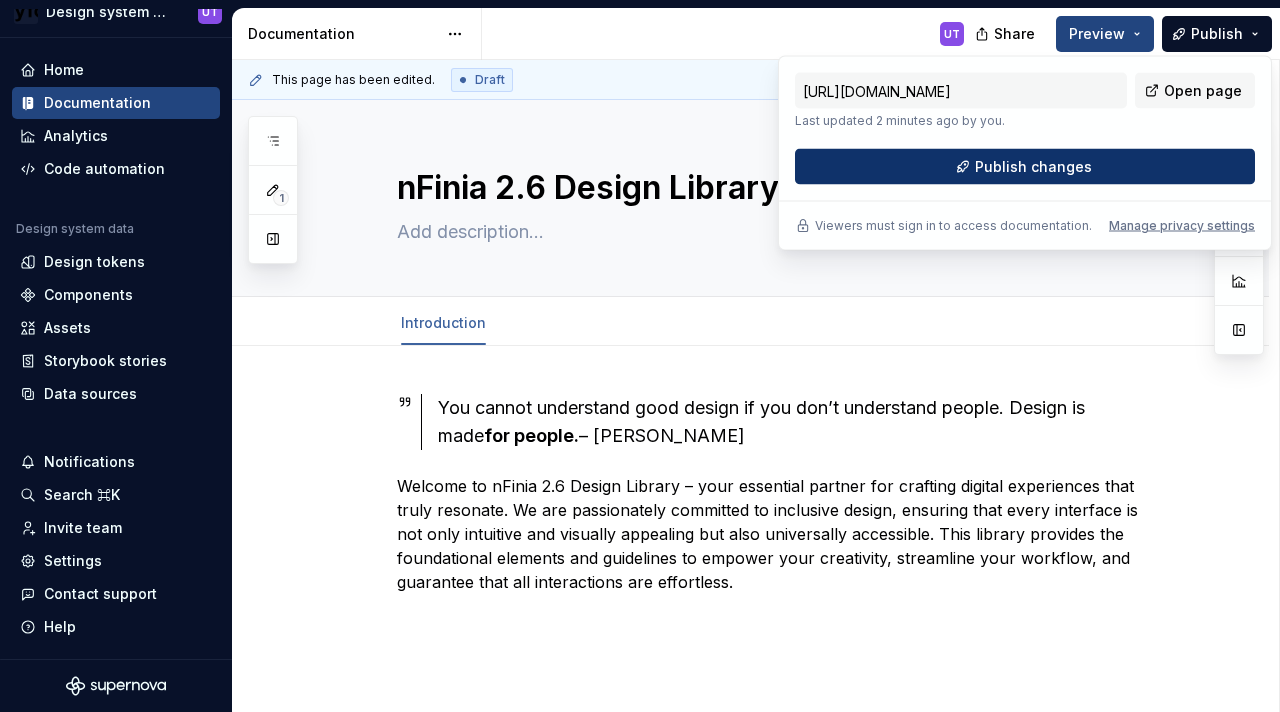 click on "Publish changes" at bounding box center (1025, 167) 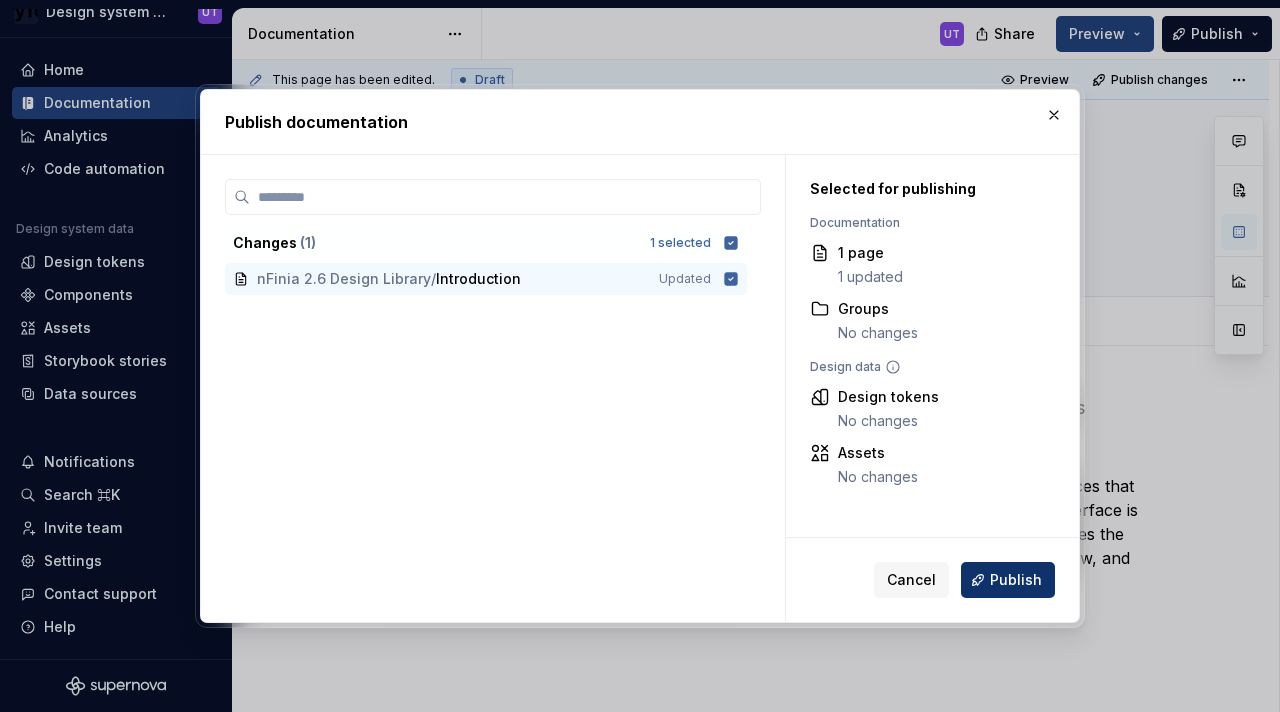 click on "Publish" at bounding box center (1016, 580) 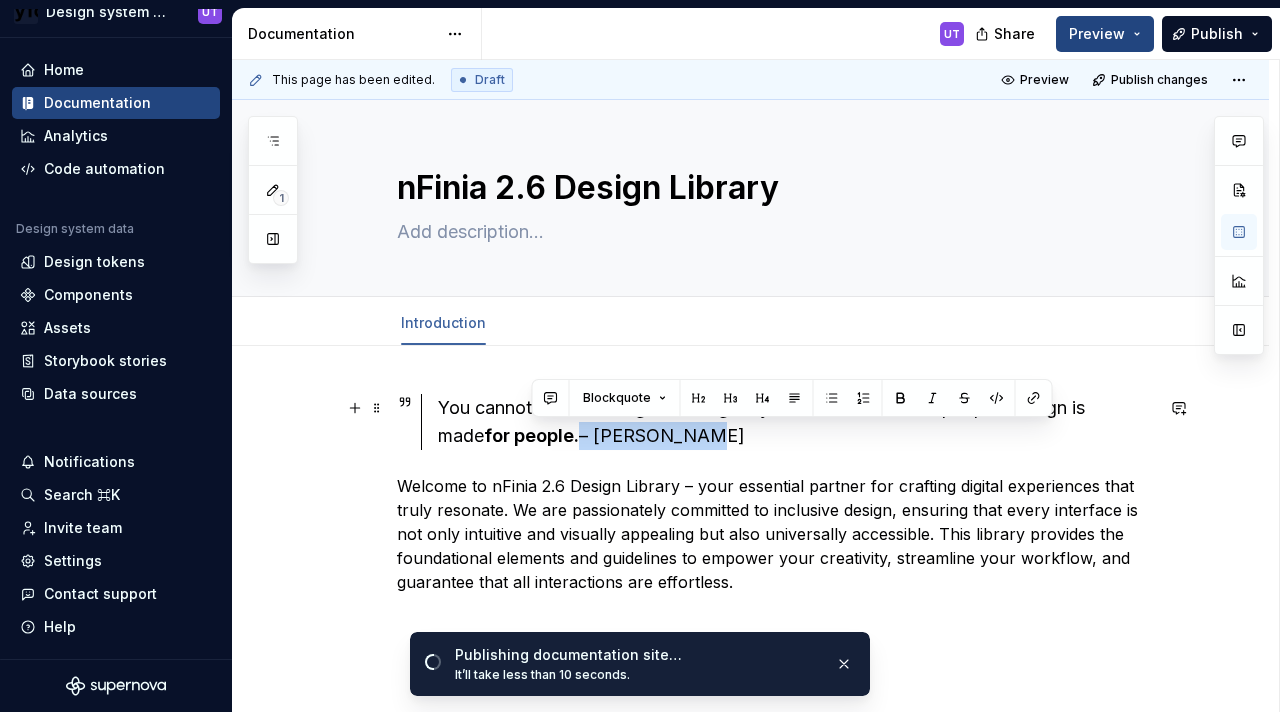 drag, startPoint x: 532, startPoint y: 441, endPoint x: 653, endPoint y: 424, distance: 122.18838 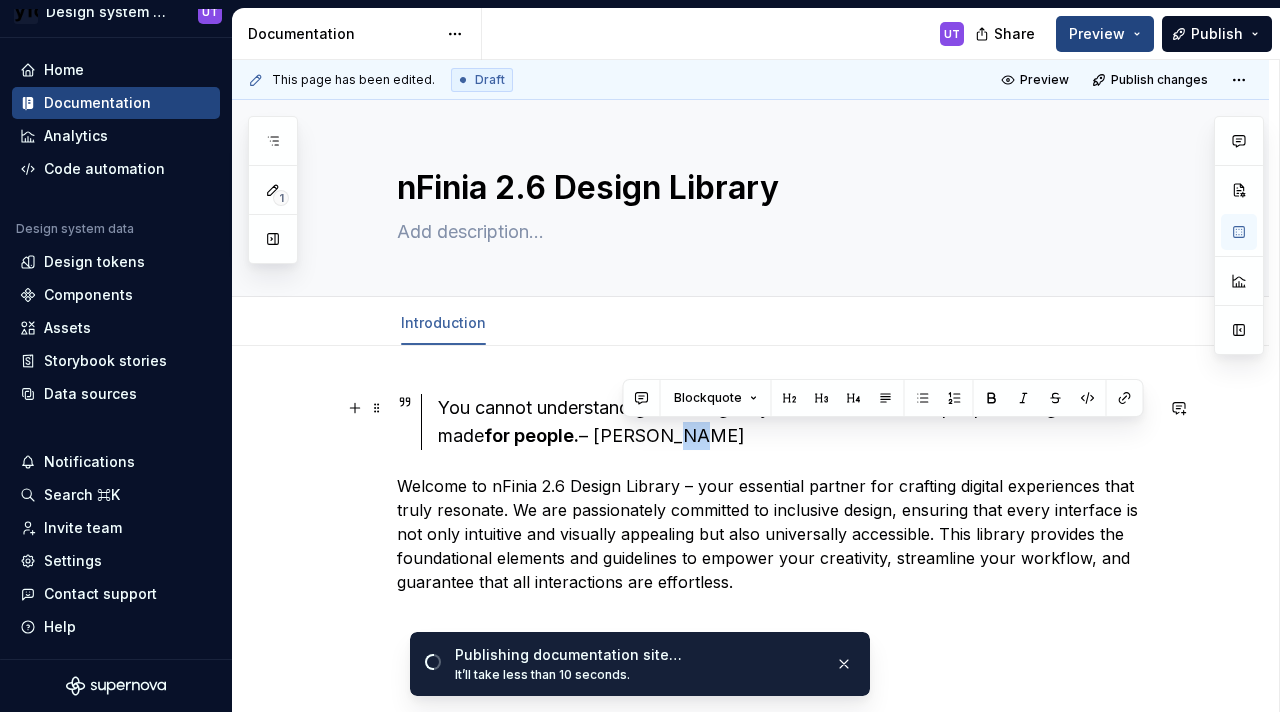 drag, startPoint x: 653, startPoint y: 432, endPoint x: 620, endPoint y: 425, distance: 33.734257 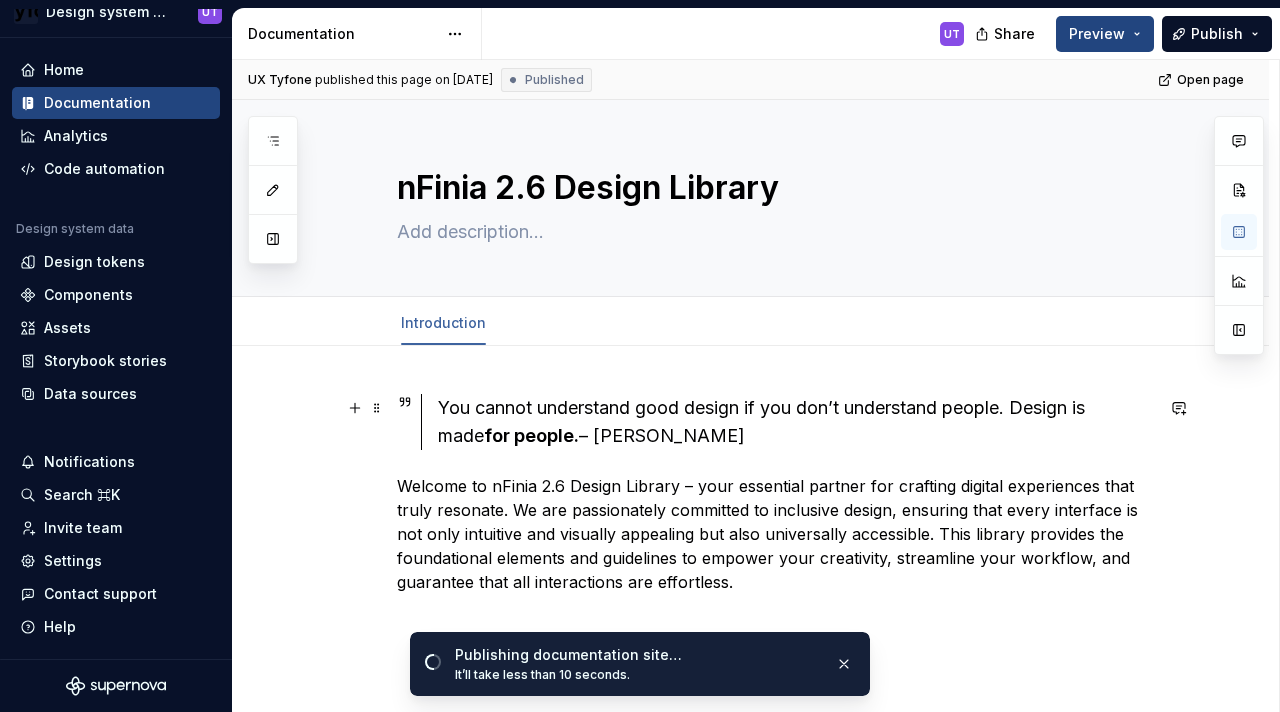 click on "You cannot understand good design if you don’t understand people. Design is made  for people.  – [PERSON_NAME]" at bounding box center [795, 422] 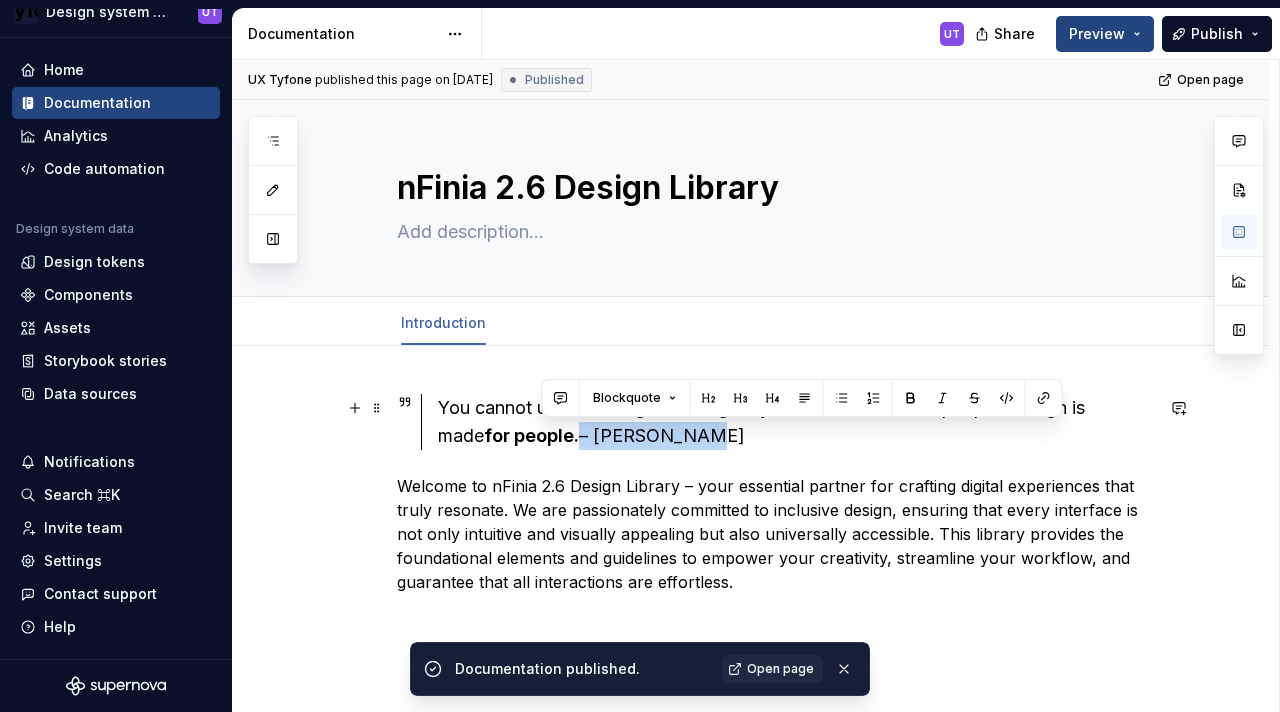 drag, startPoint x: 676, startPoint y: 448, endPoint x: 541, endPoint y: 426, distance: 136.78085 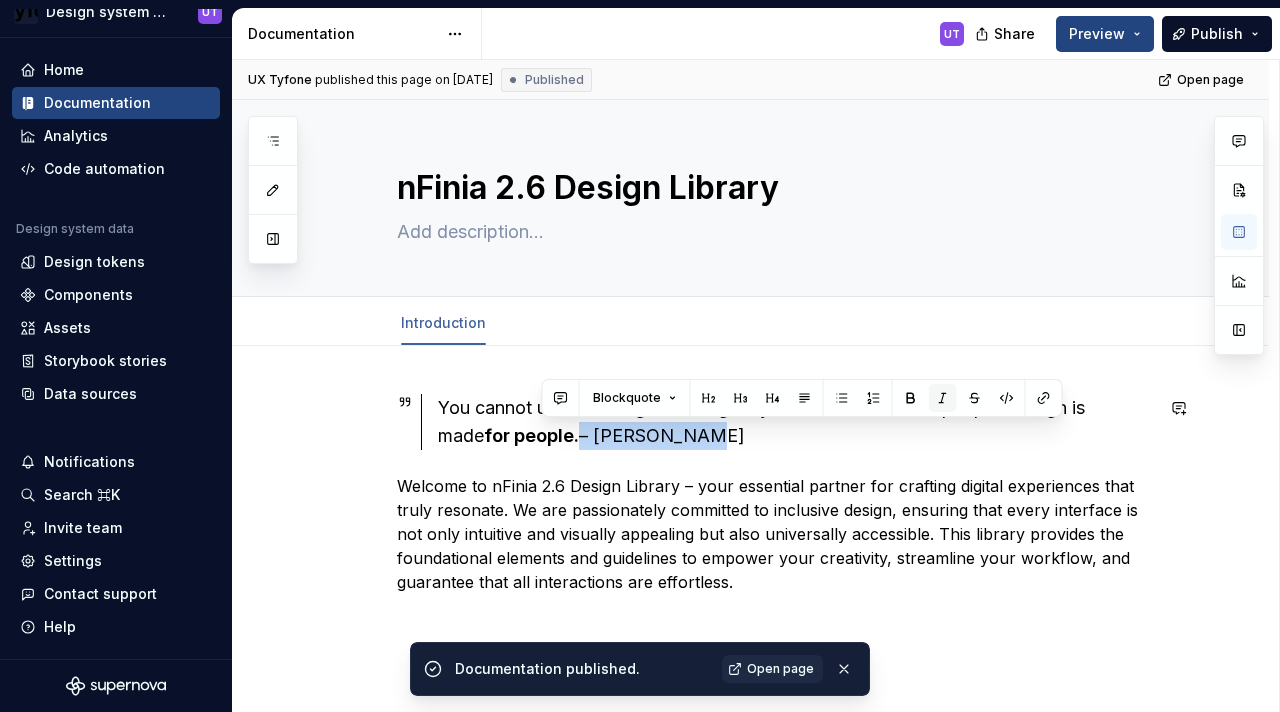 click at bounding box center [943, 398] 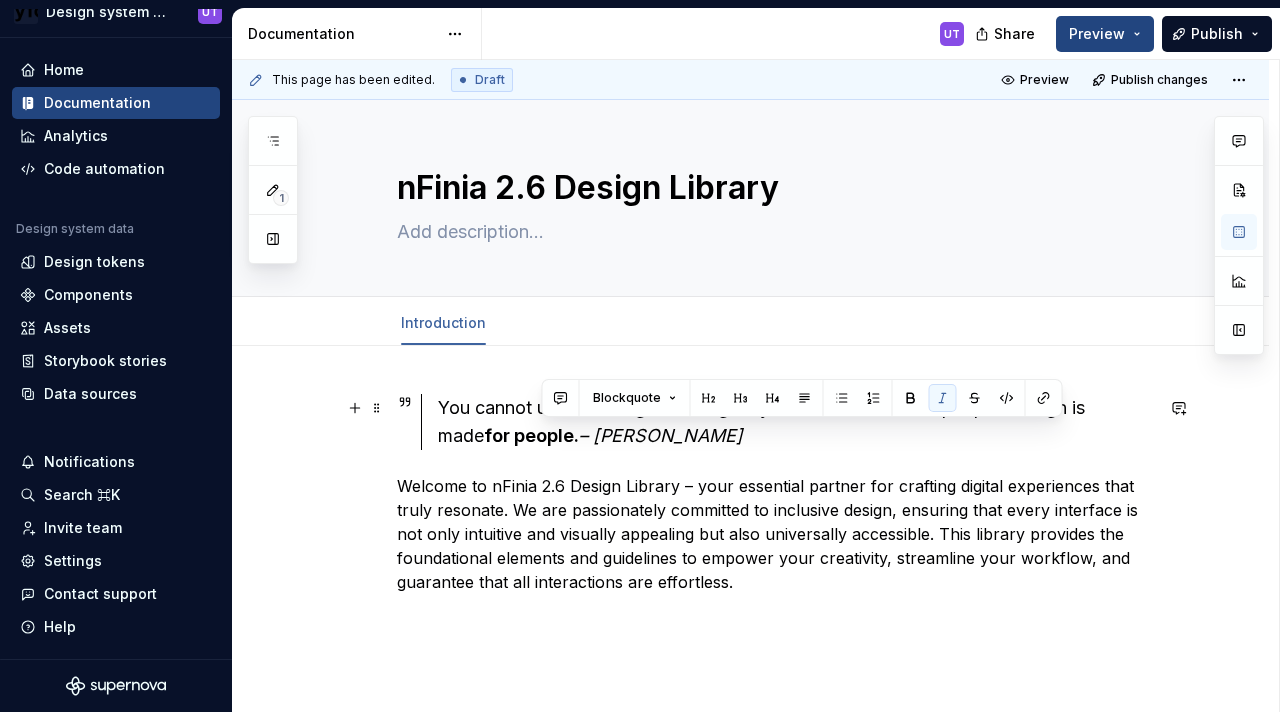 click on "You cannot understand good design if you don’t understand people. Design is made  for people.  – [PERSON_NAME]" at bounding box center [795, 422] 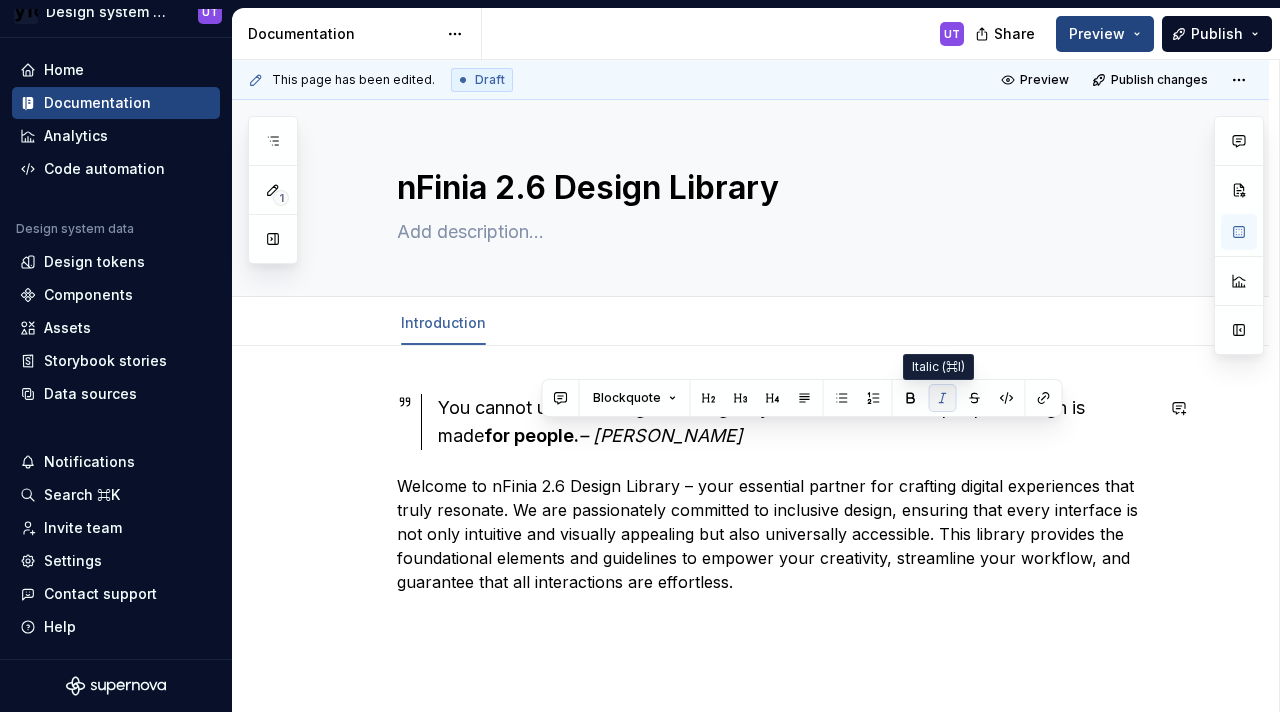click at bounding box center (943, 398) 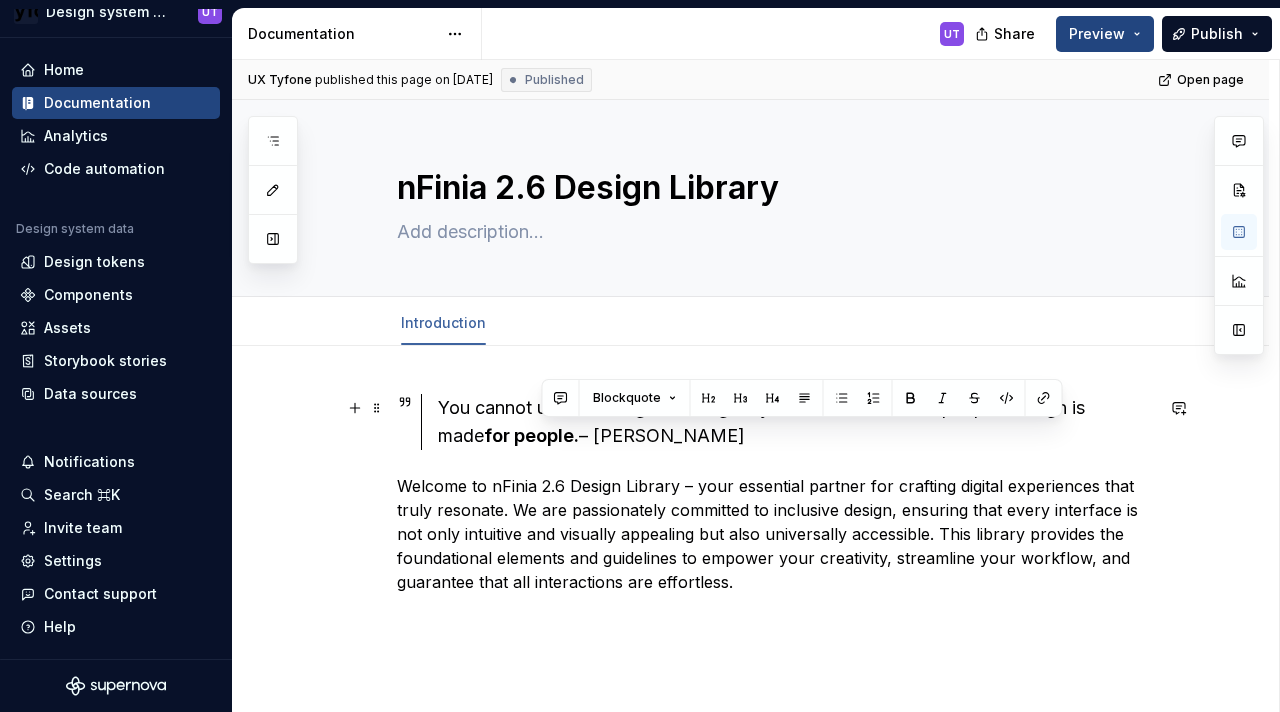 click on "You cannot understand good design if you don’t understand people. Design is made  for people.  – [PERSON_NAME]" at bounding box center [795, 422] 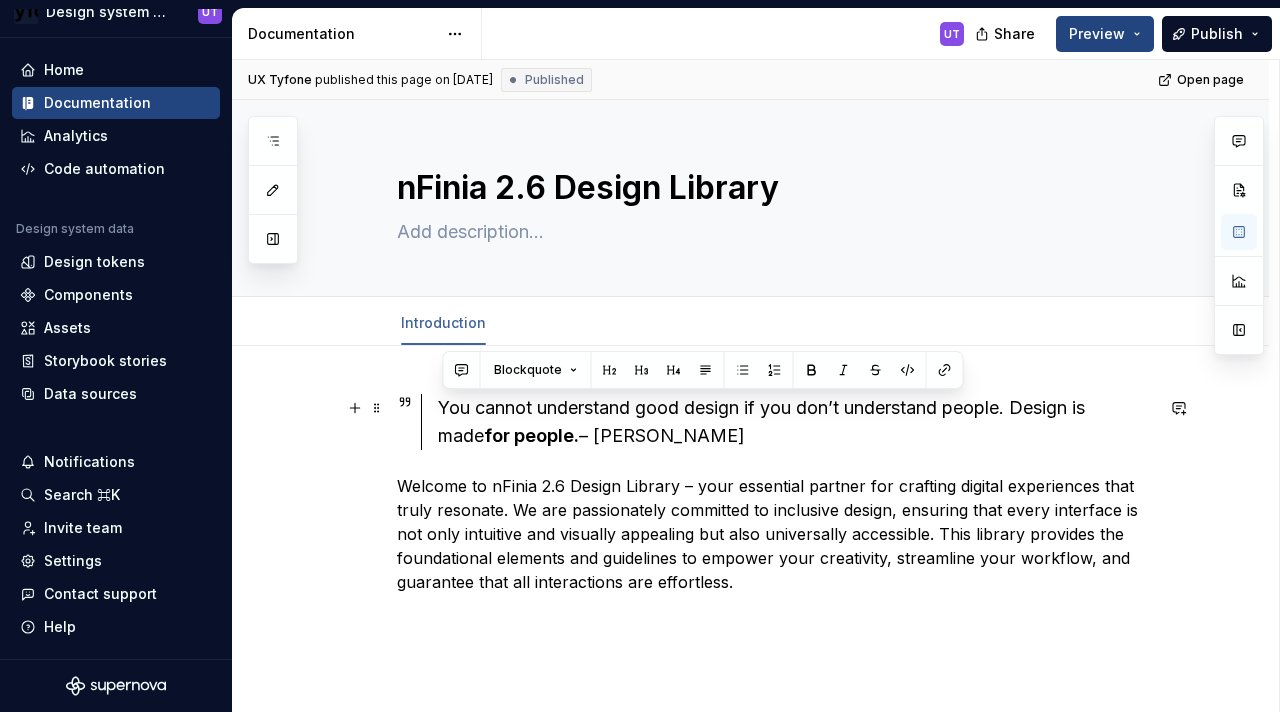 drag, startPoint x: 442, startPoint y: 409, endPoint x: 537, endPoint y: 439, distance: 99.62429 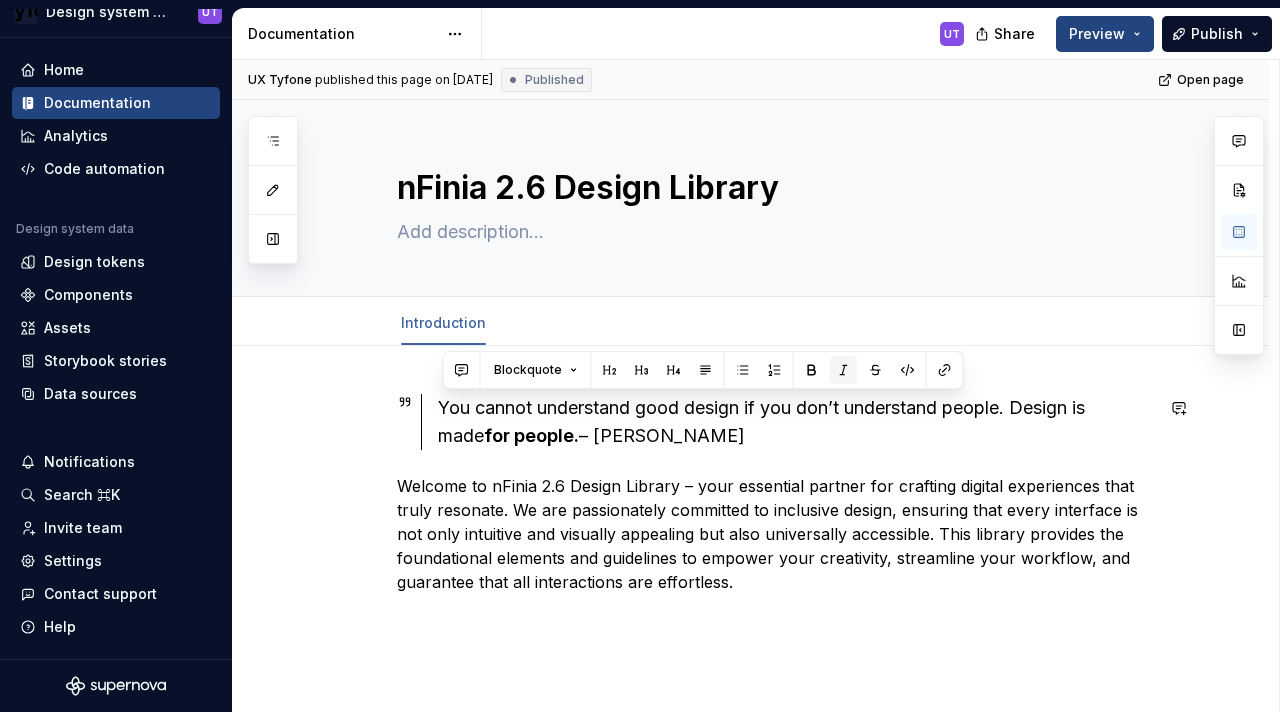 click at bounding box center [844, 370] 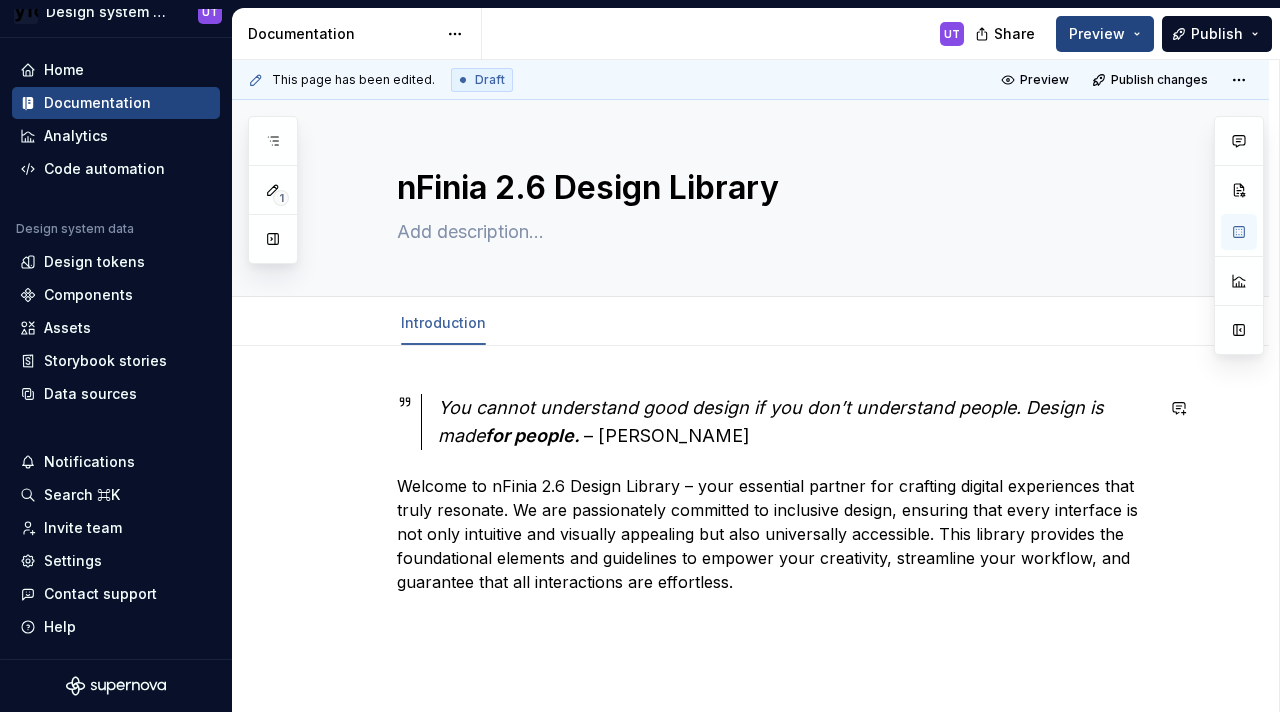 click on "You cannot understand good design if you don’t understand people. Design is made  for people.   – [PERSON_NAME] Welcome to nFinia 2.6 Design Library – your essential partner for crafting digital experiences that truly resonate. We are passionately committed to inclusive design, ensuring that every interface is not only intuitive and visually appealing but also universally accessible. This library provides the foundational elements and guidelines to empower your creativity, streamline your workflow, and guarantee that all interactions are effortless." at bounding box center (775, 494) 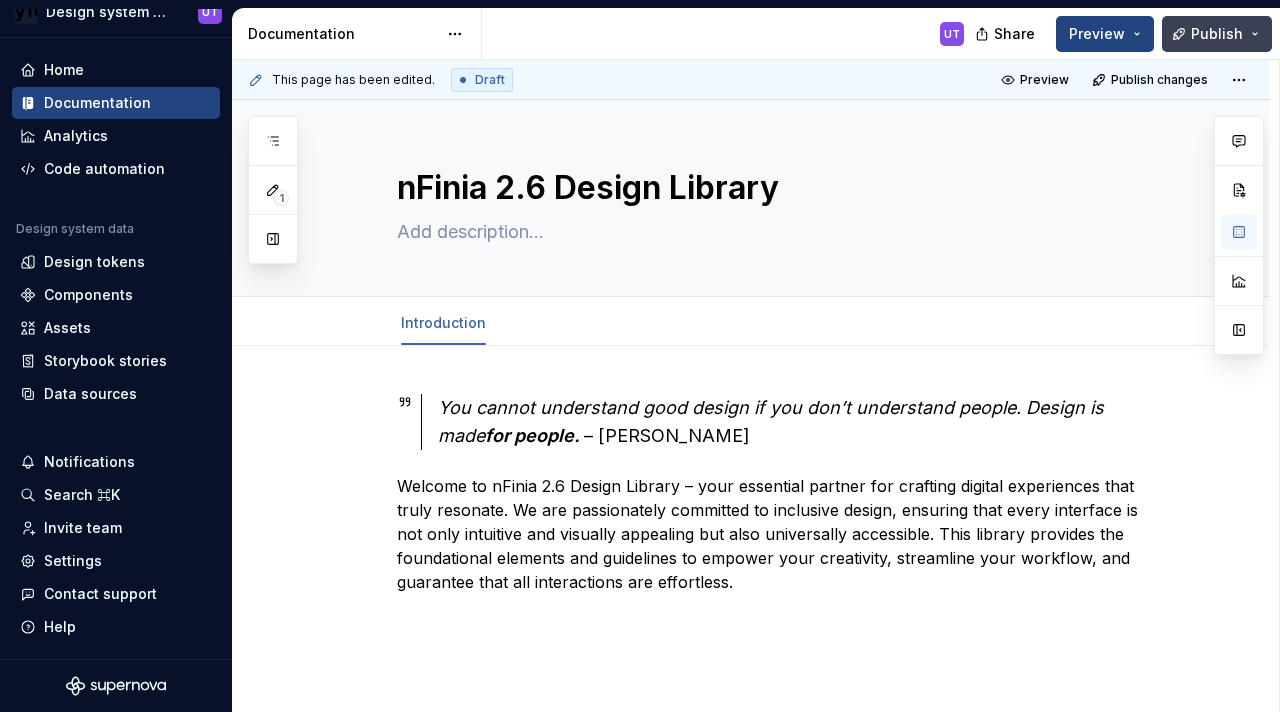 click on "Publish" at bounding box center [1217, 34] 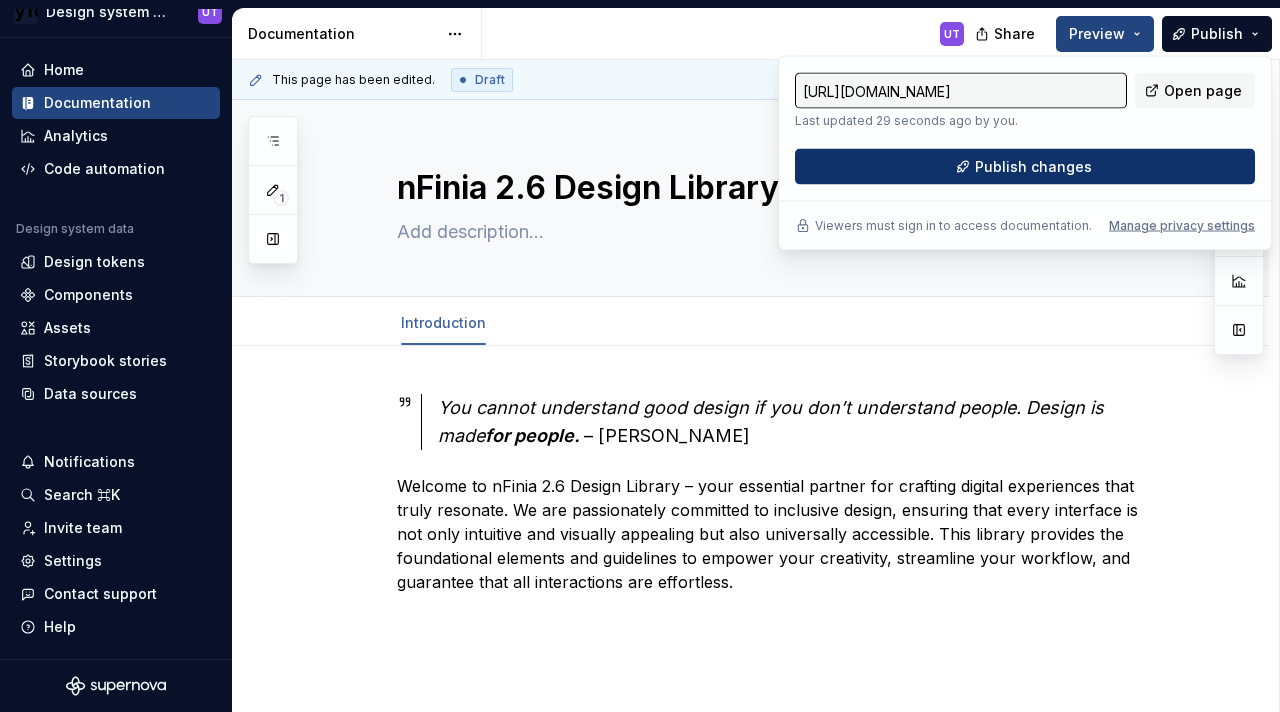 click on "Publish changes" at bounding box center (1025, 167) 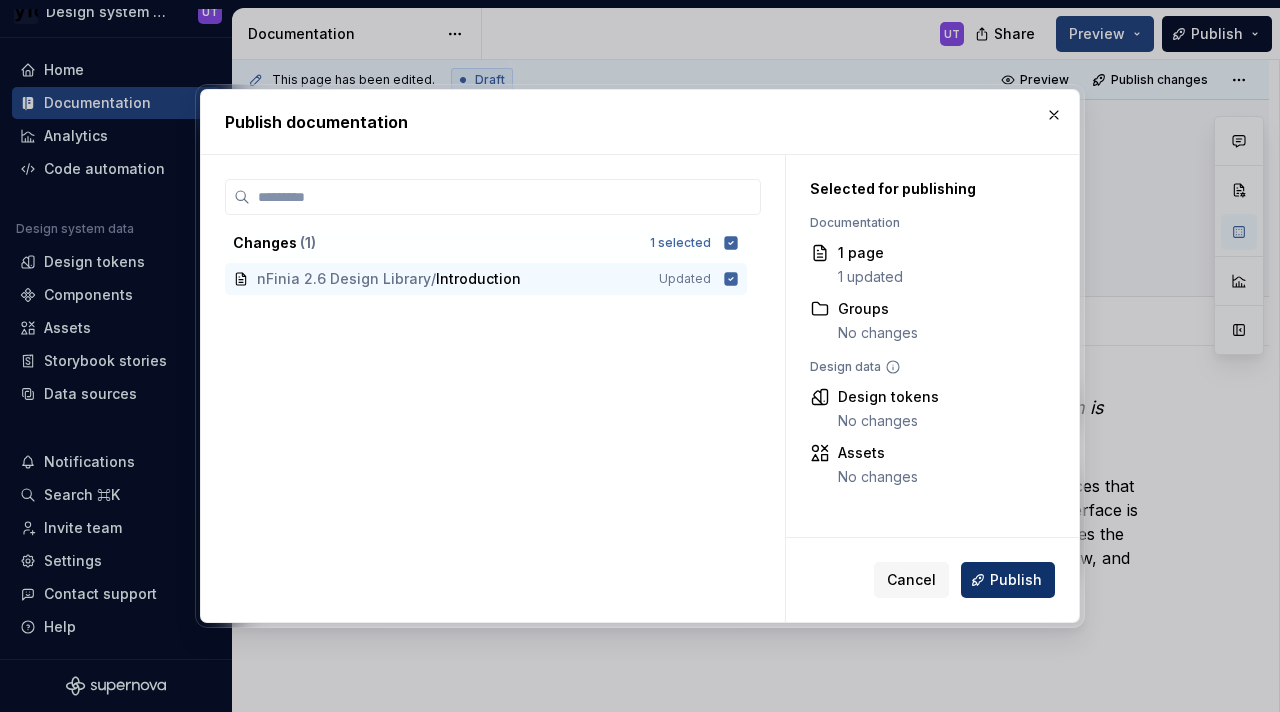 click on "Publish" at bounding box center (1016, 580) 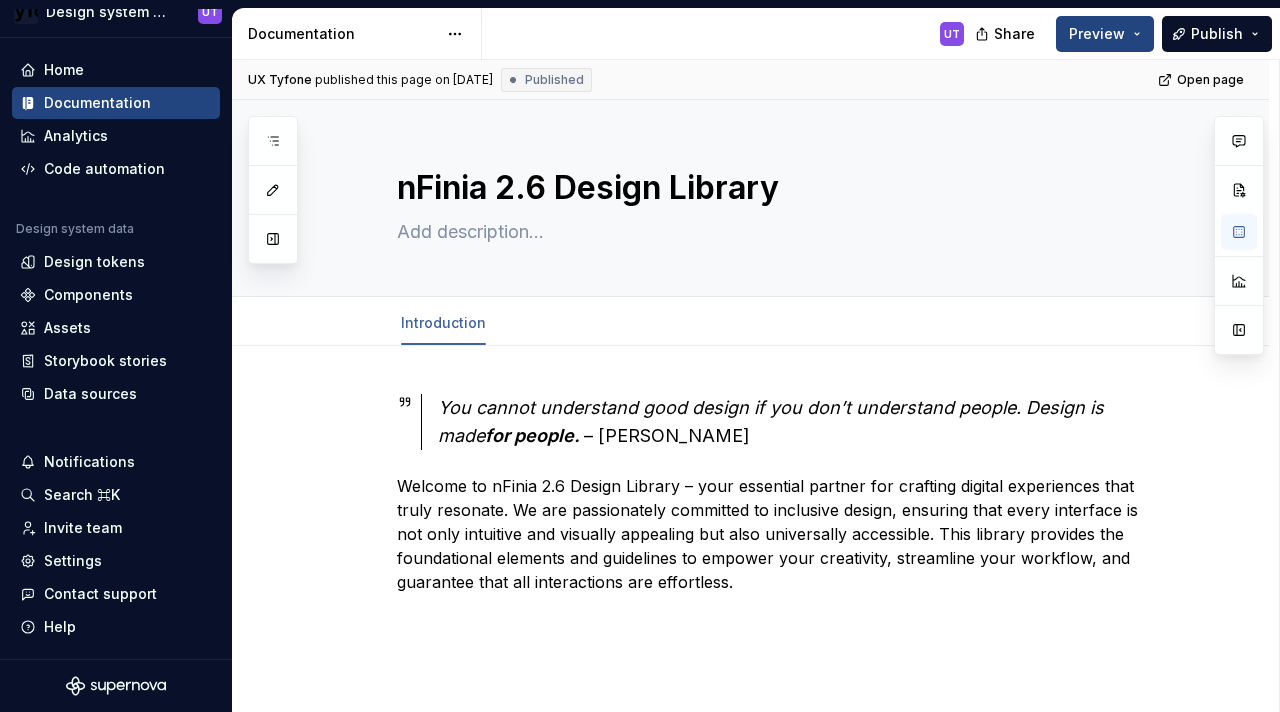 type on "*" 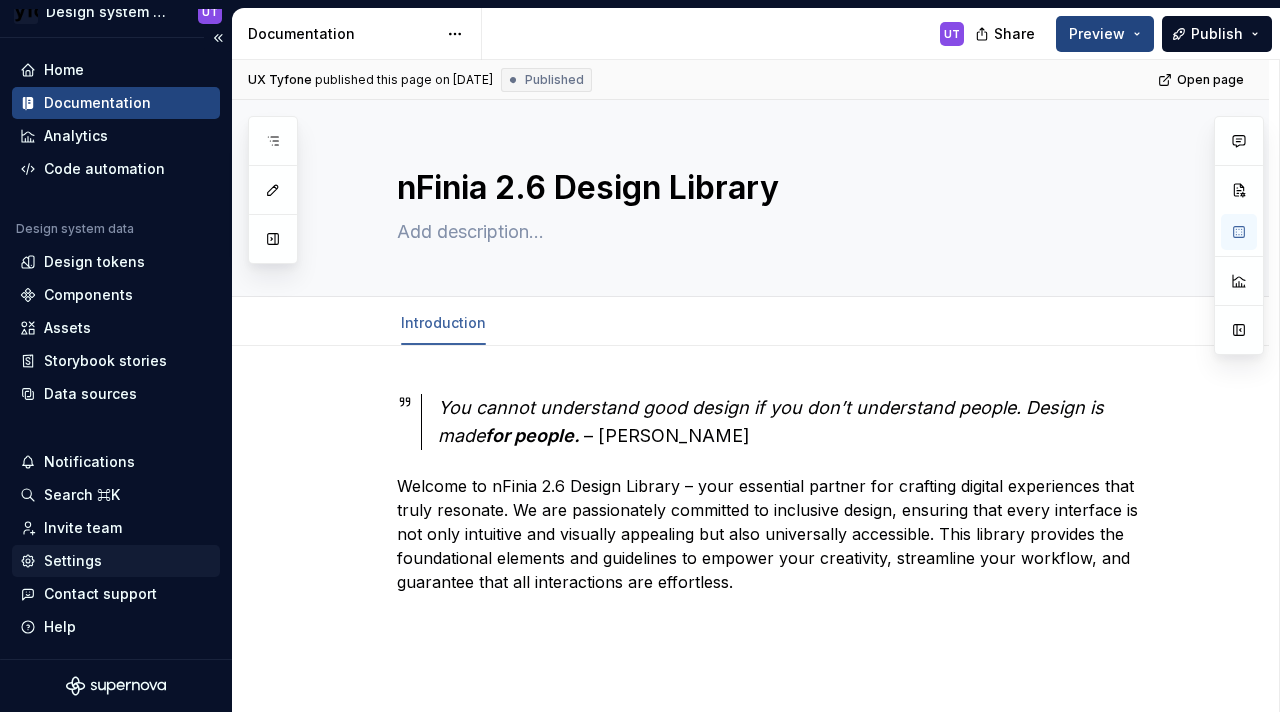click on "Settings" at bounding box center (73, 561) 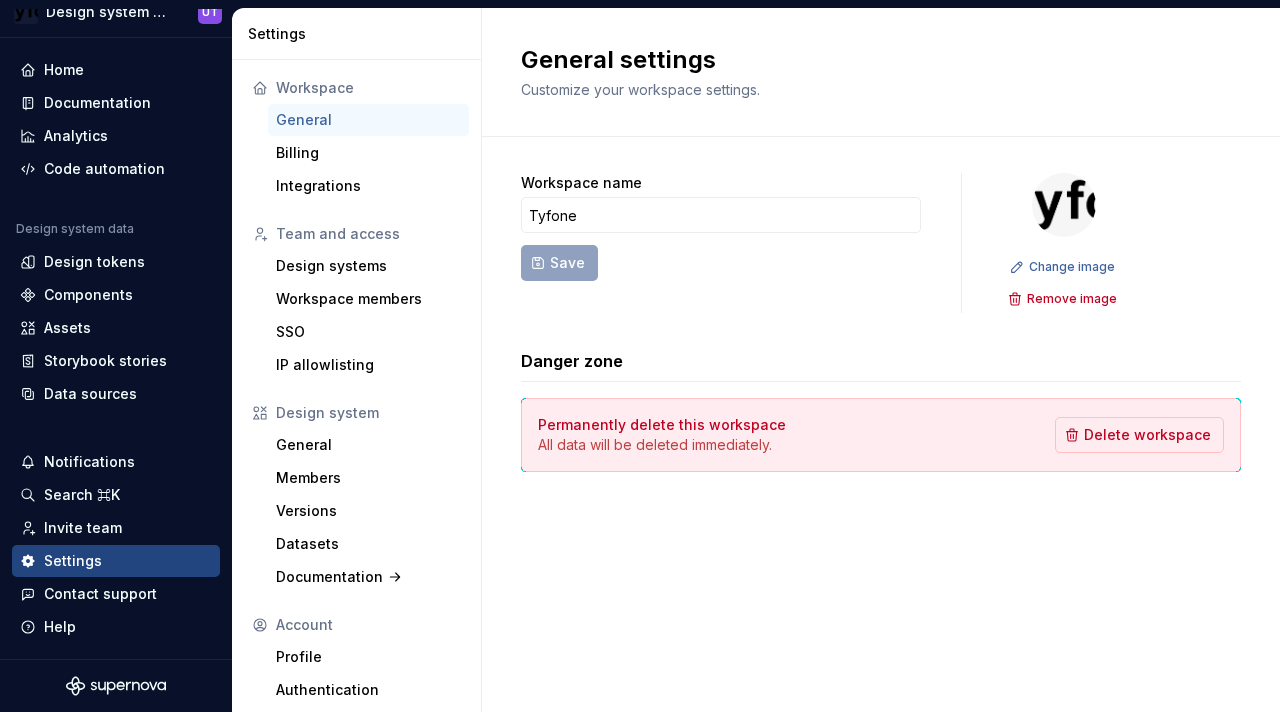 scroll, scrollTop: 39, scrollLeft: 0, axis: vertical 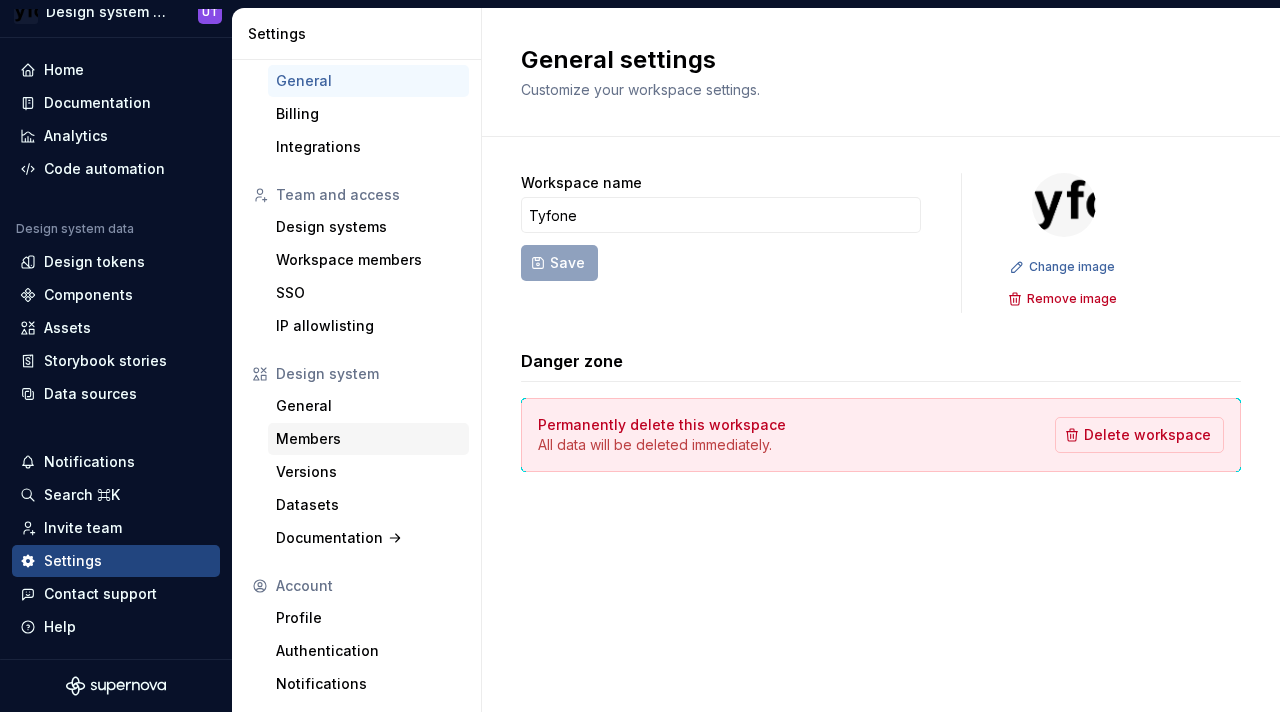 click on "Members" at bounding box center [368, 439] 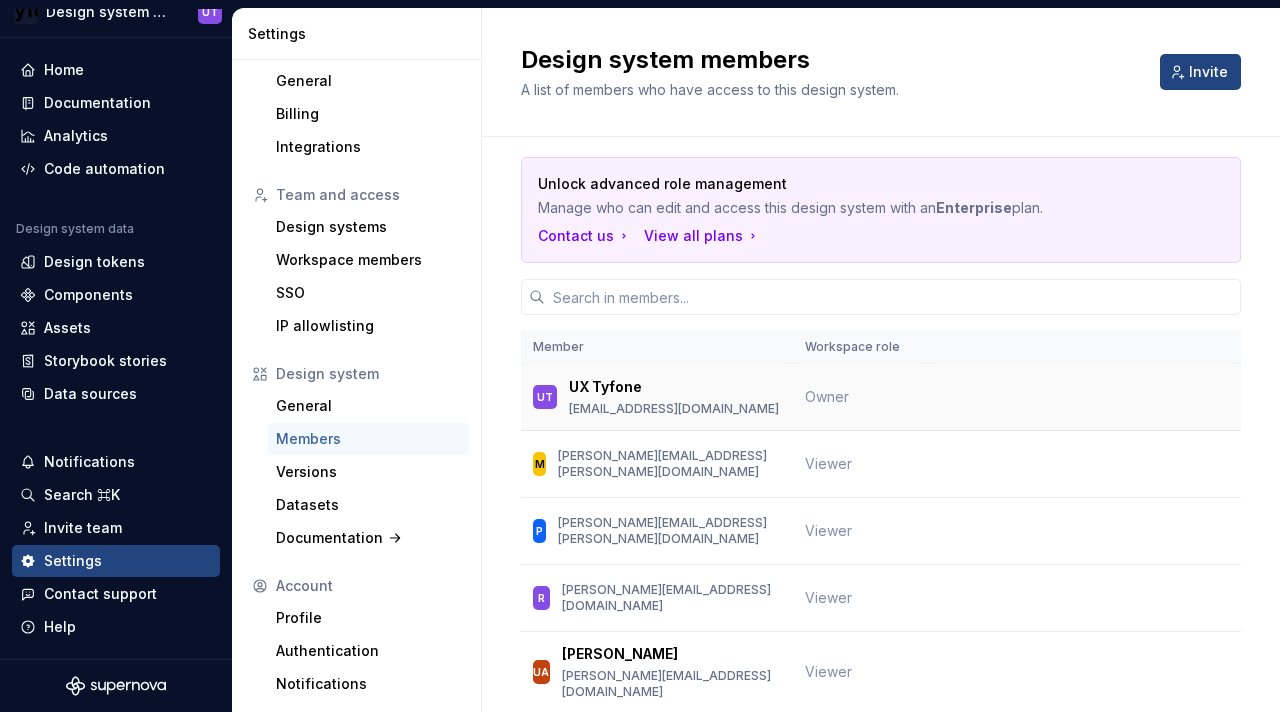 scroll, scrollTop: 62, scrollLeft: 0, axis: vertical 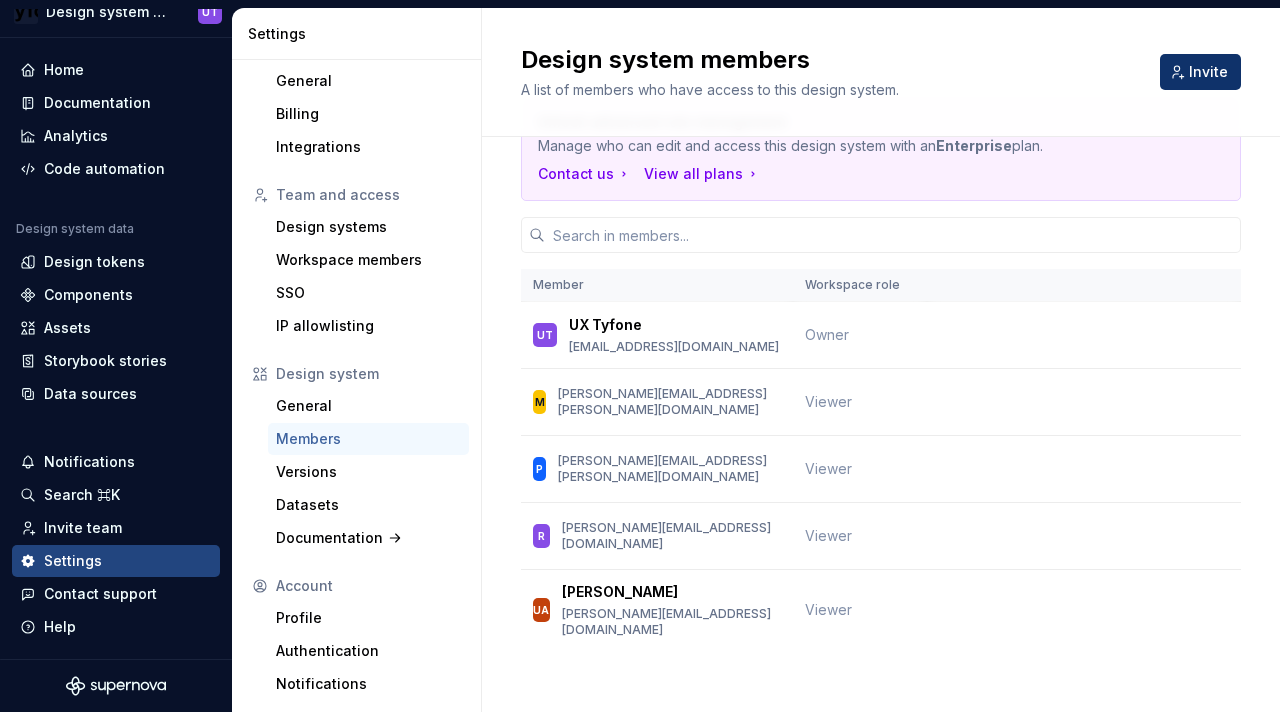 click on "Invite" at bounding box center [1208, 72] 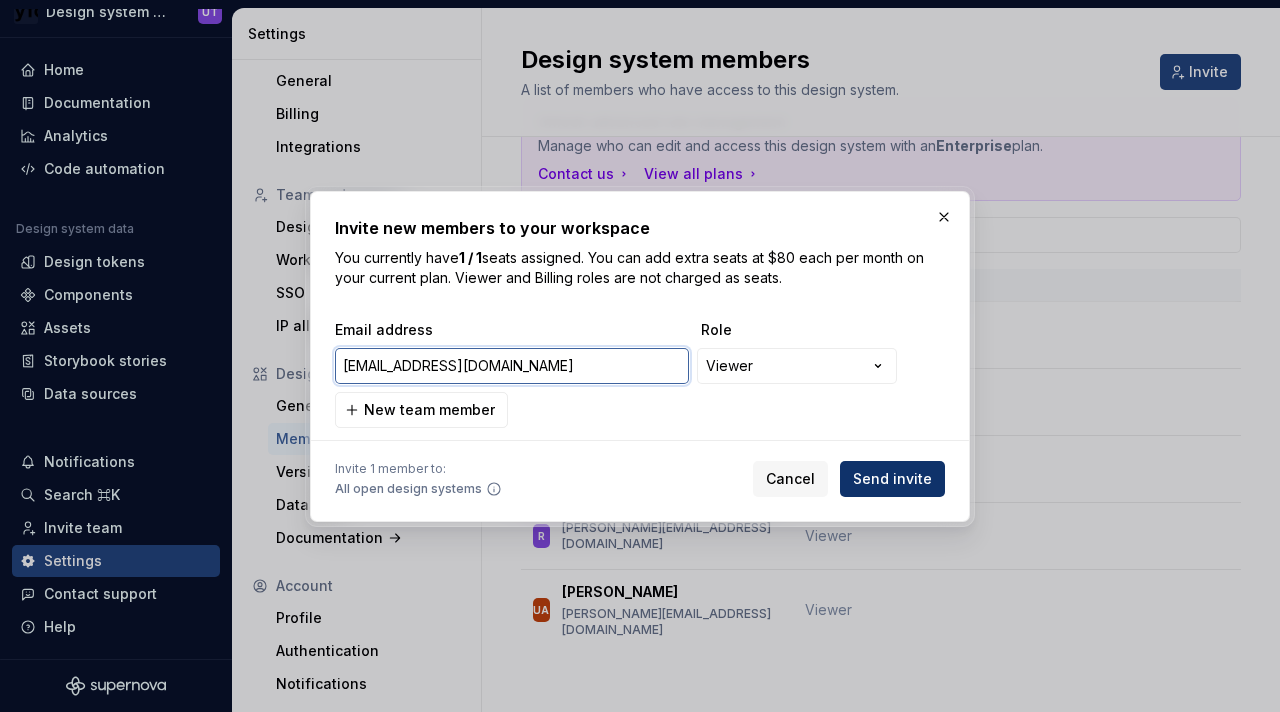 type on "[EMAIL_ADDRESS][DOMAIN_NAME]" 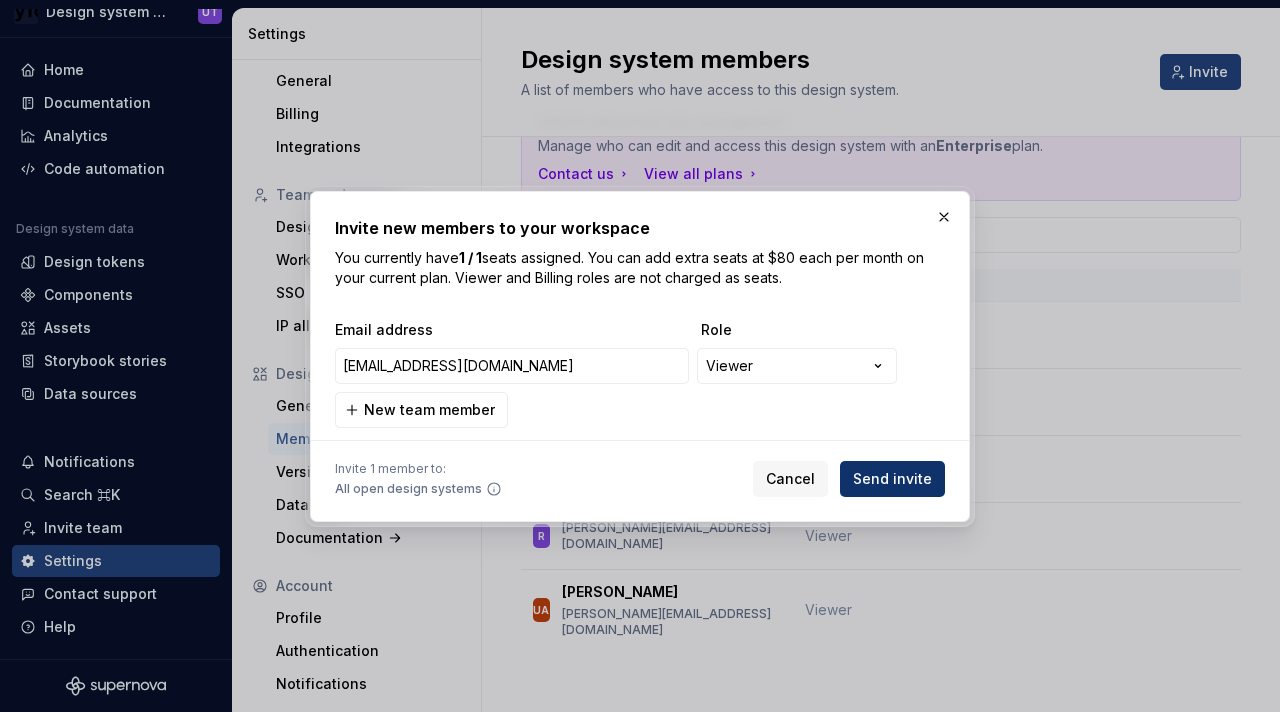click on "Send invite" at bounding box center (892, 479) 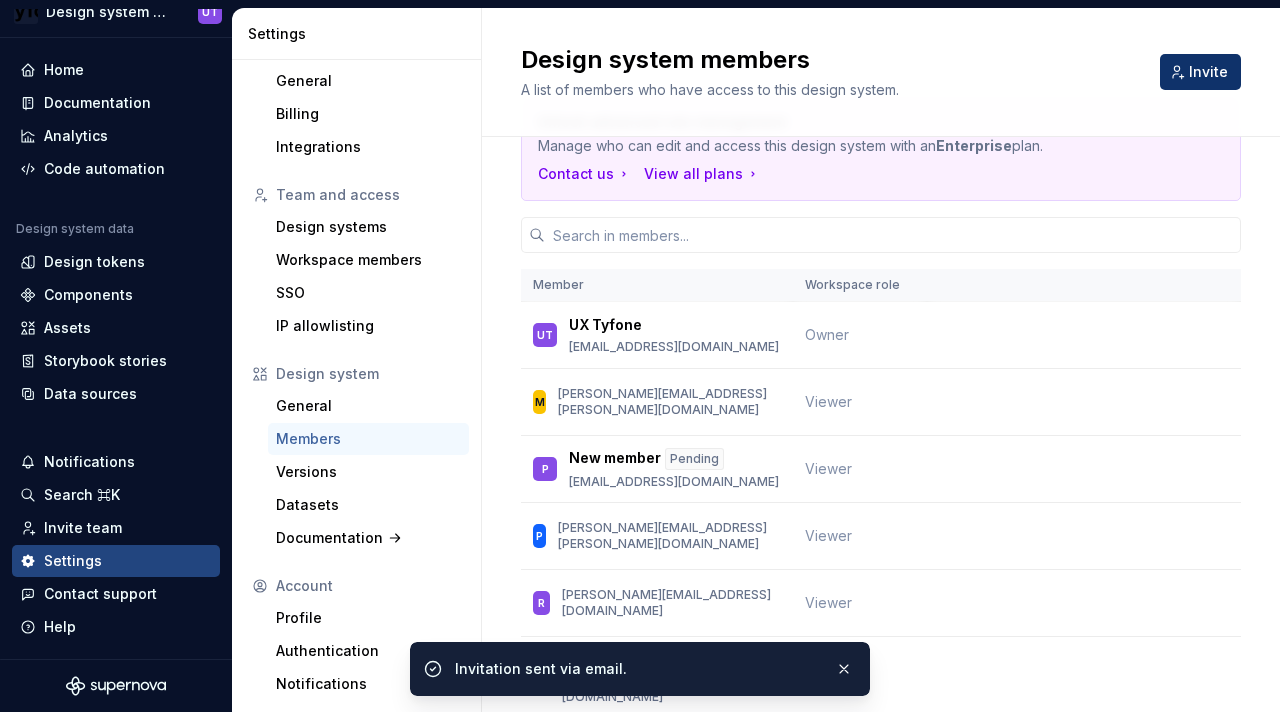 click on "Invite" at bounding box center [1200, 72] 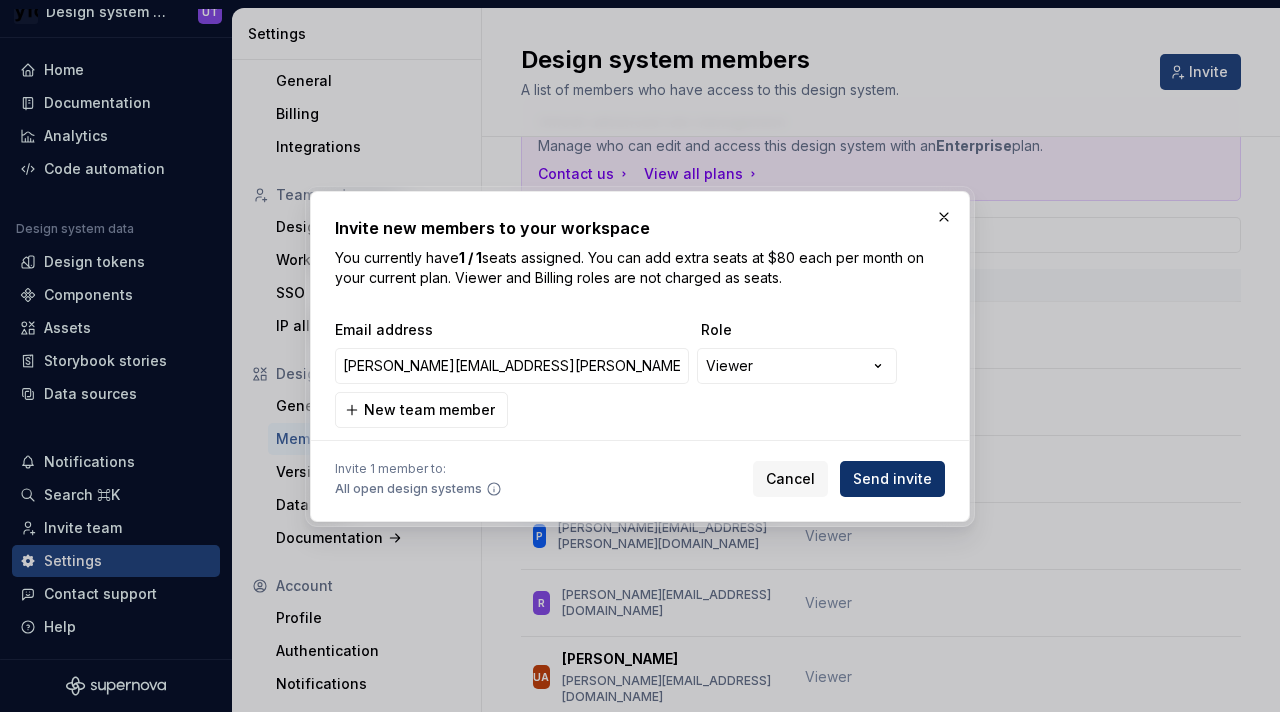 type on "[PERSON_NAME][EMAIL_ADDRESS][PERSON_NAME][DOMAIN_NAME]" 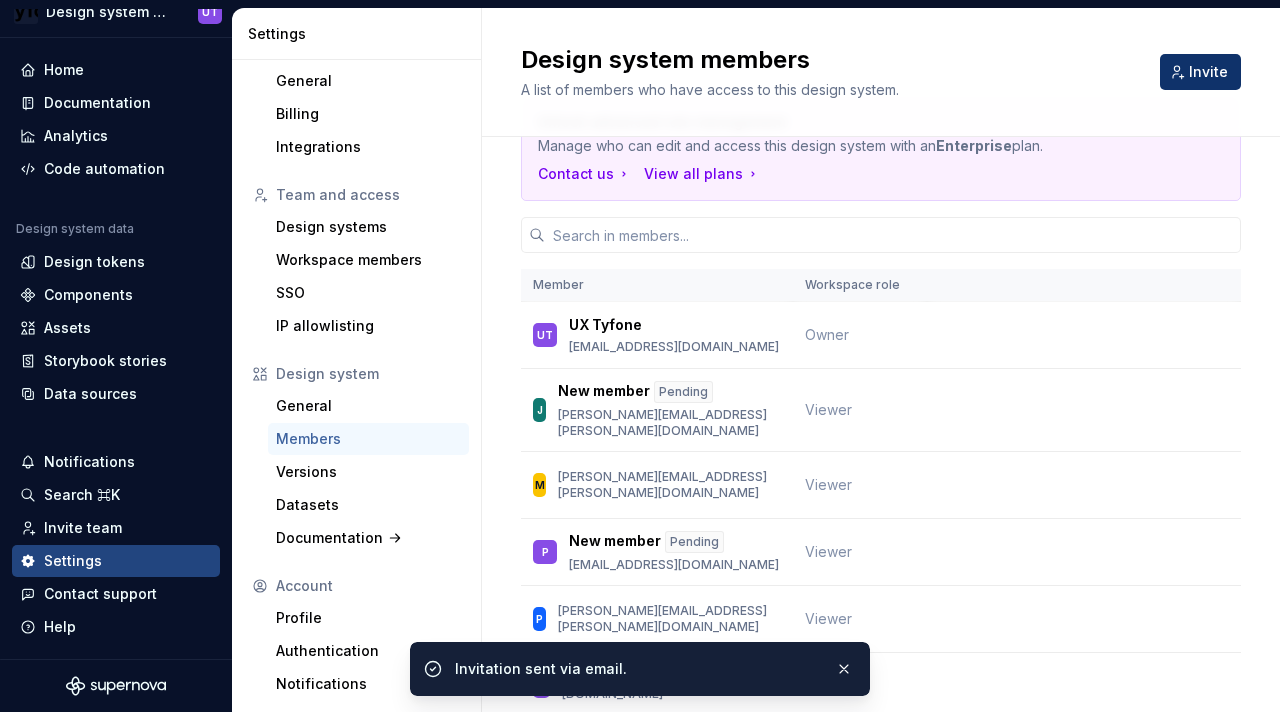 click on "Invite" at bounding box center (1208, 72) 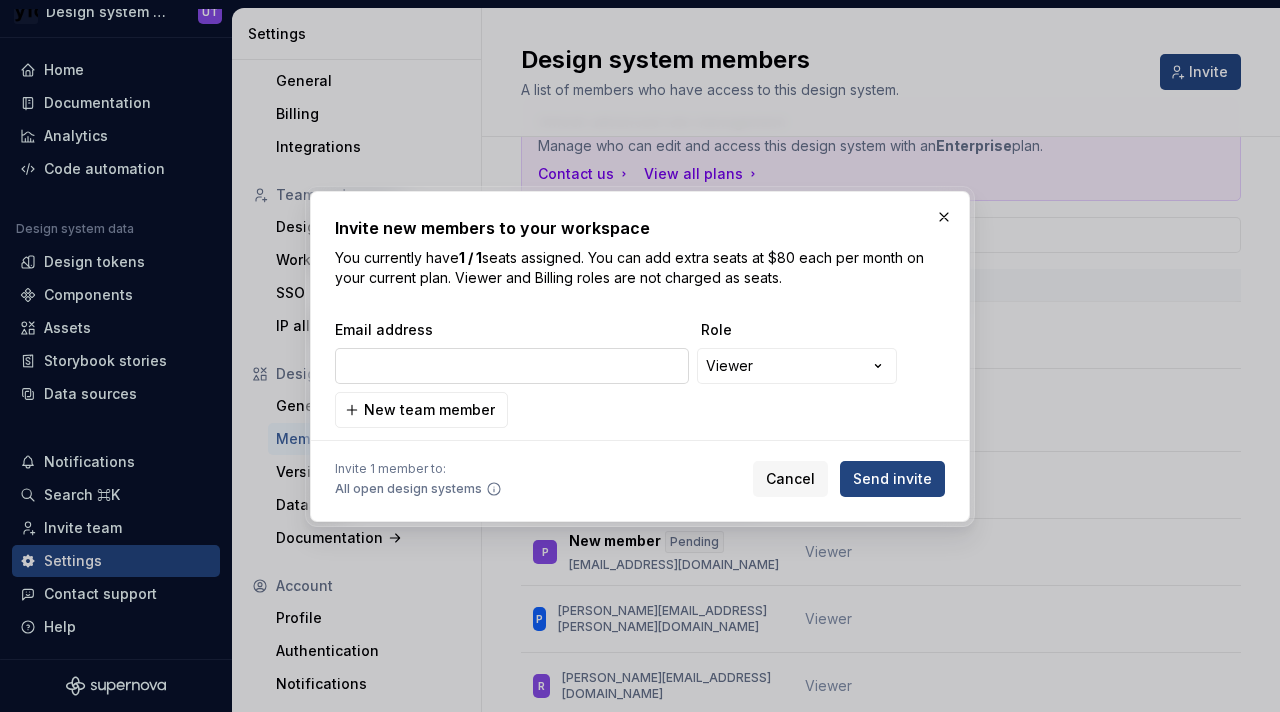 click at bounding box center (512, 366) 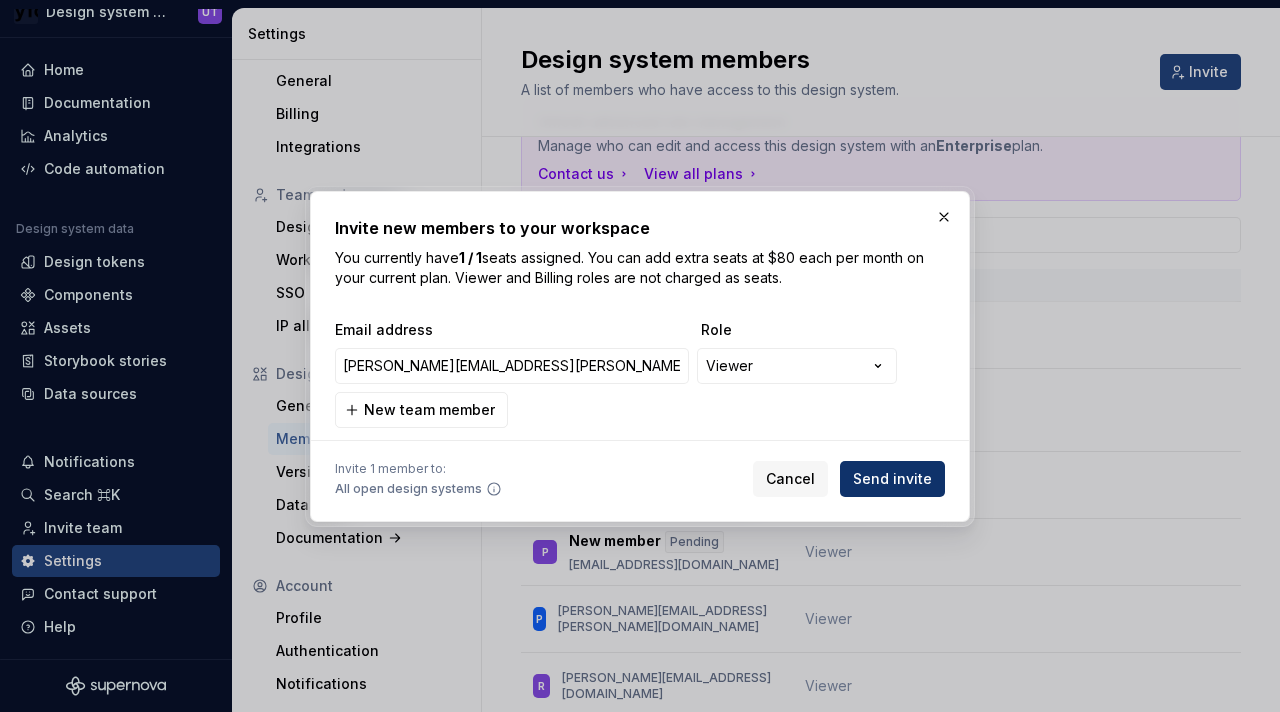 type on "[PERSON_NAME][EMAIL_ADDRESS][PERSON_NAME][DOMAIN_NAME]" 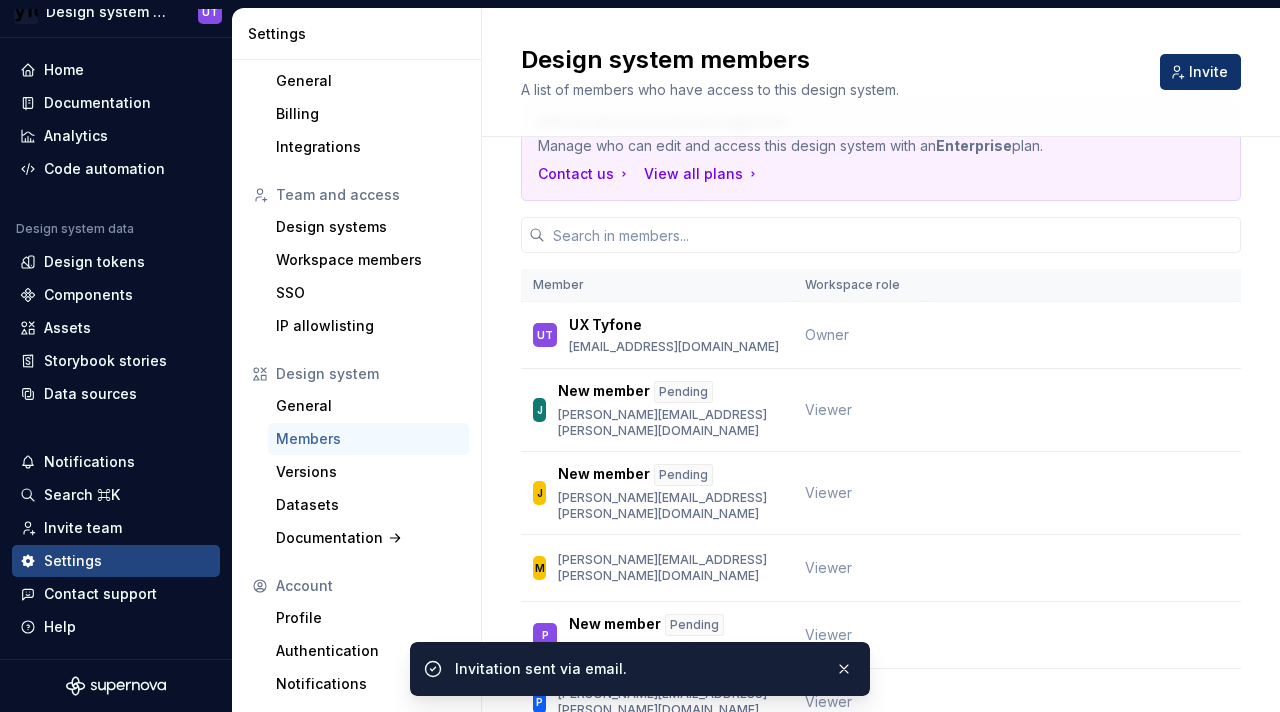 click on "Invite" at bounding box center [1208, 72] 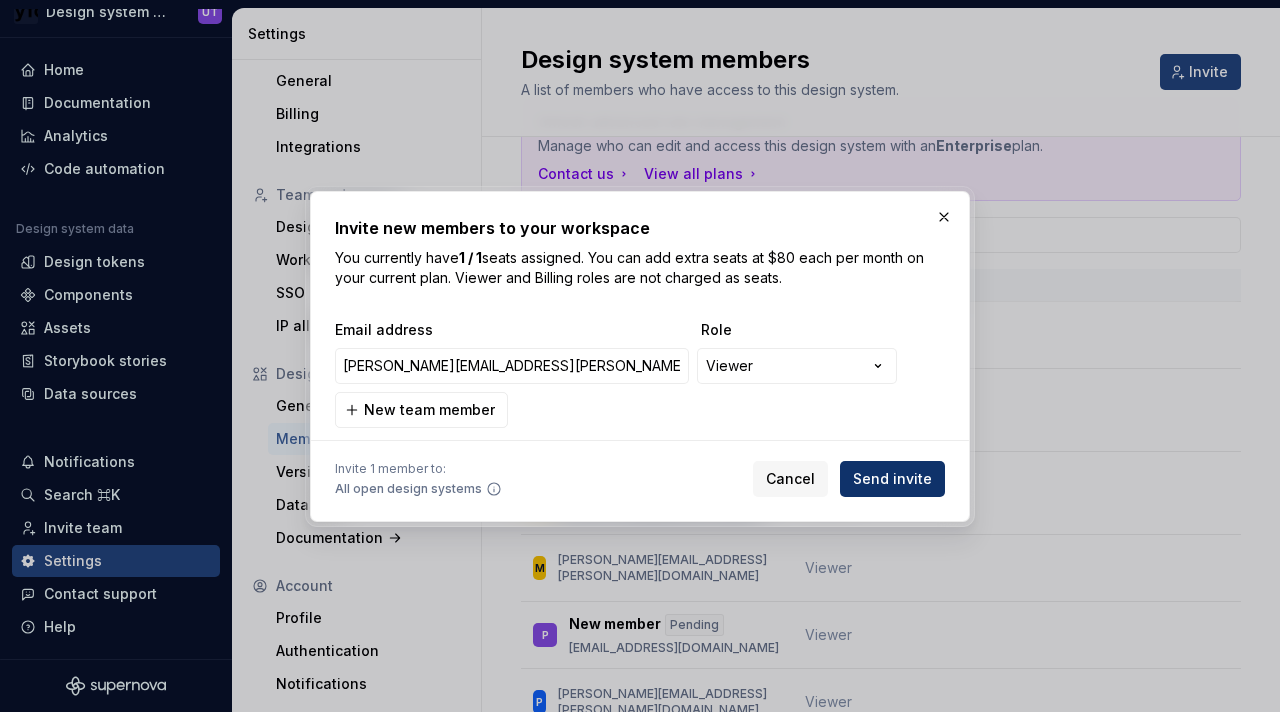 type on "[PERSON_NAME][EMAIL_ADDRESS][PERSON_NAME][DOMAIN_NAME]" 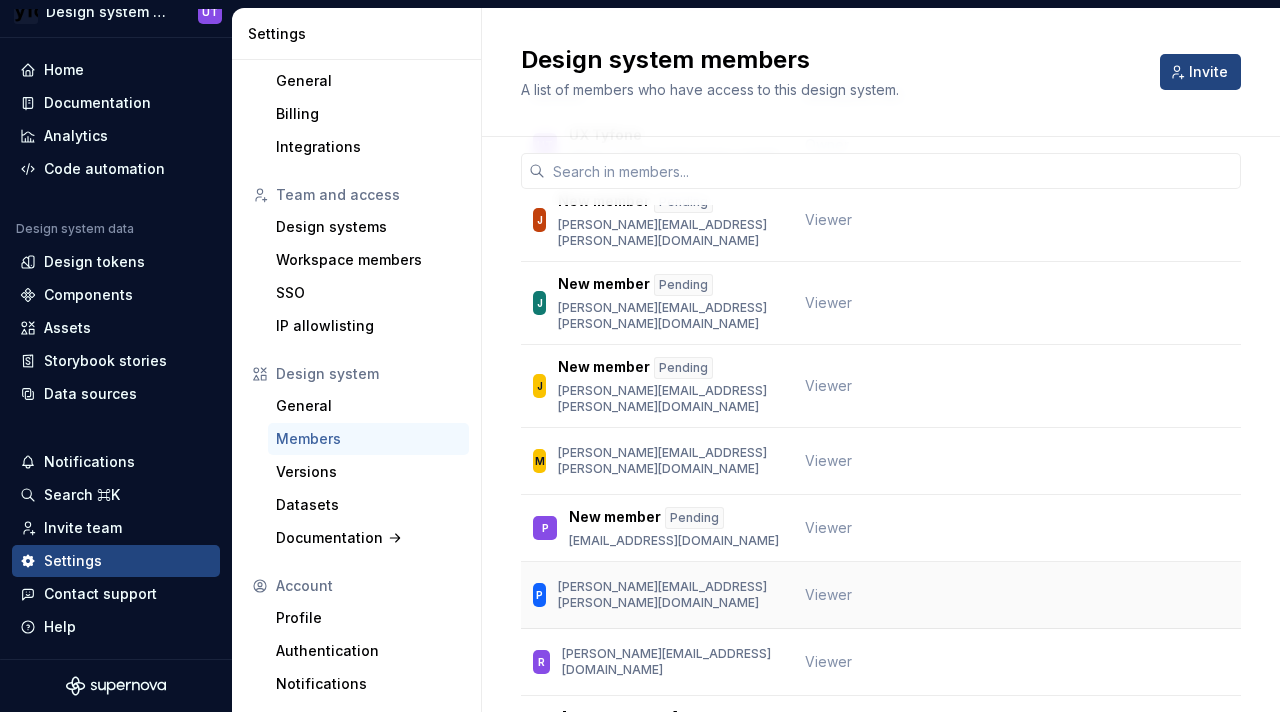 scroll, scrollTop: 330, scrollLeft: 0, axis: vertical 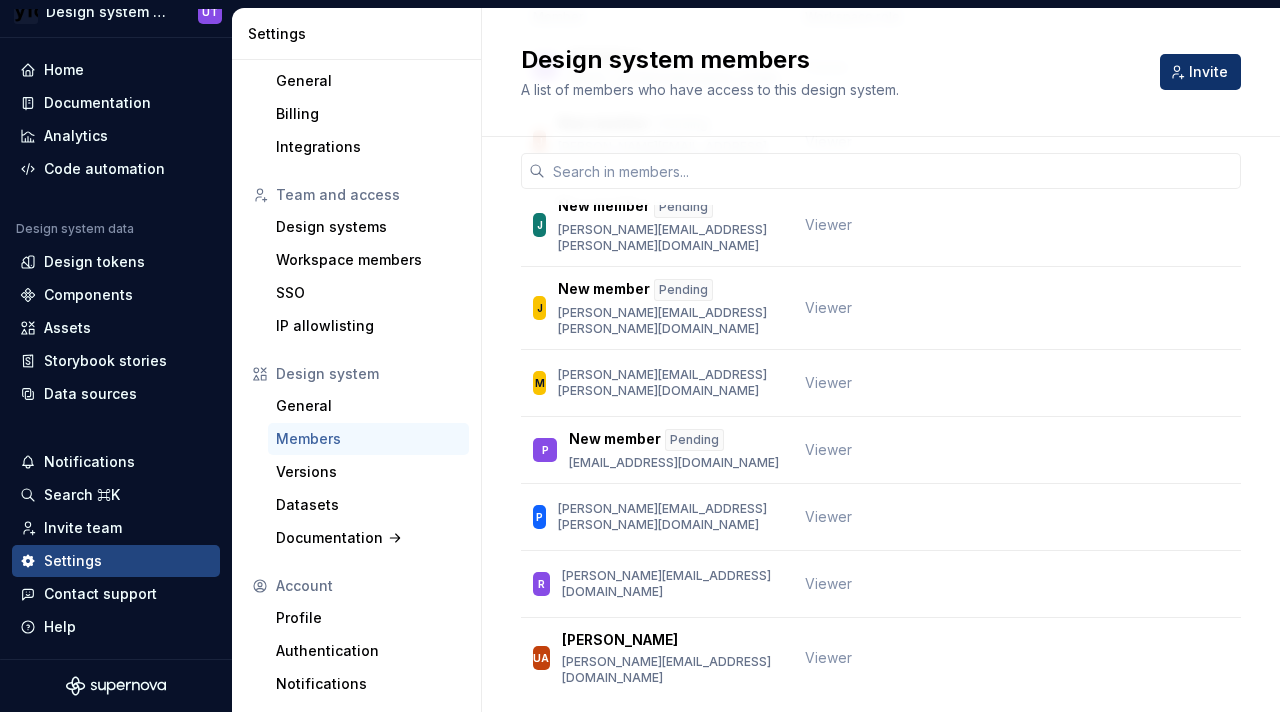 click on "Invite" at bounding box center (1200, 72) 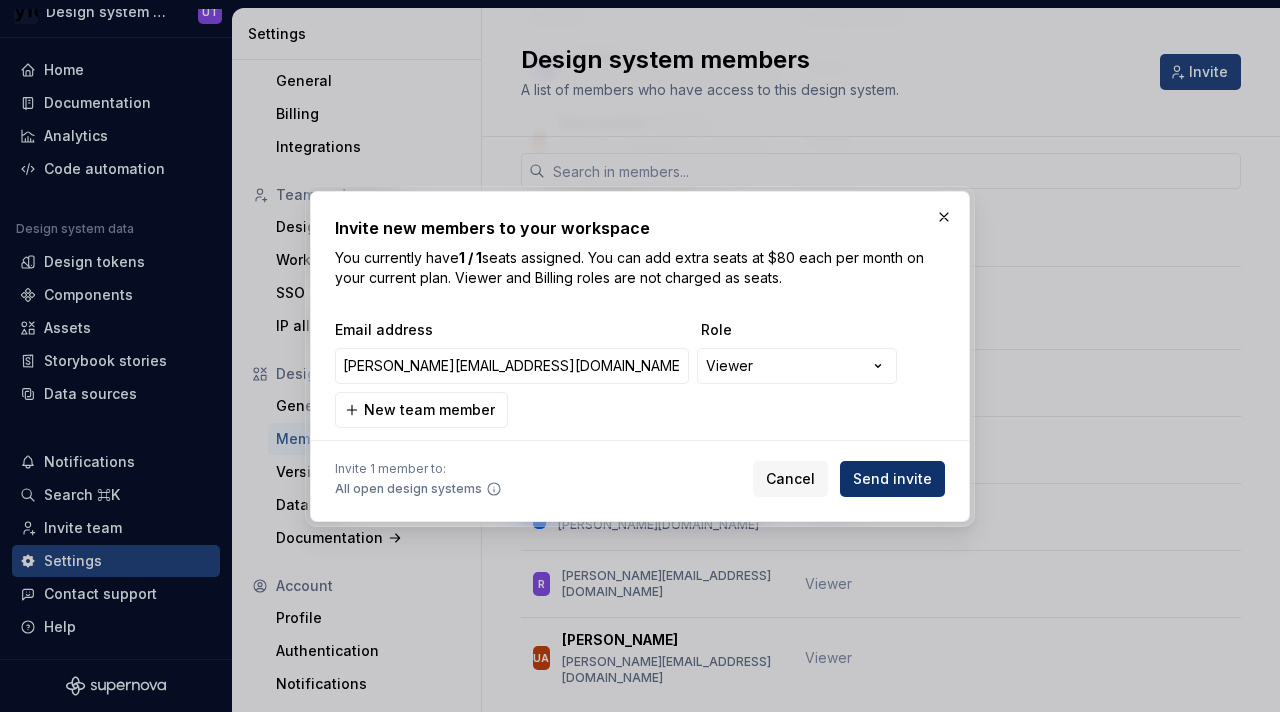 type on "[PERSON_NAME][EMAIL_ADDRESS][DOMAIN_NAME]" 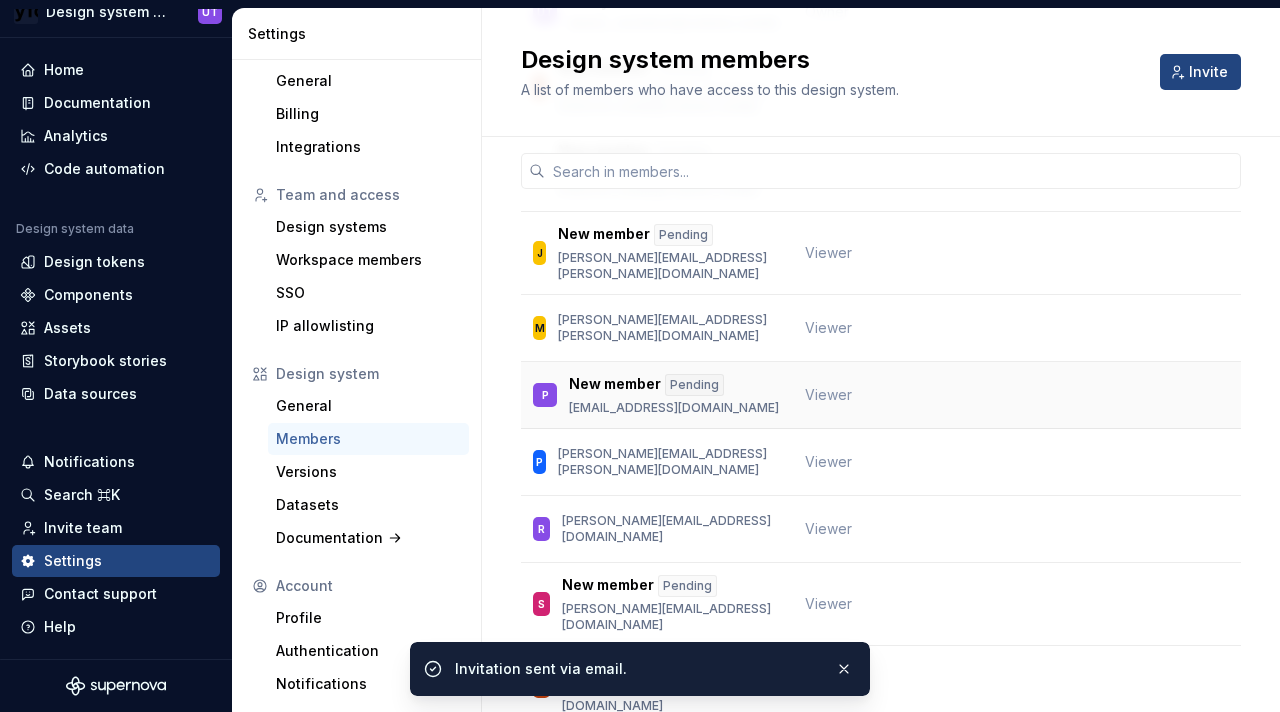 scroll, scrollTop: 394, scrollLeft: 0, axis: vertical 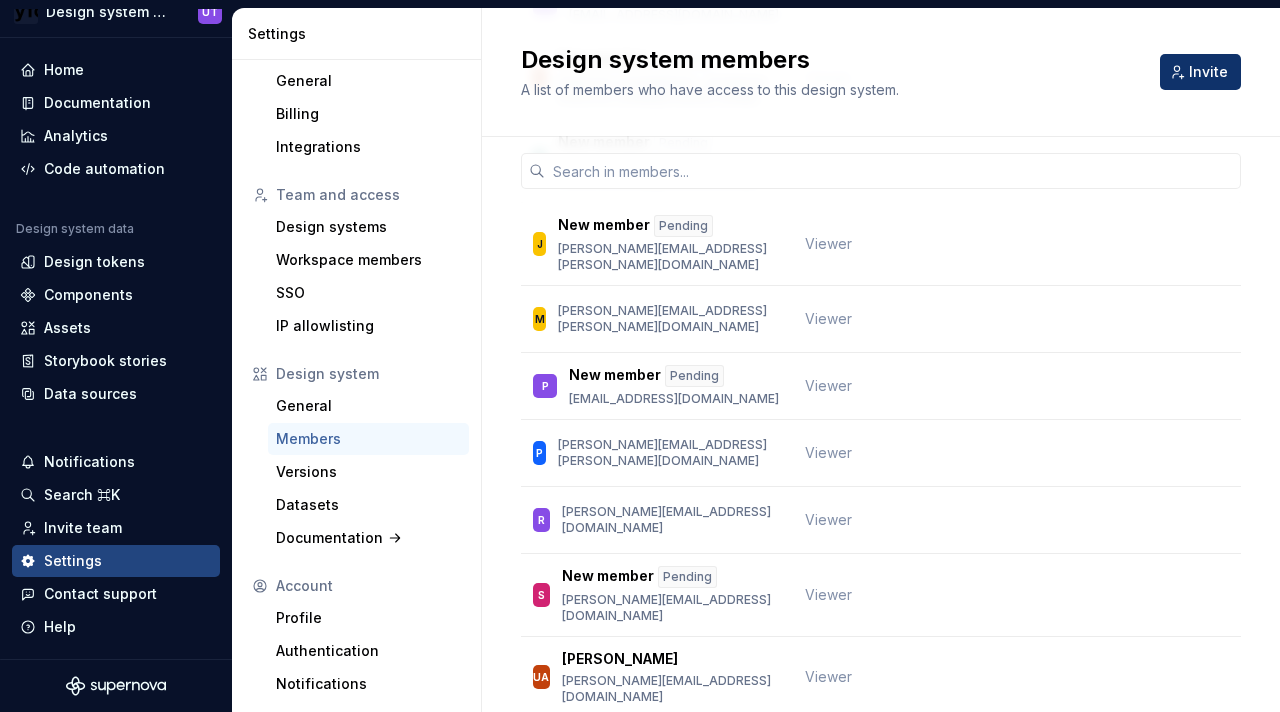 click on "Invite" at bounding box center (1208, 72) 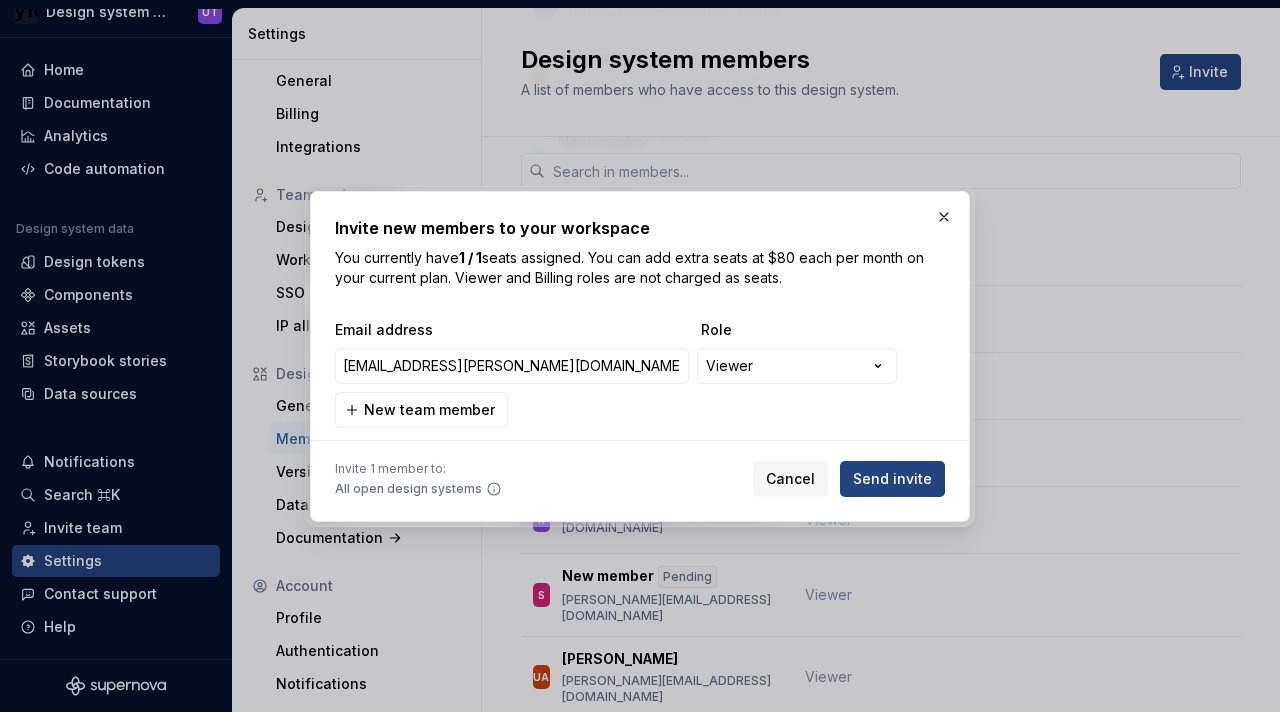 type on "[EMAIL_ADDRESS][PERSON_NAME][DOMAIN_NAME]" 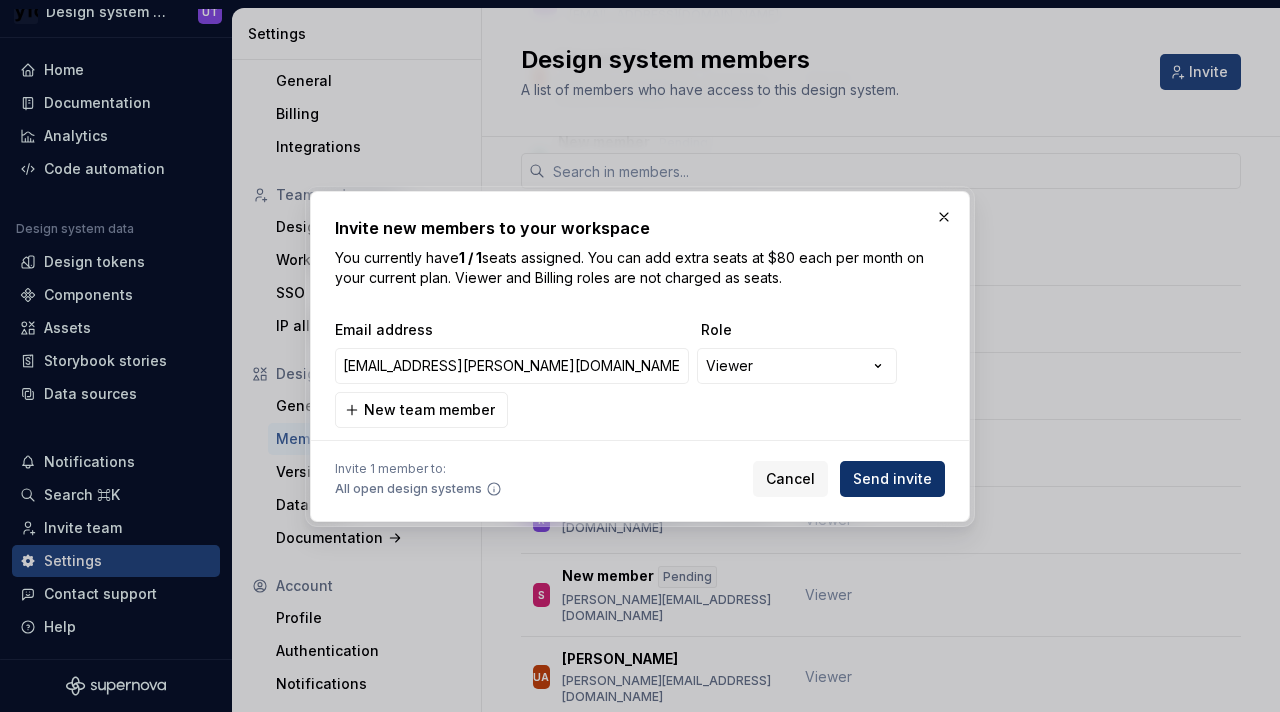 click on "Send invite" at bounding box center (892, 479) 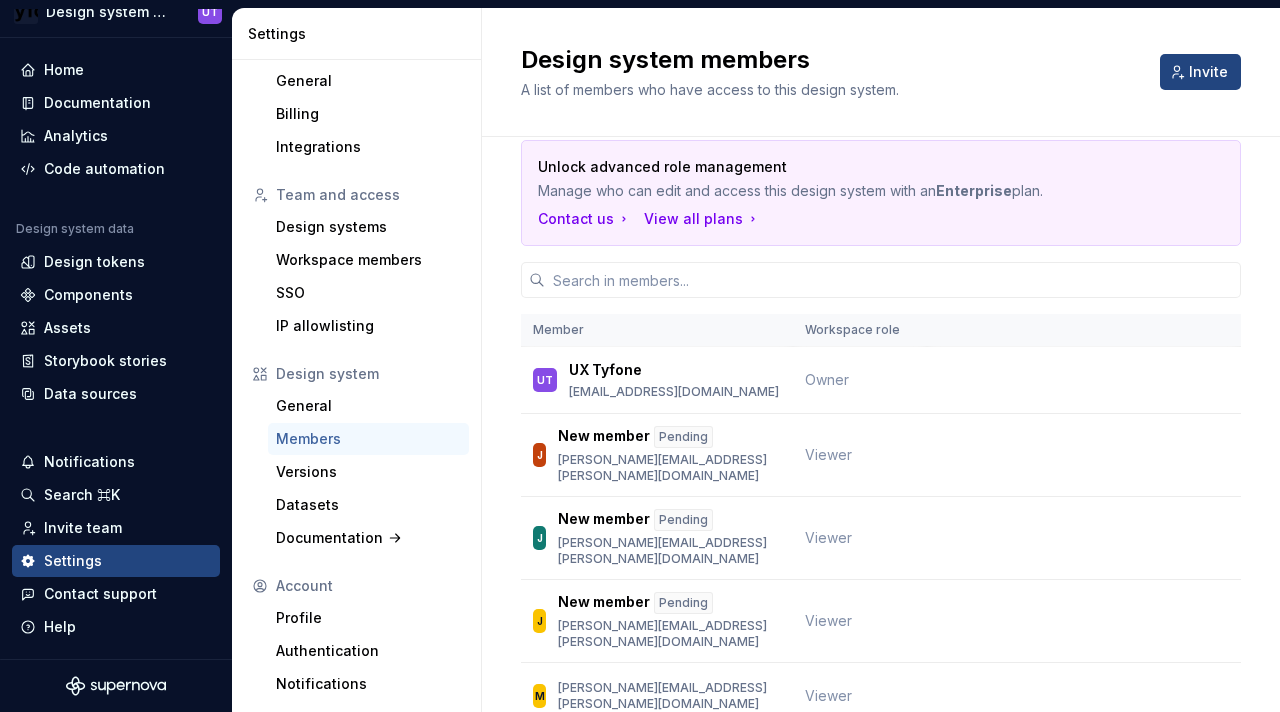 scroll, scrollTop: 0, scrollLeft: 0, axis: both 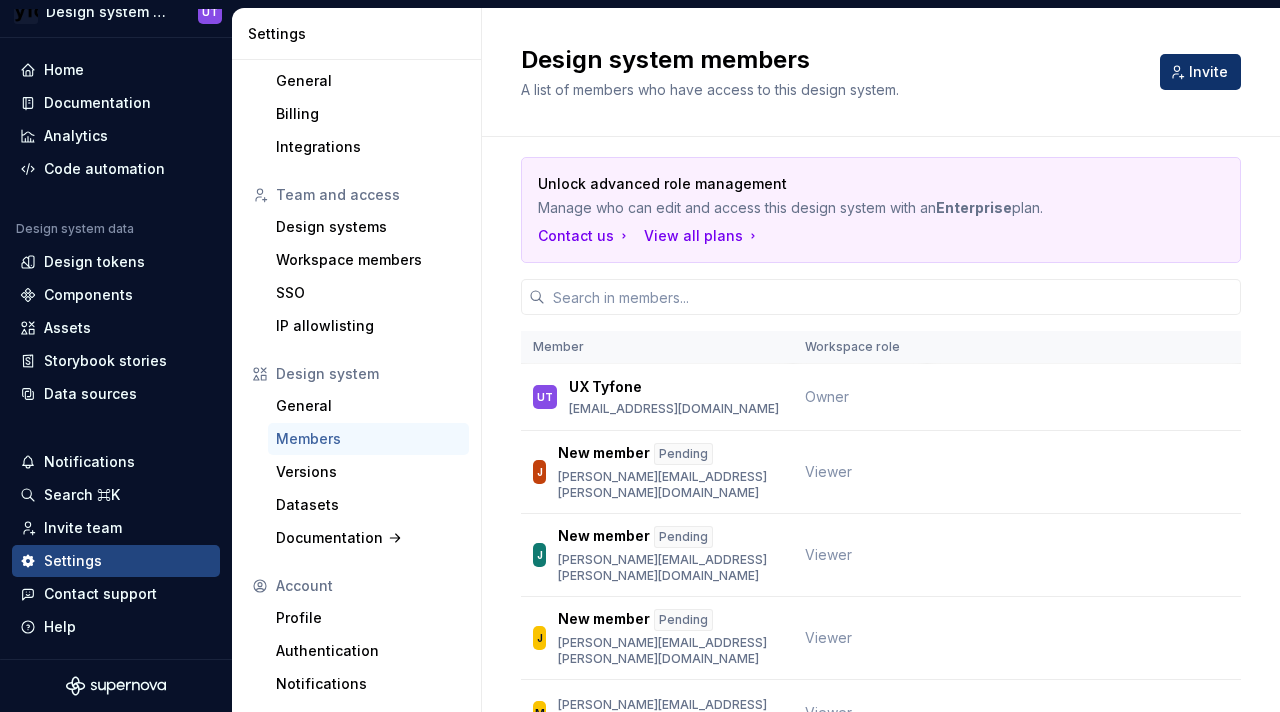 click on "Invite" at bounding box center [1208, 72] 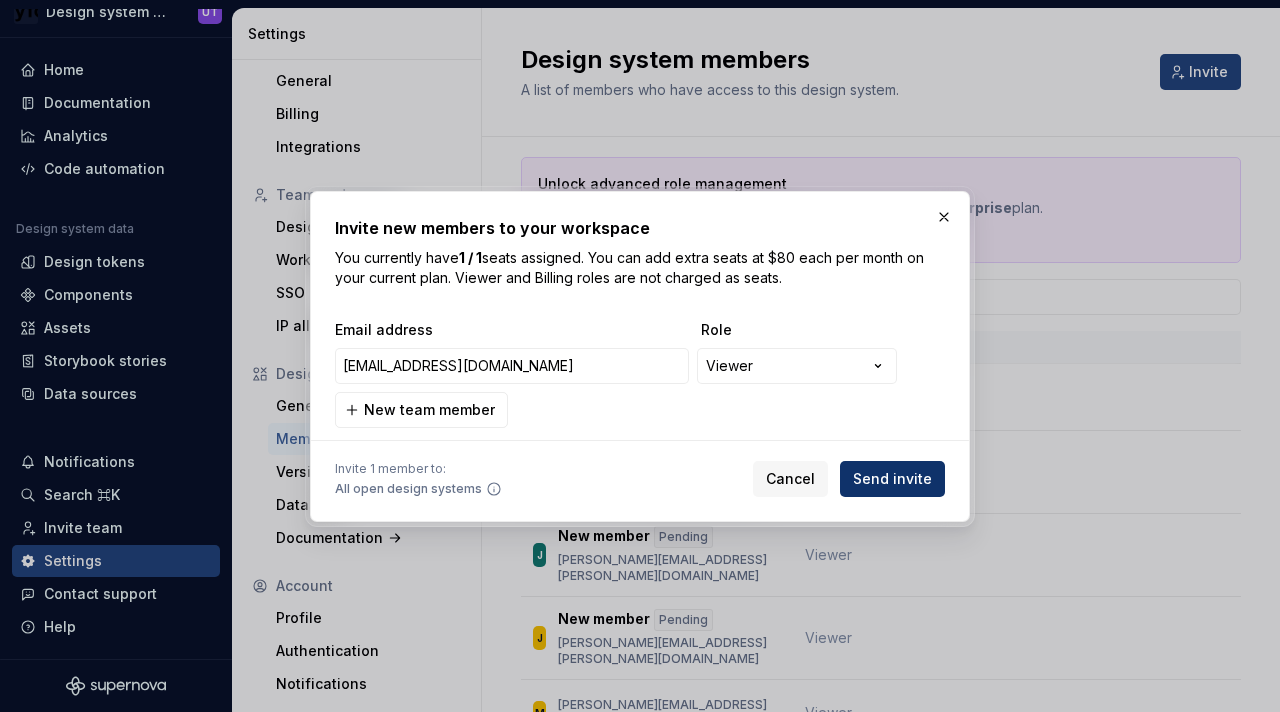 type on "[EMAIL_ADDRESS][DOMAIN_NAME]" 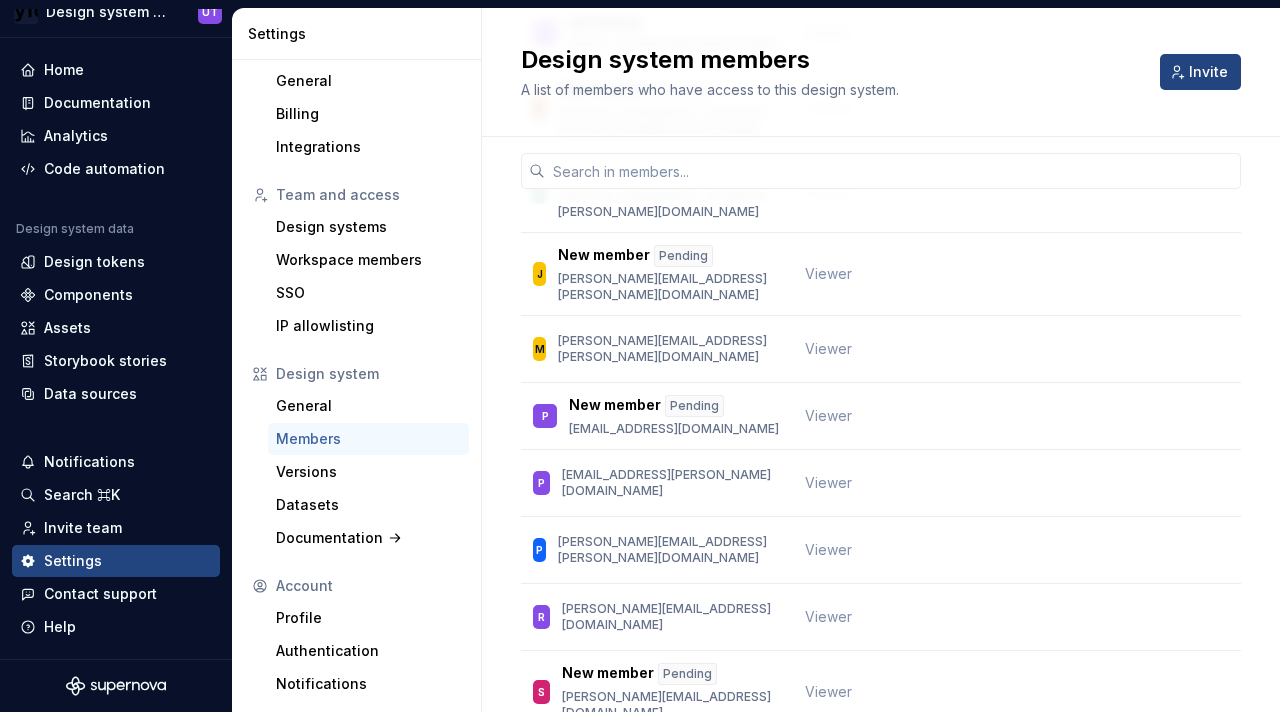 scroll, scrollTop: 0, scrollLeft: 0, axis: both 